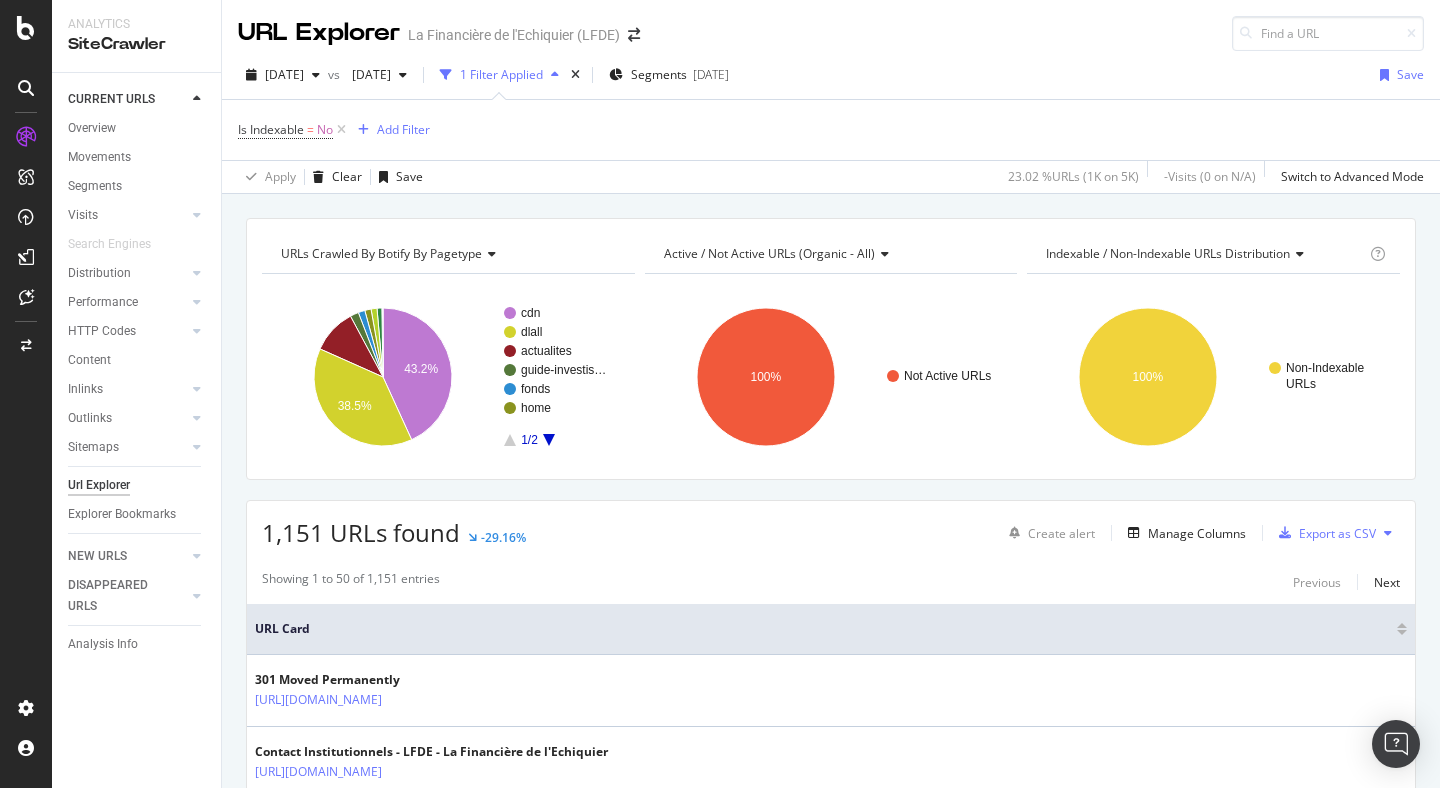 scroll, scrollTop: 0, scrollLeft: 0, axis: both 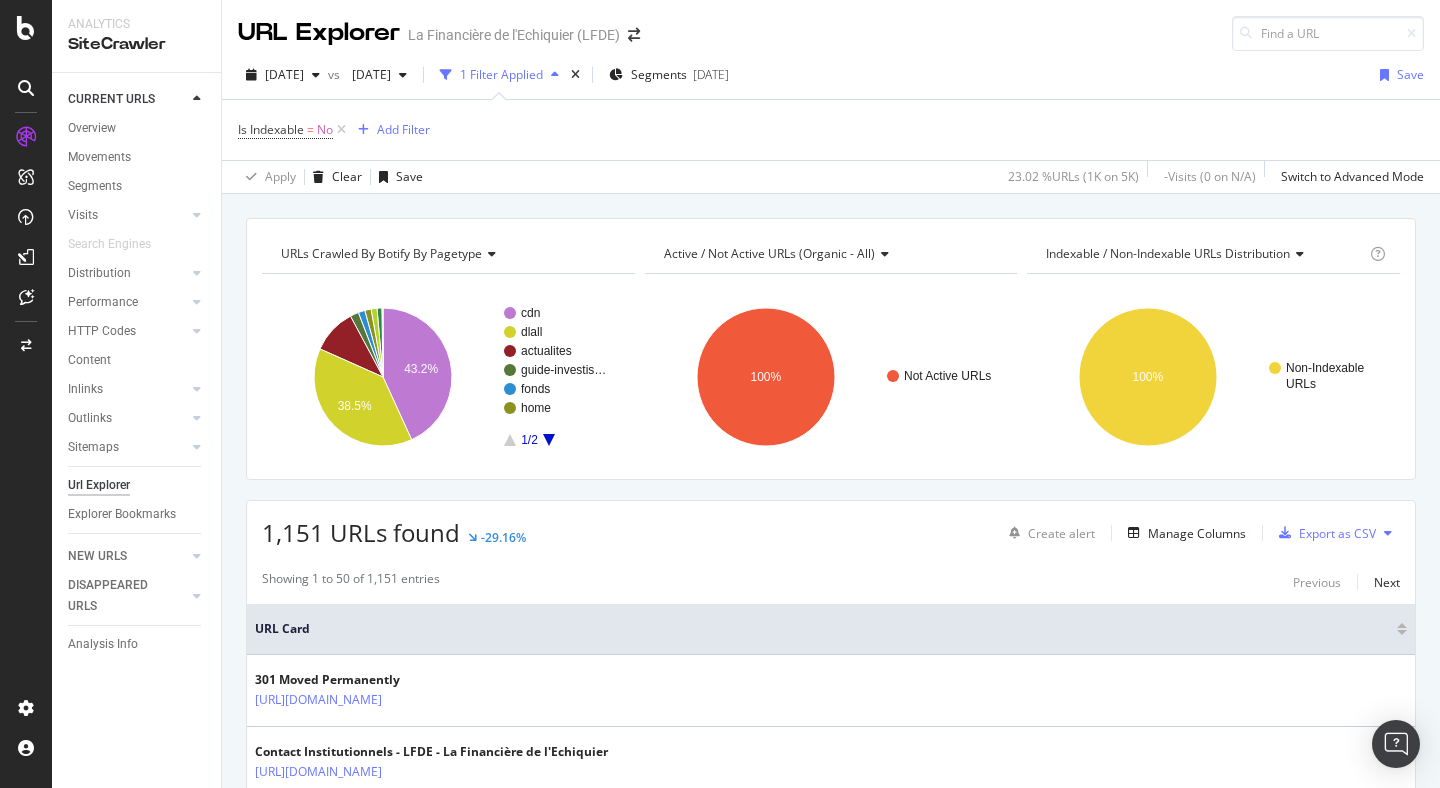click on "Is Indexable   =     No Add Filter" at bounding box center (831, 130) 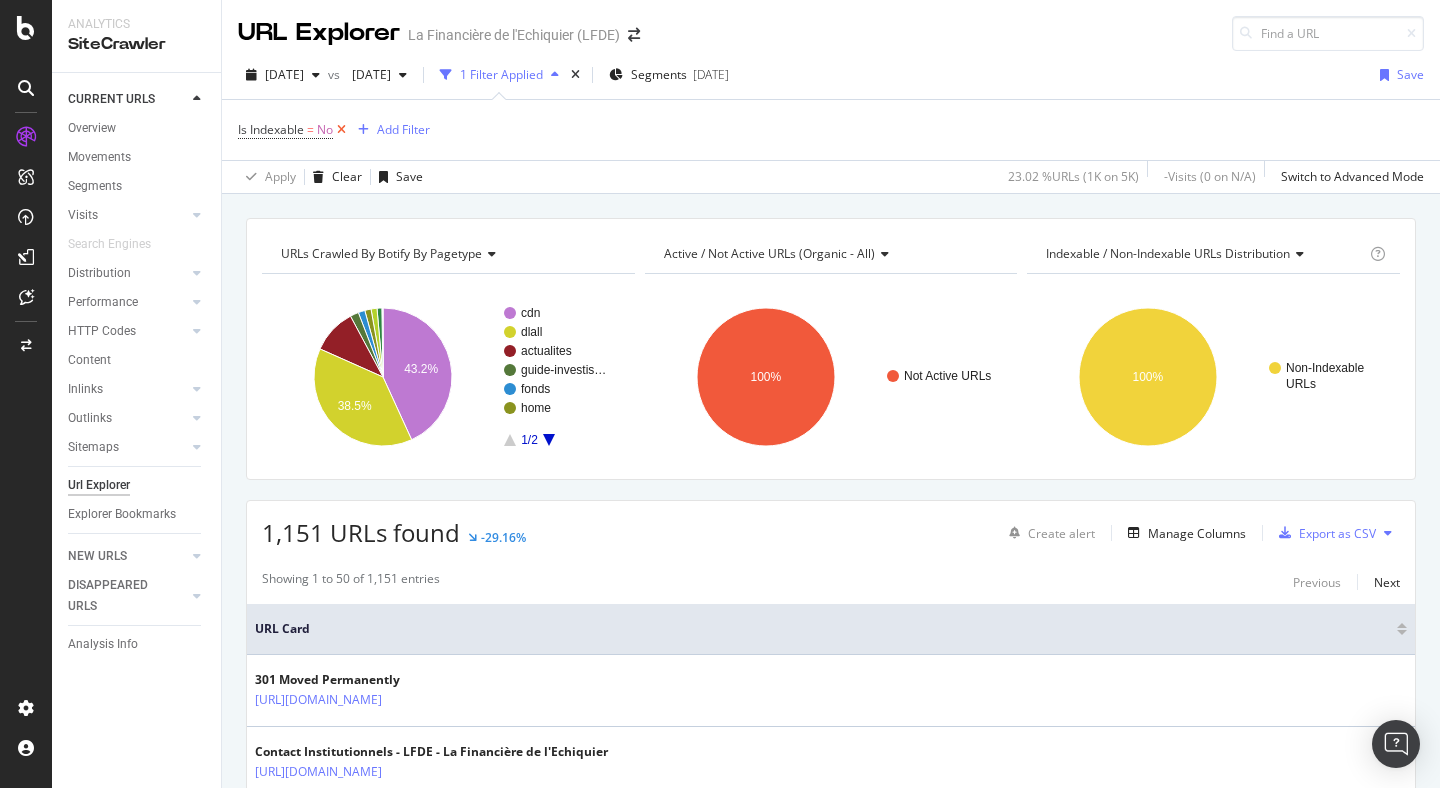 click at bounding box center (341, 130) 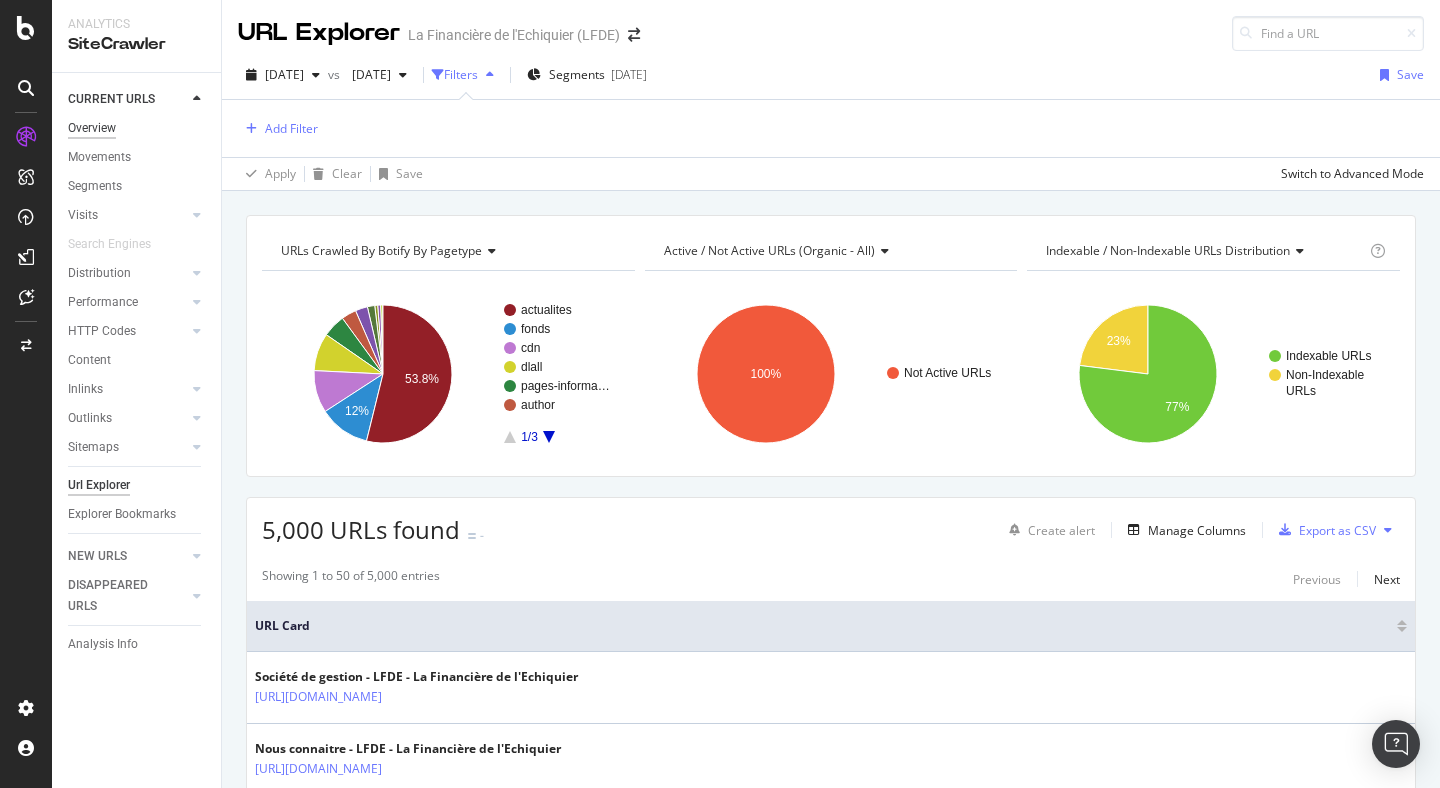 click on "Overview" at bounding box center (92, 128) 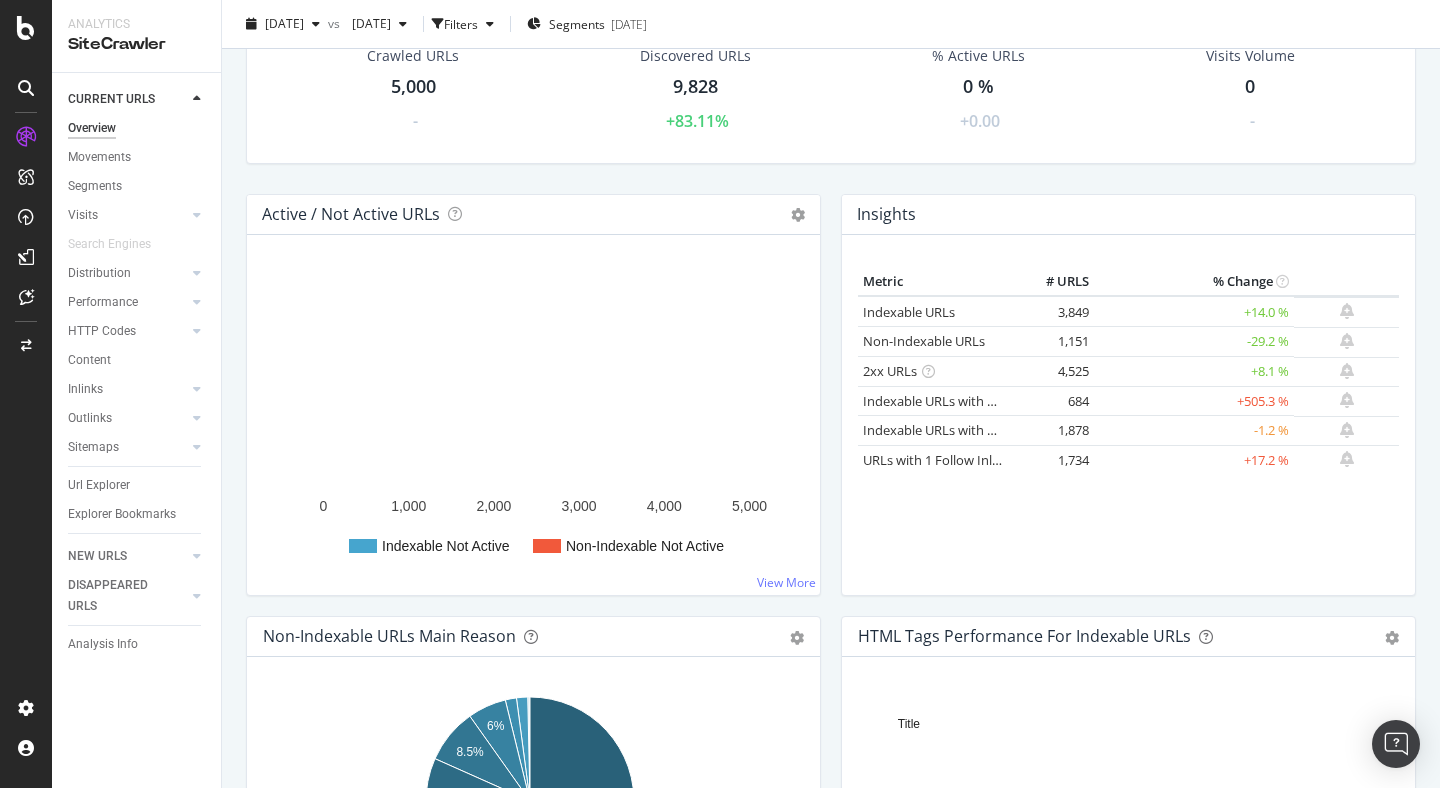 scroll, scrollTop: 0, scrollLeft: 0, axis: both 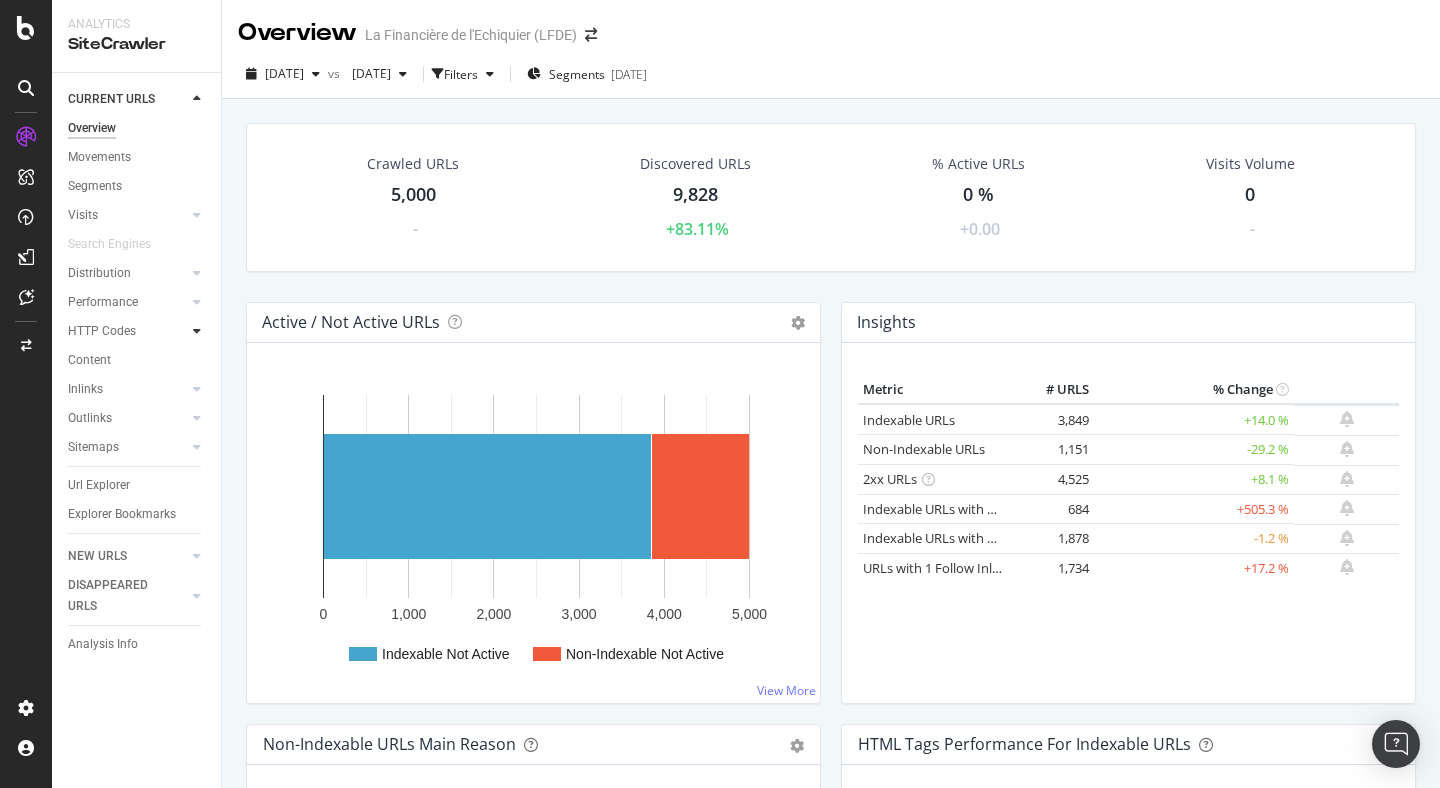 click at bounding box center [197, 331] 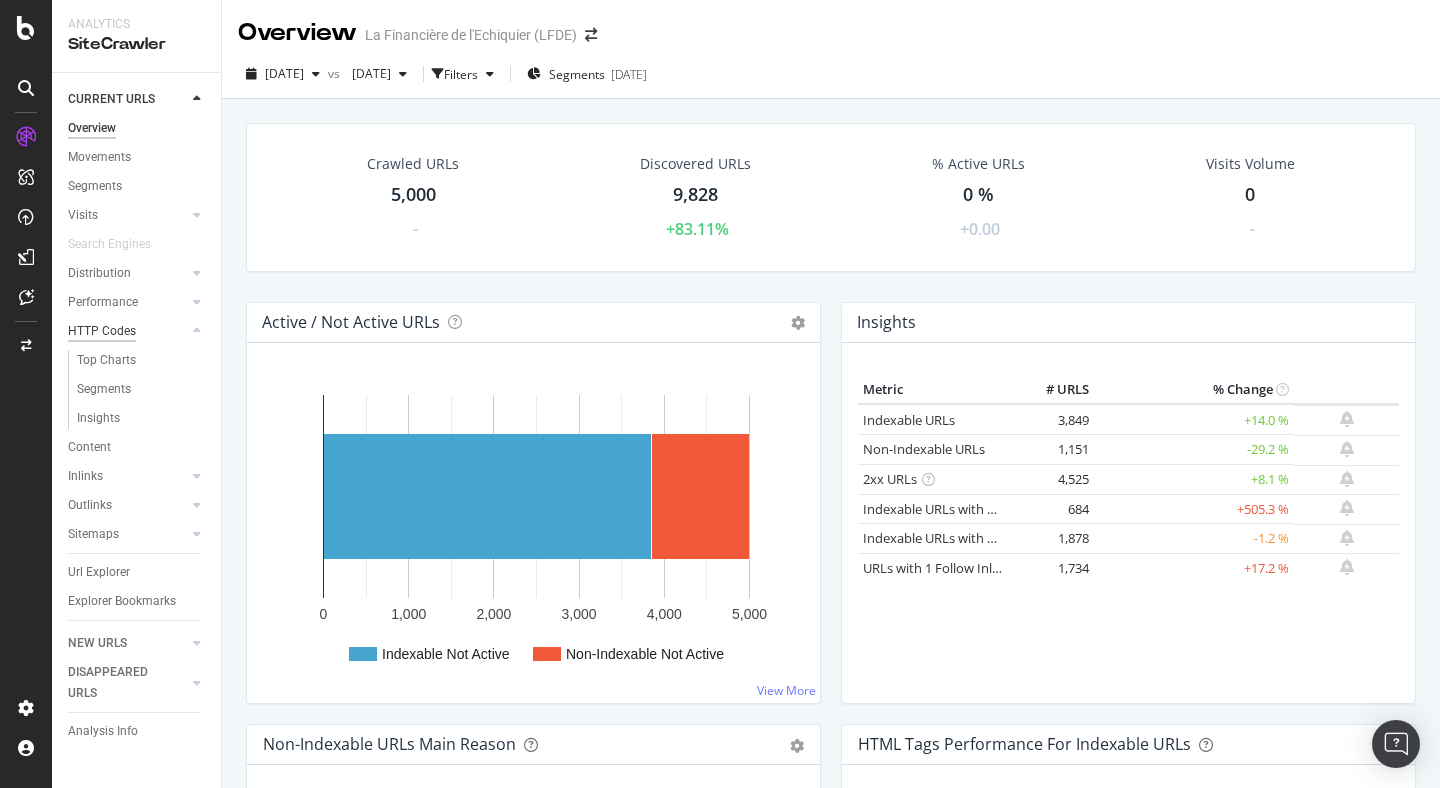 click on "HTTP Codes" at bounding box center [102, 331] 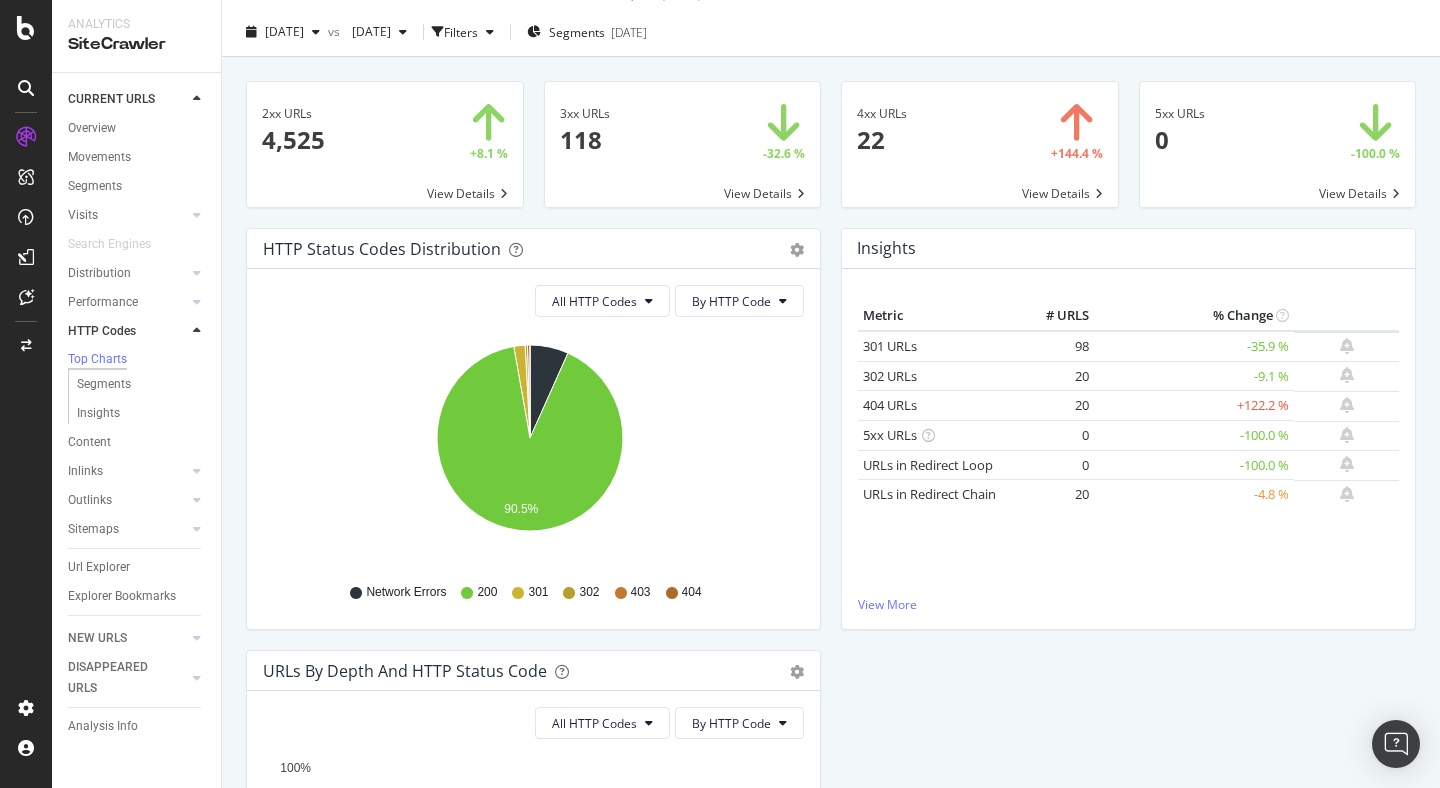 scroll, scrollTop: 0, scrollLeft: 0, axis: both 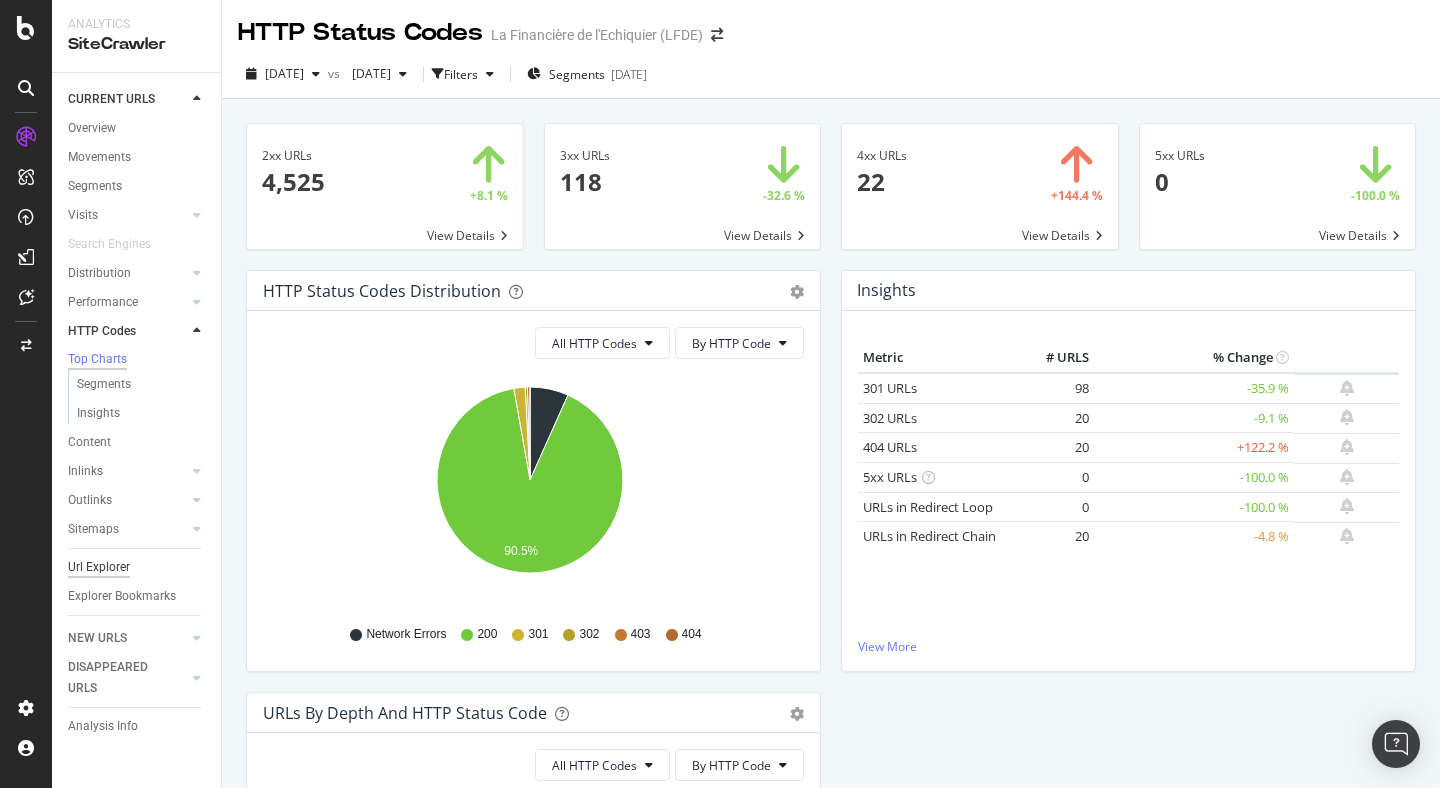 click on "Url Explorer" at bounding box center (99, 567) 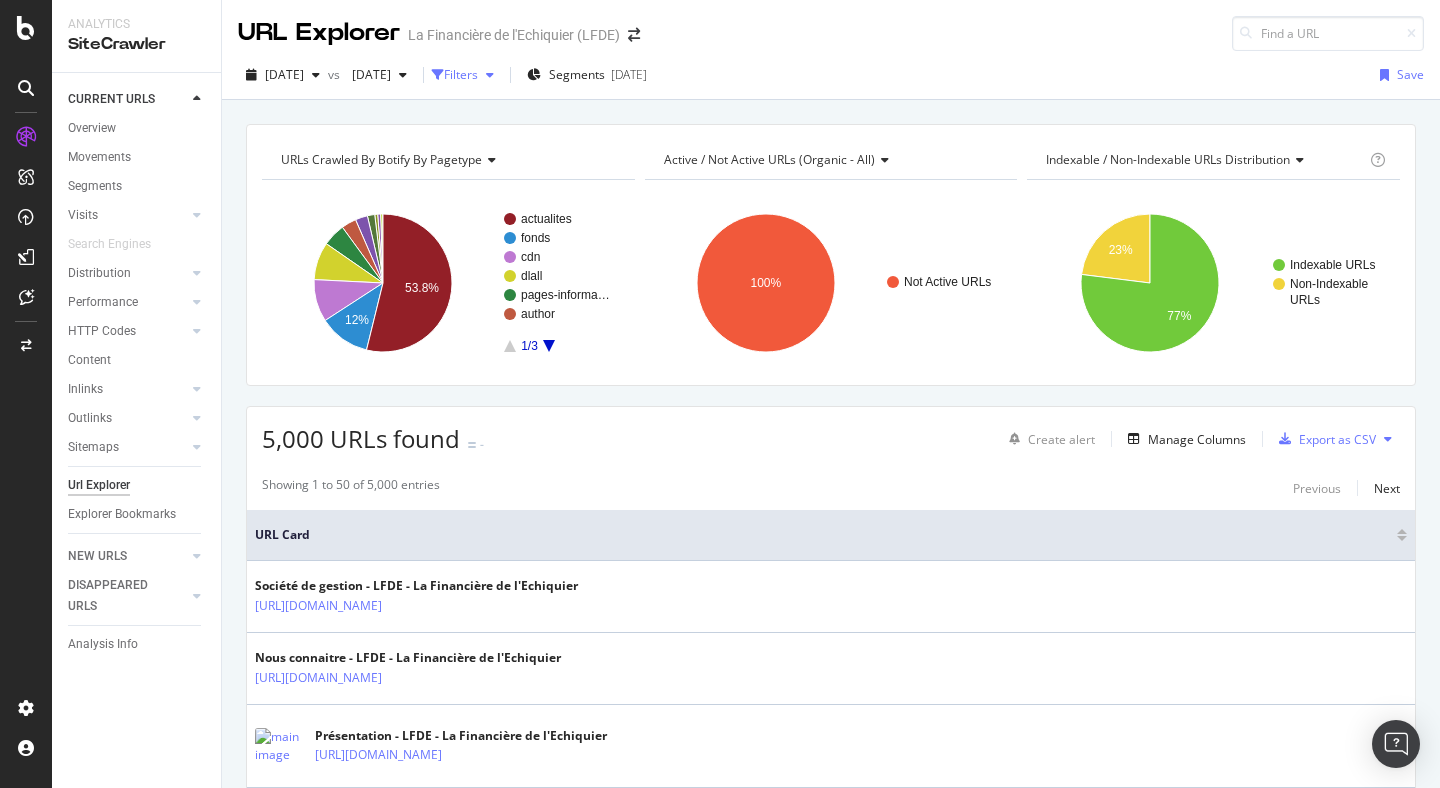 click on "Filters" at bounding box center [461, 74] 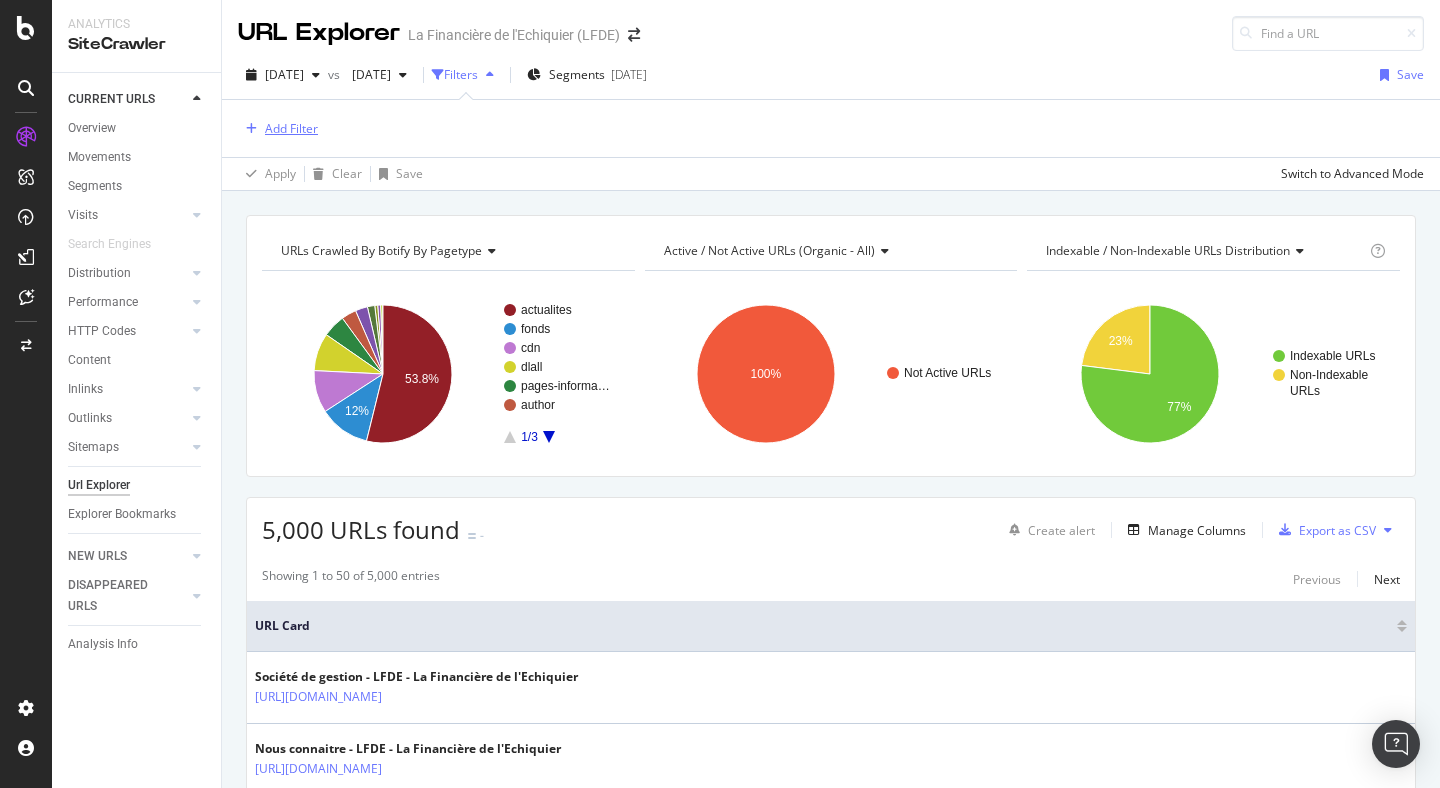 click on "Add Filter" at bounding box center [291, 128] 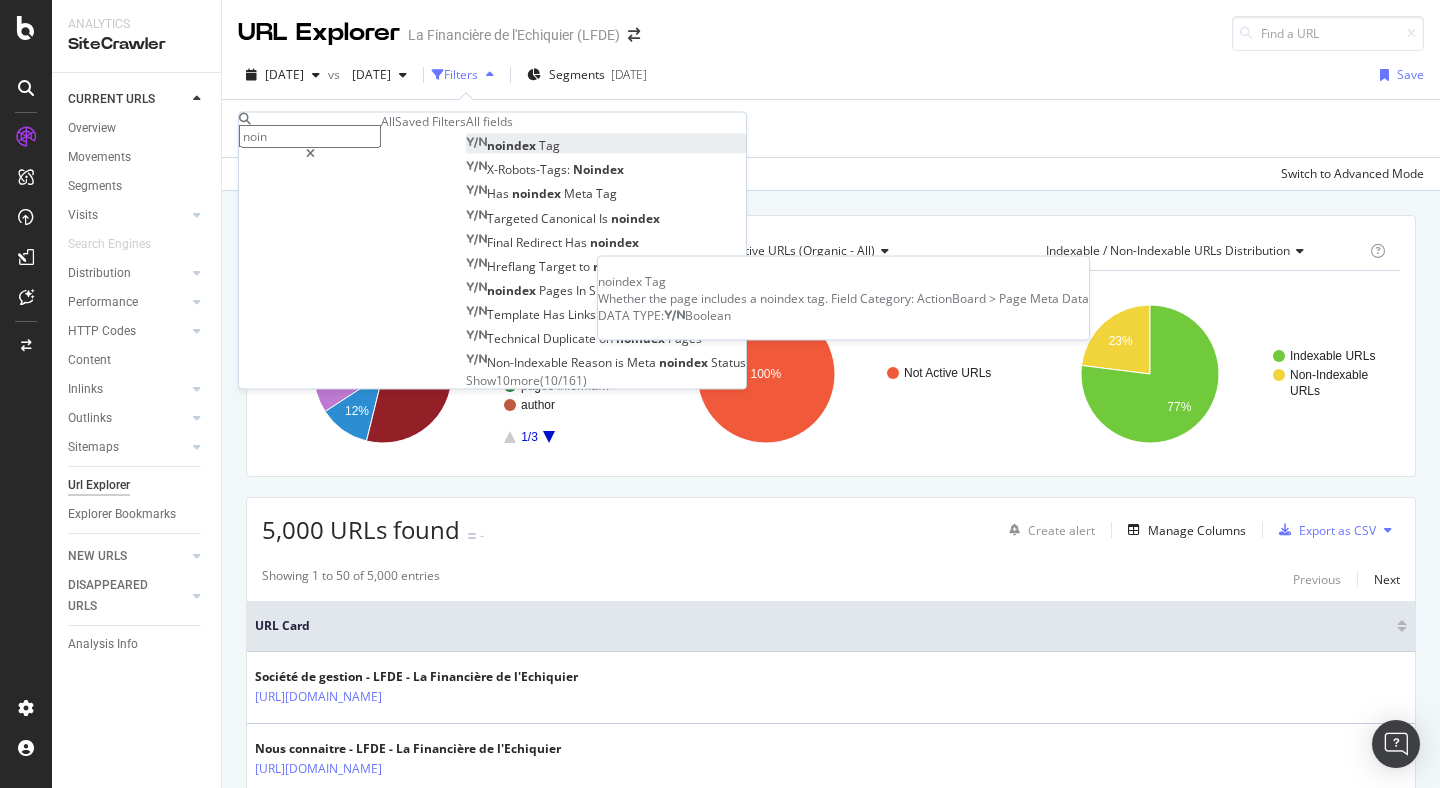 type on "noin" 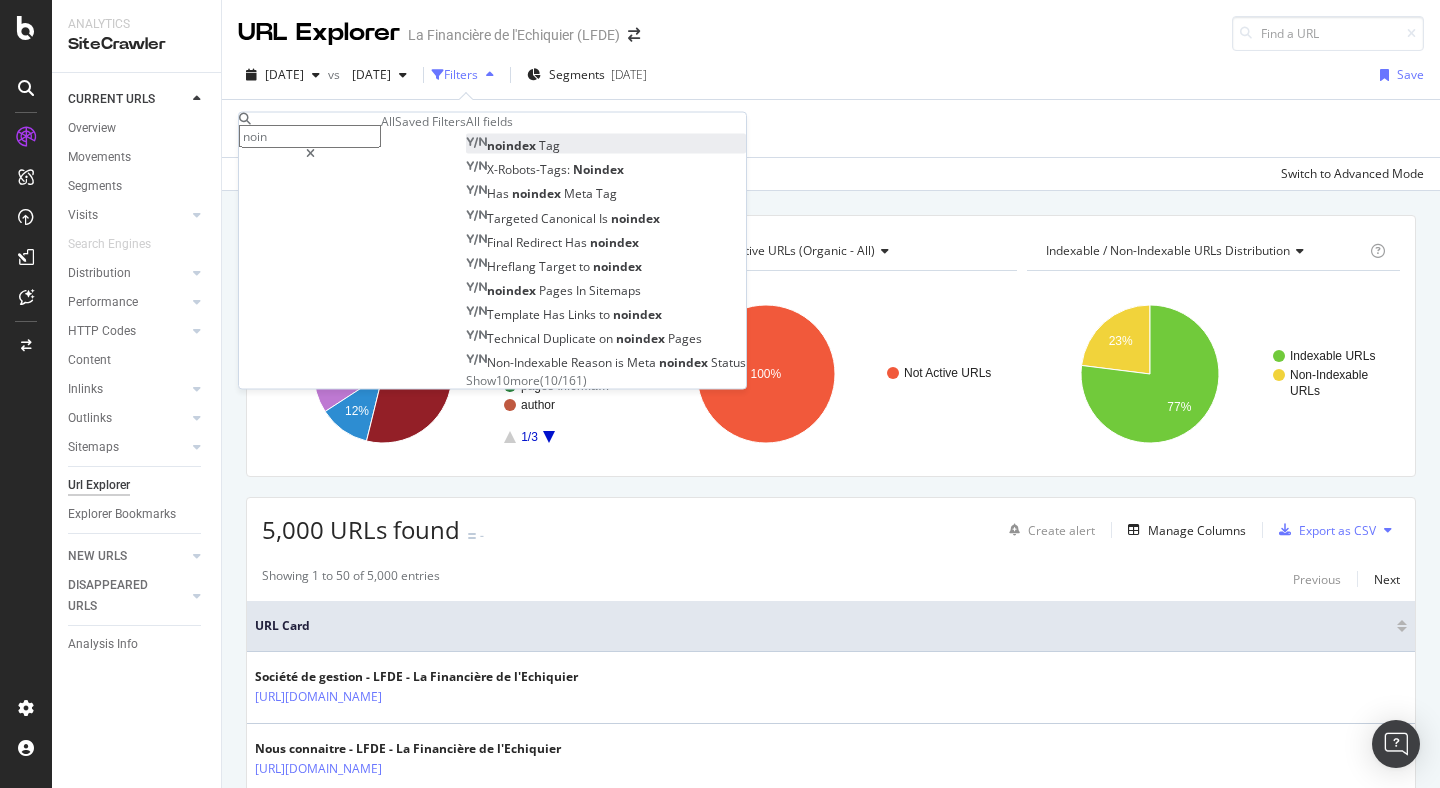 click on "noindex   Tag" at bounding box center [513, 145] 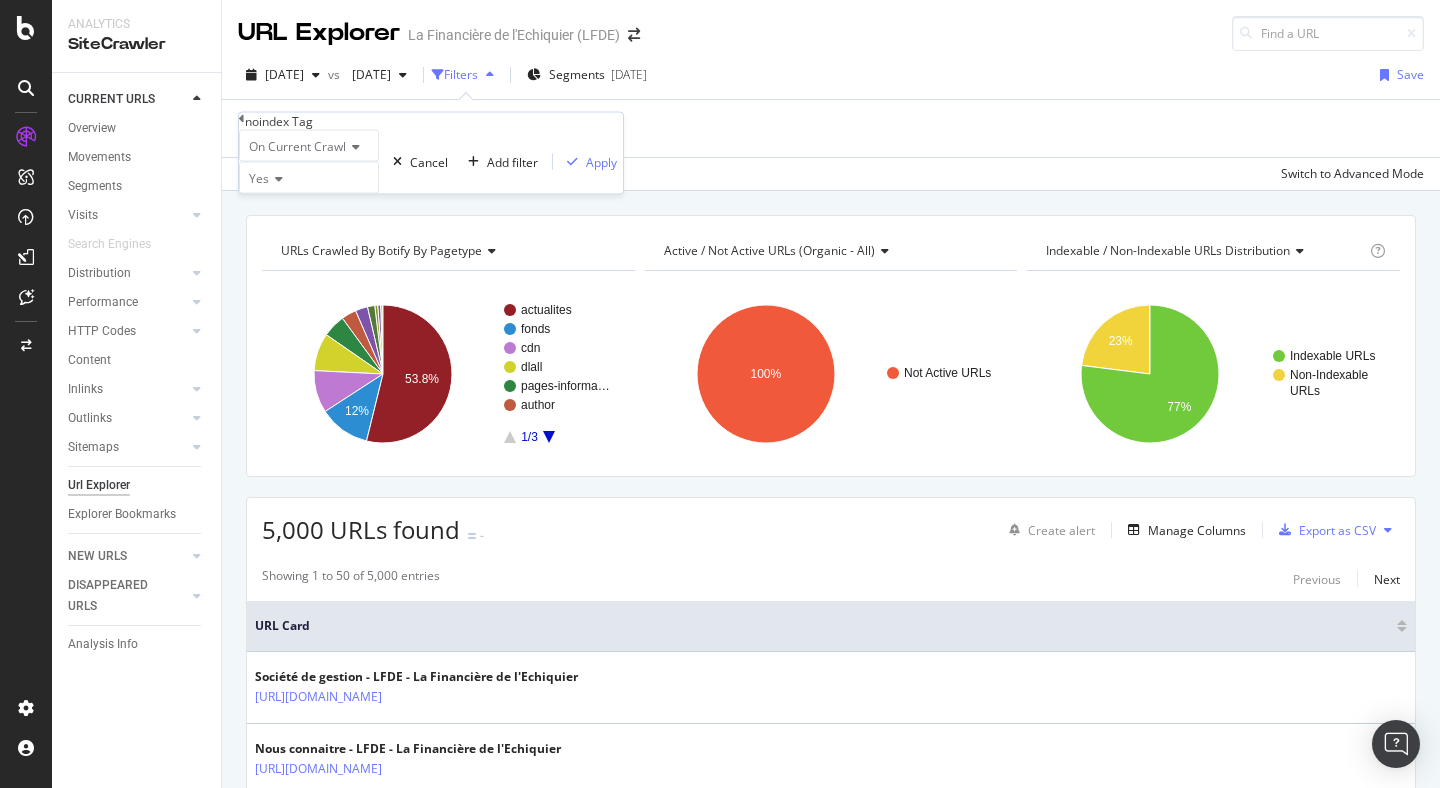 drag, startPoint x: 604, startPoint y: 201, endPoint x: 504, endPoint y: 148, distance: 113.17685 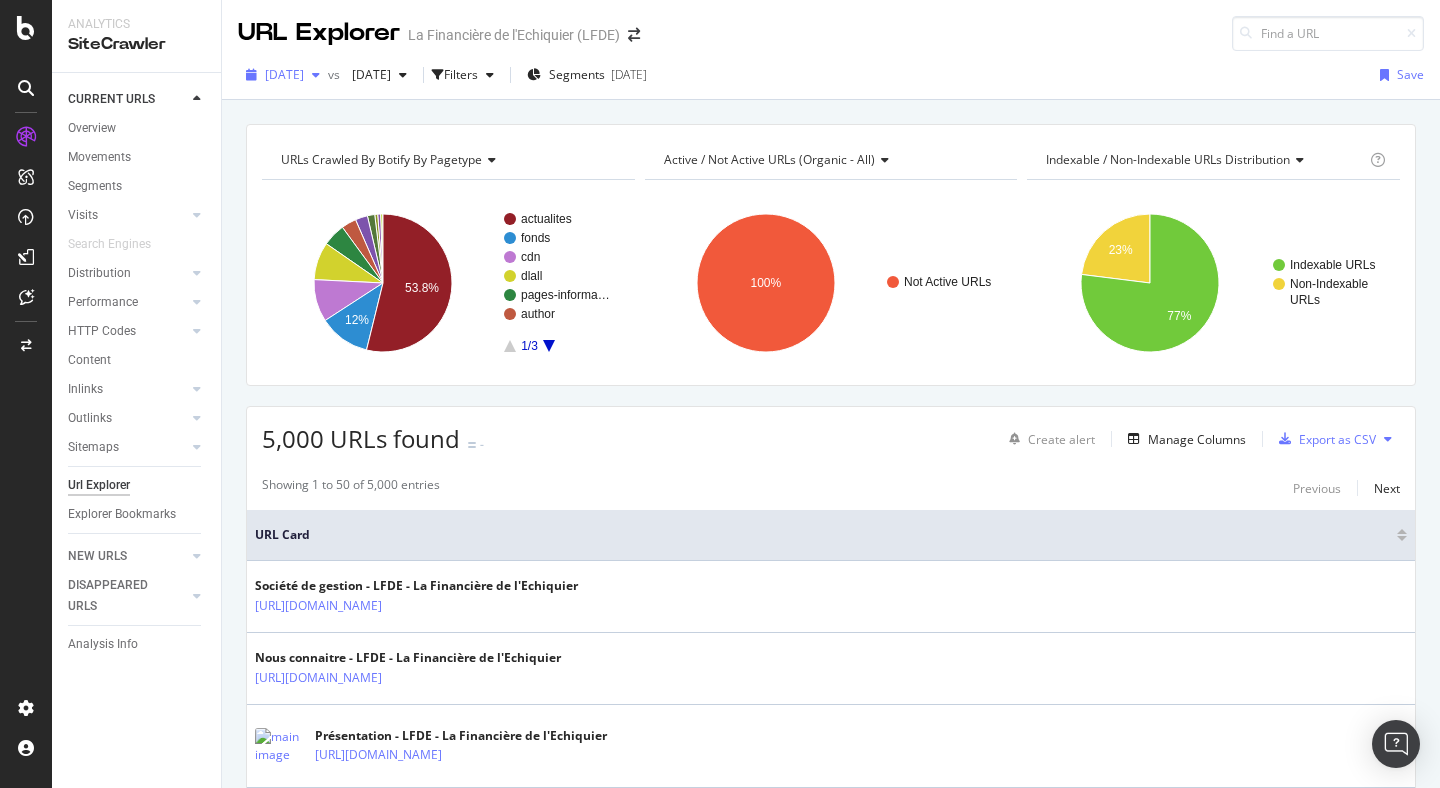 click on "[DATE]" at bounding box center (284, 74) 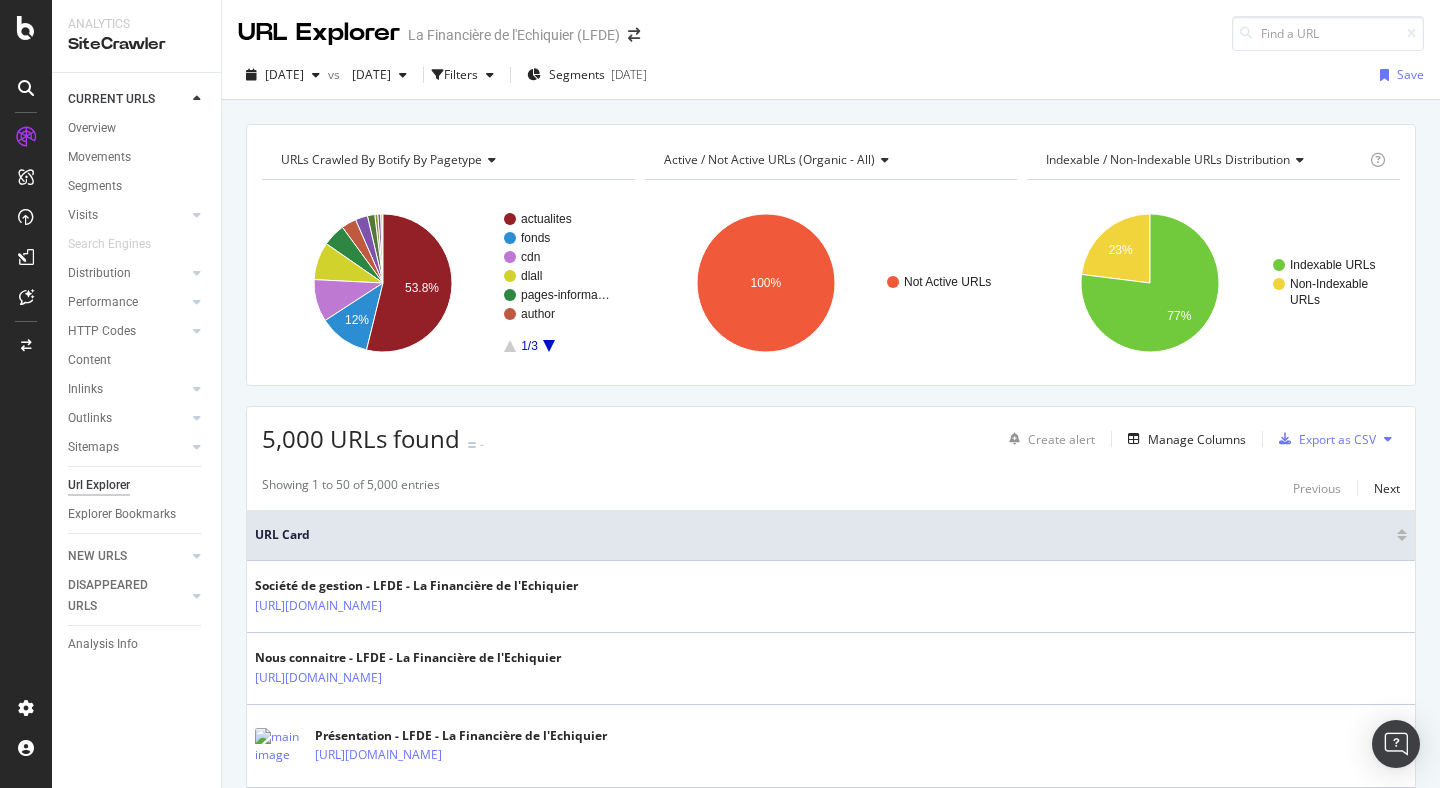 click on "URLs Crawled By Botify By pagetype
Chart (by Value) Table Expand Export as CSV Export as PNG Add to Custom Report
×
actualites fonds cdn dlall pages-informa… author 1/3 12% 53.8% pagetype Crawled URLs actualites 2,692 fonds 600 cdn 497 dlall 443 pages-informationnelles 267 author 175 category 144 guide-investisseur 86 home 34 informations-legales 34 contact 26 #nomatch 1 newsletter 1 0/0
Active / Not Active URLs (organic - all)
Chart (by Value) Table Expand Export as CSV Export as PNG Add to Custom Report
×
Not Active URLs 100% Activity Crawled URLs Not Active URLs 5,000 Not Active URLs
Indexable / Non-Indexable URLs distribution
×" at bounding box center (831, 124) 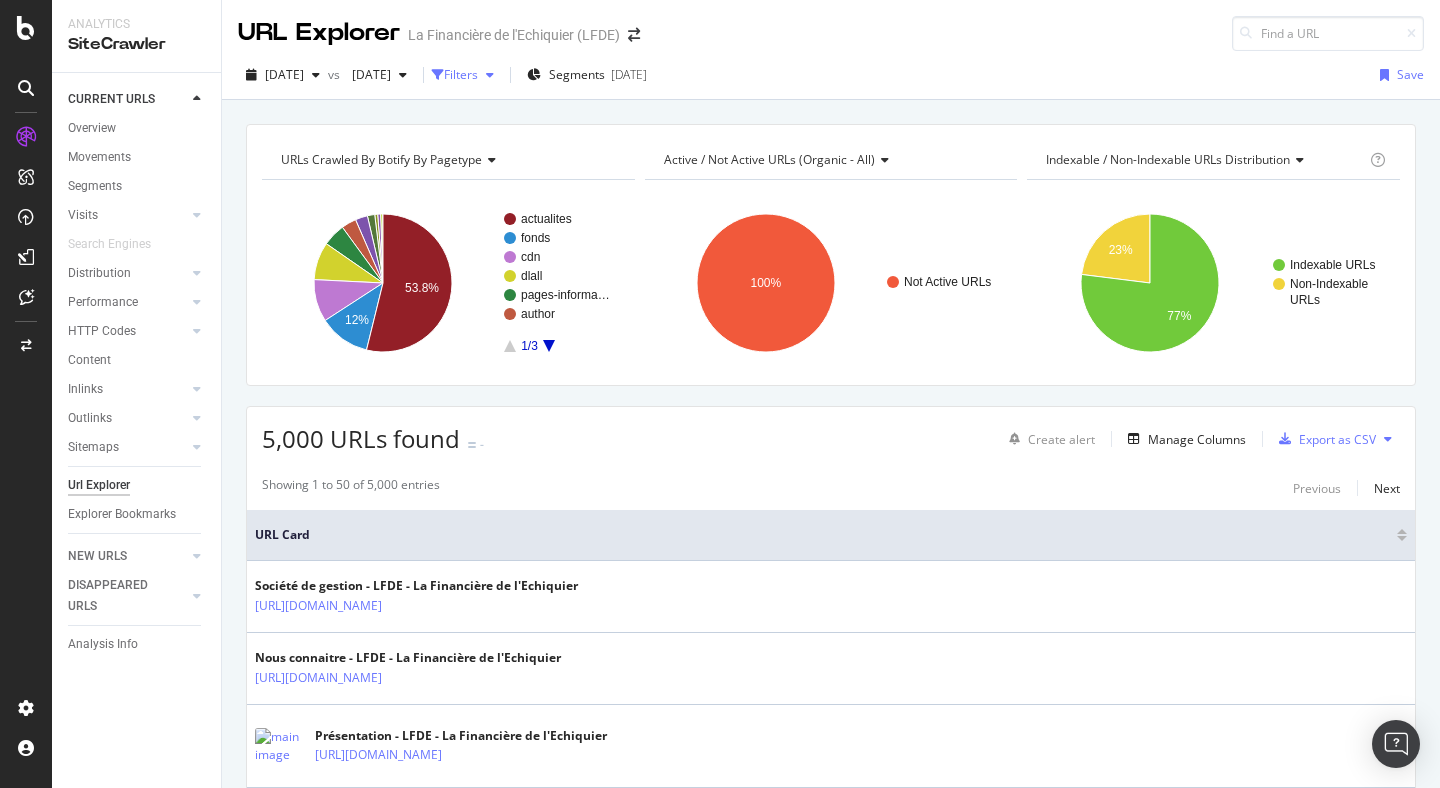 click on "Filters" at bounding box center (461, 74) 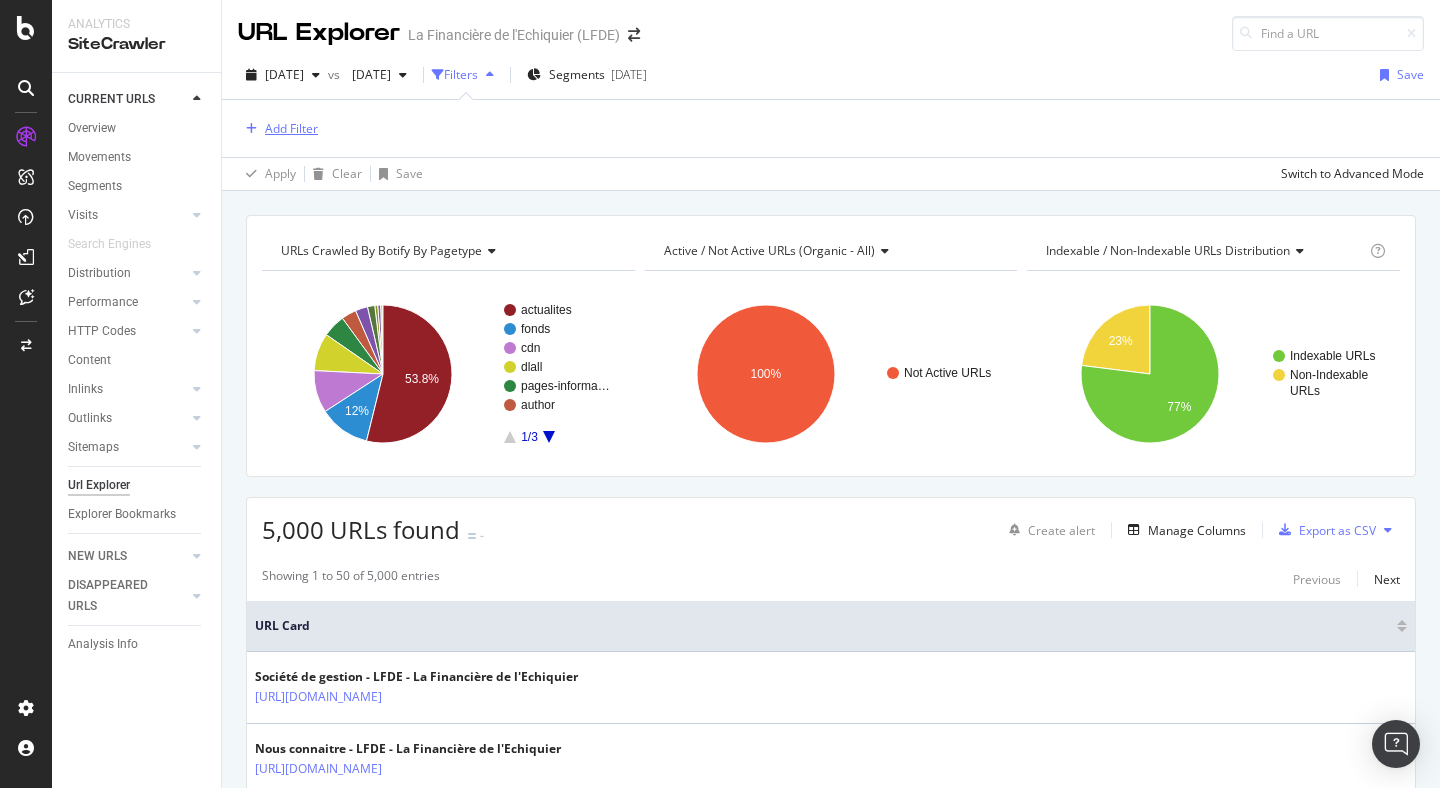 click on "Add Filter" at bounding box center [278, 129] 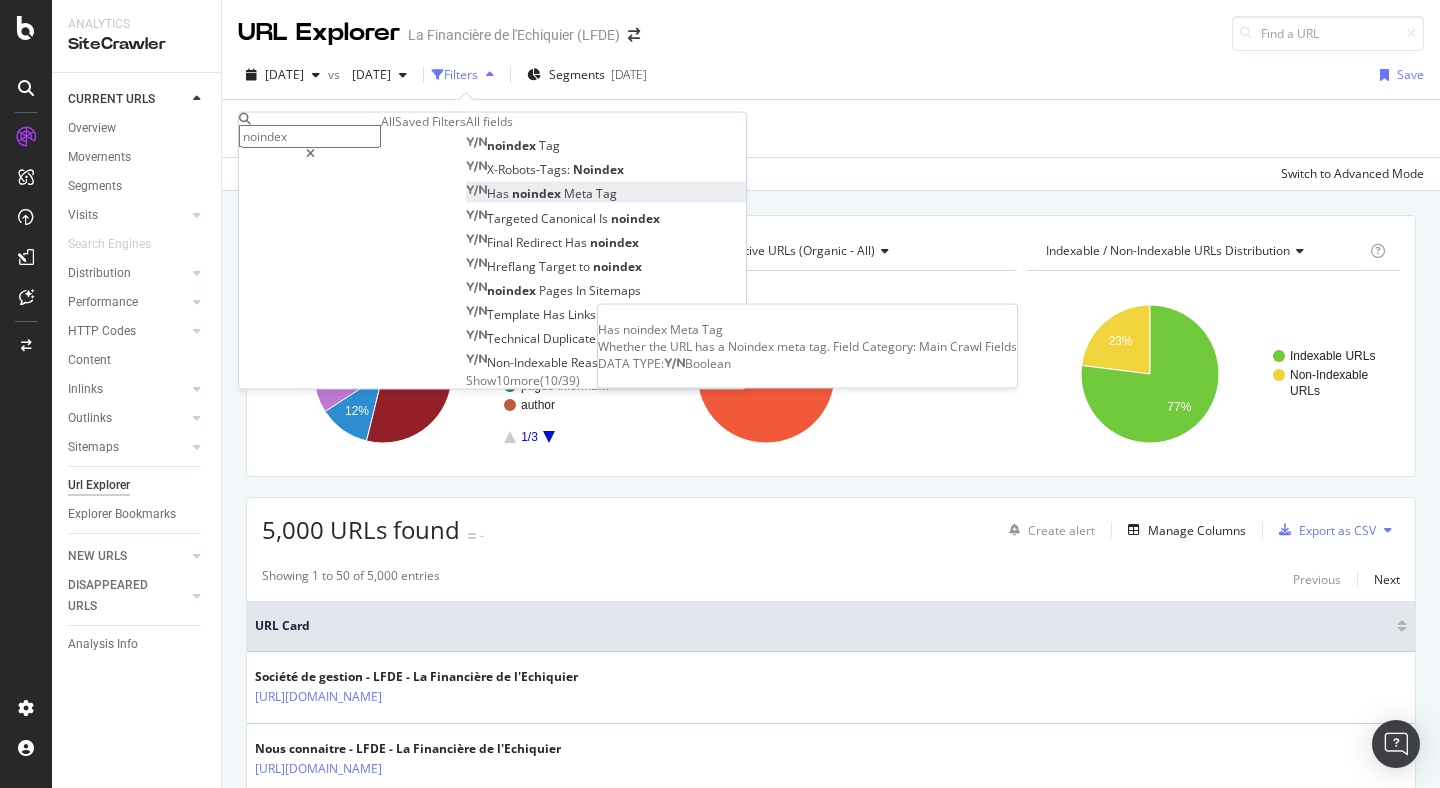 type on "noindex" 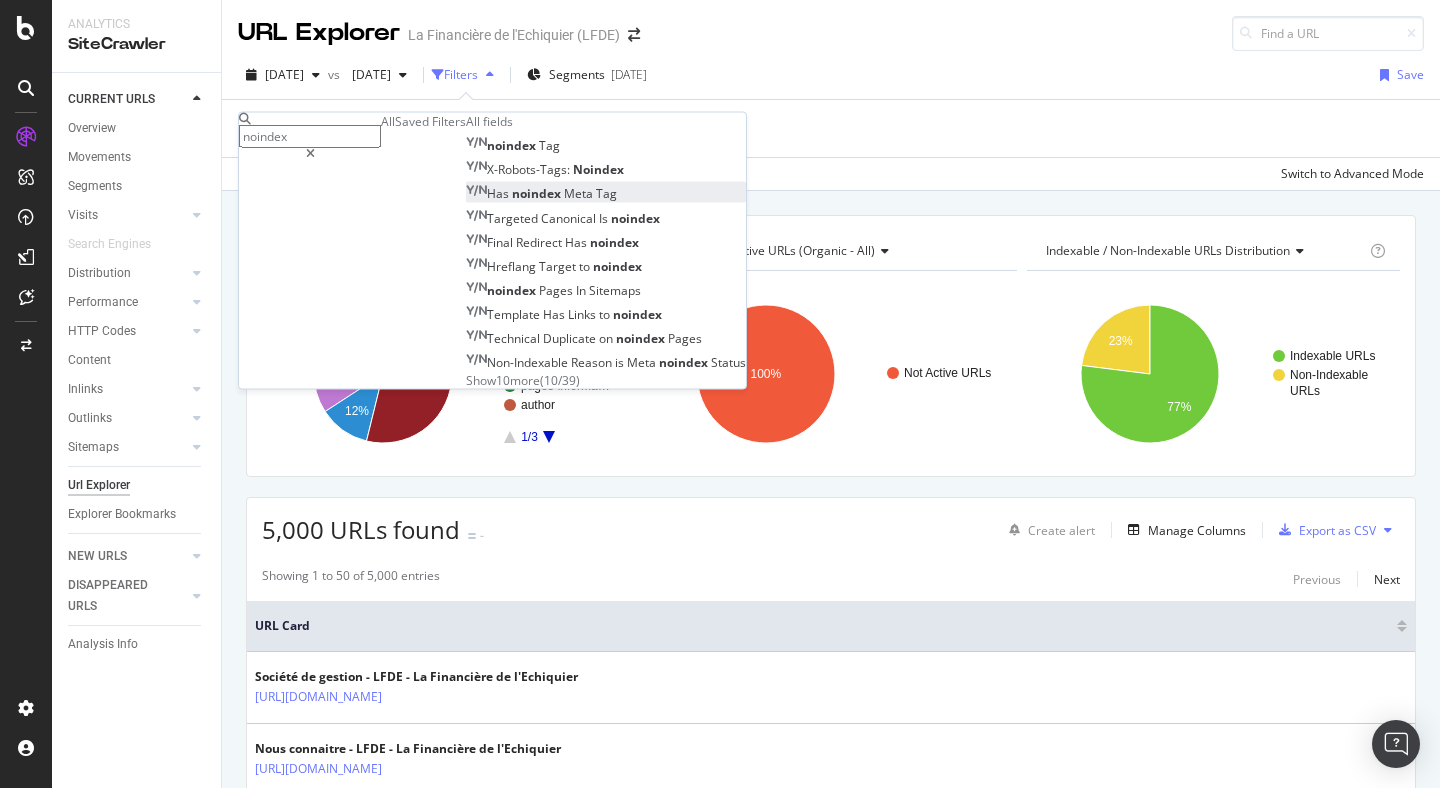 click on "noindex" at bounding box center [538, 193] 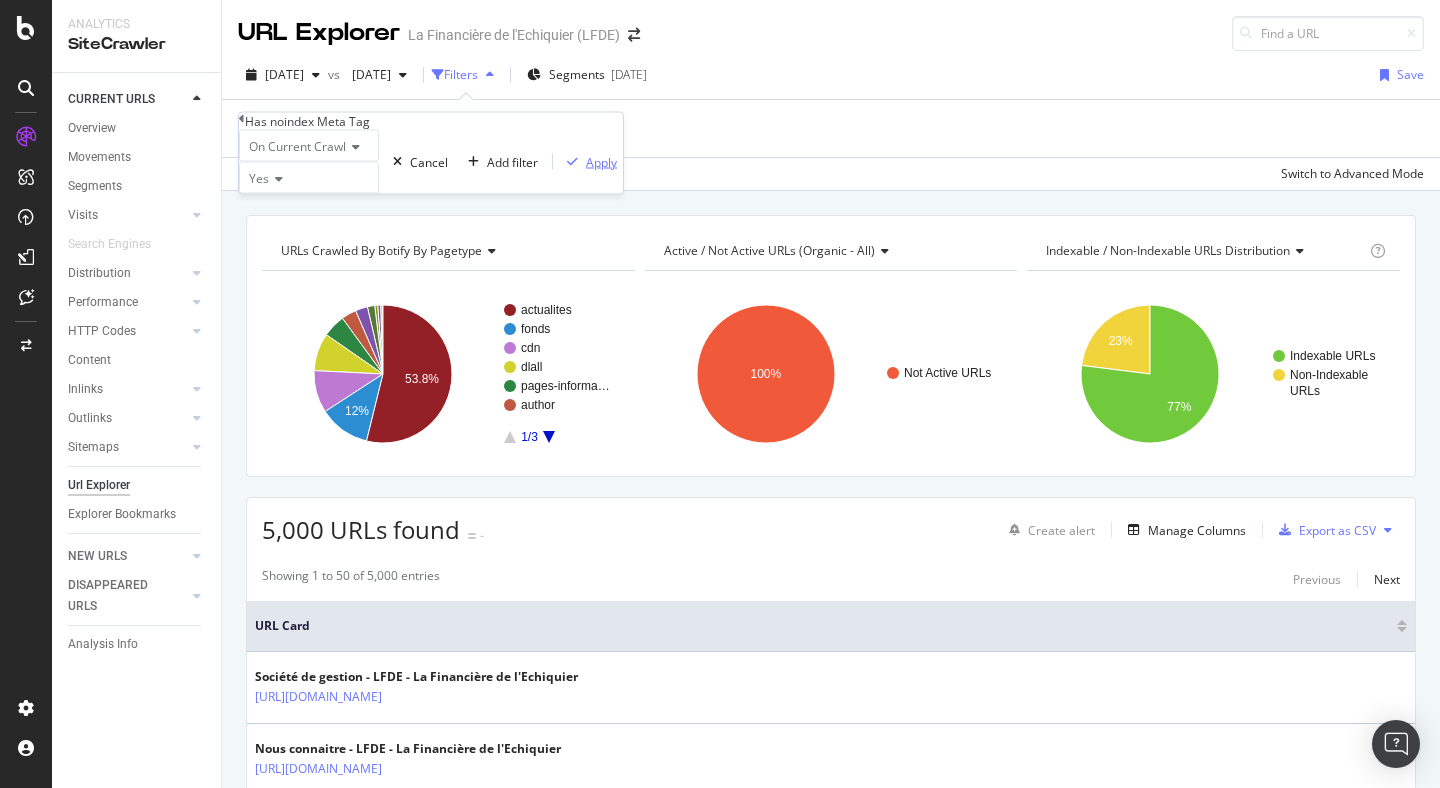 click on "Apply" at bounding box center (601, 161) 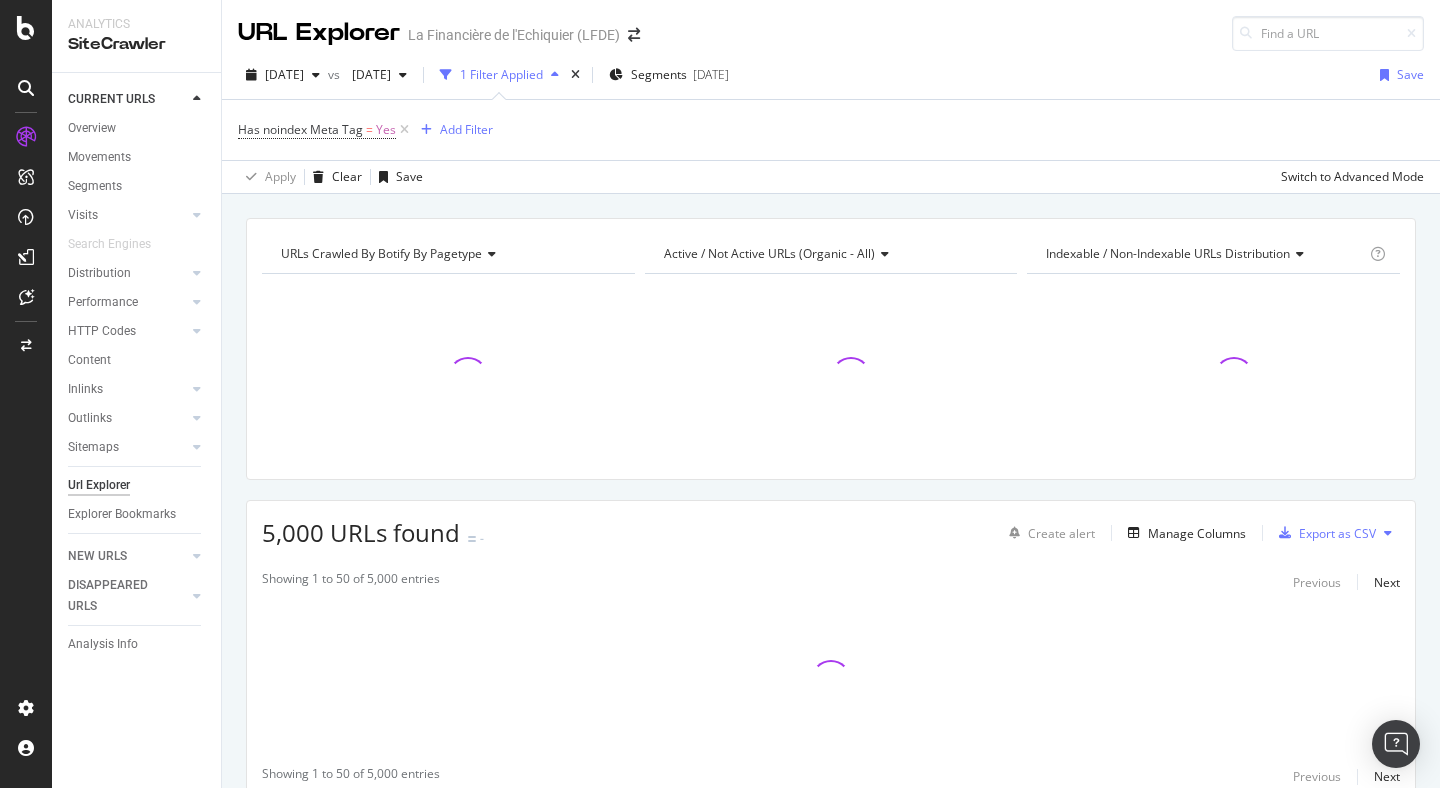 click on "Has noindex Meta Tag   =     Yes Add Filter" at bounding box center [831, 130] 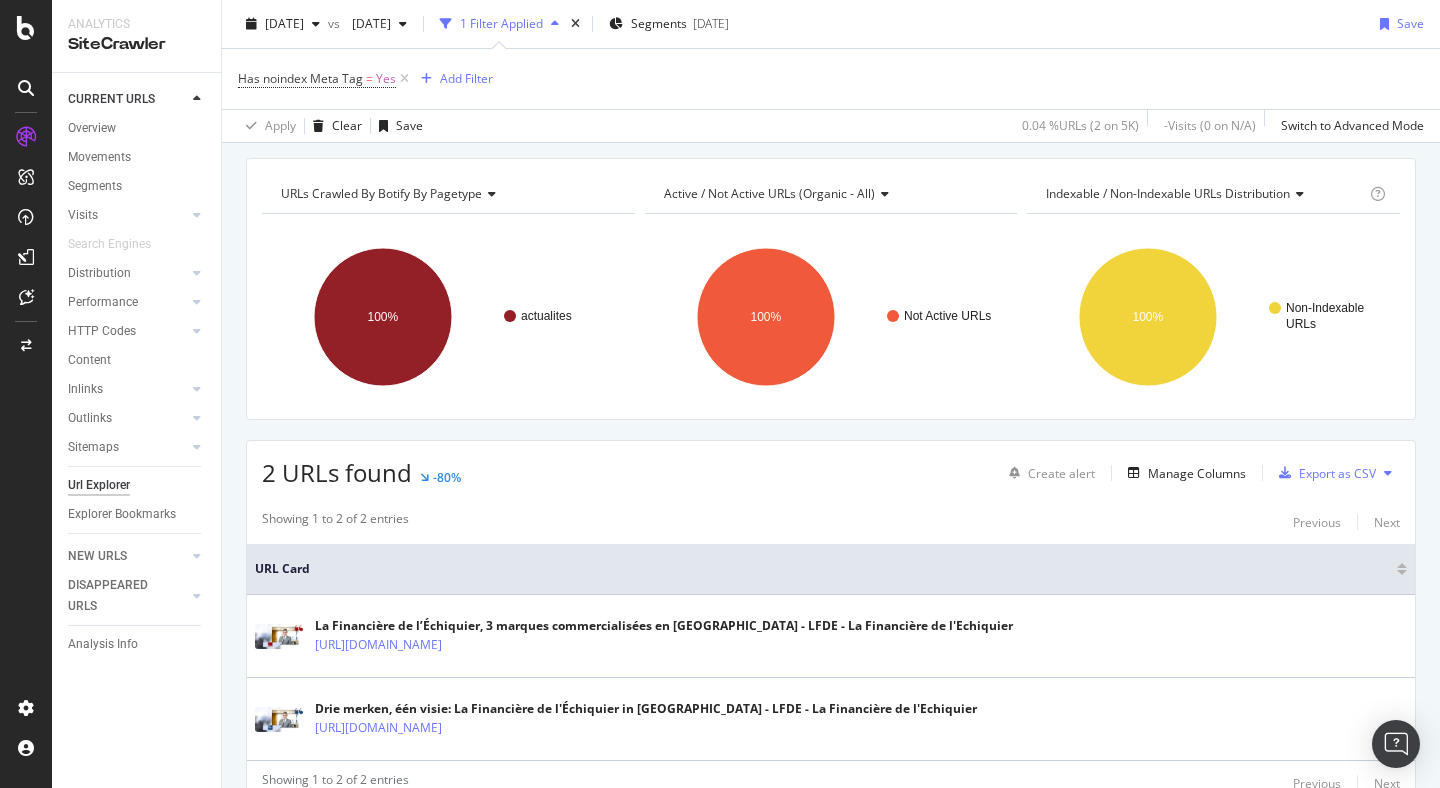 scroll, scrollTop: 149, scrollLeft: 0, axis: vertical 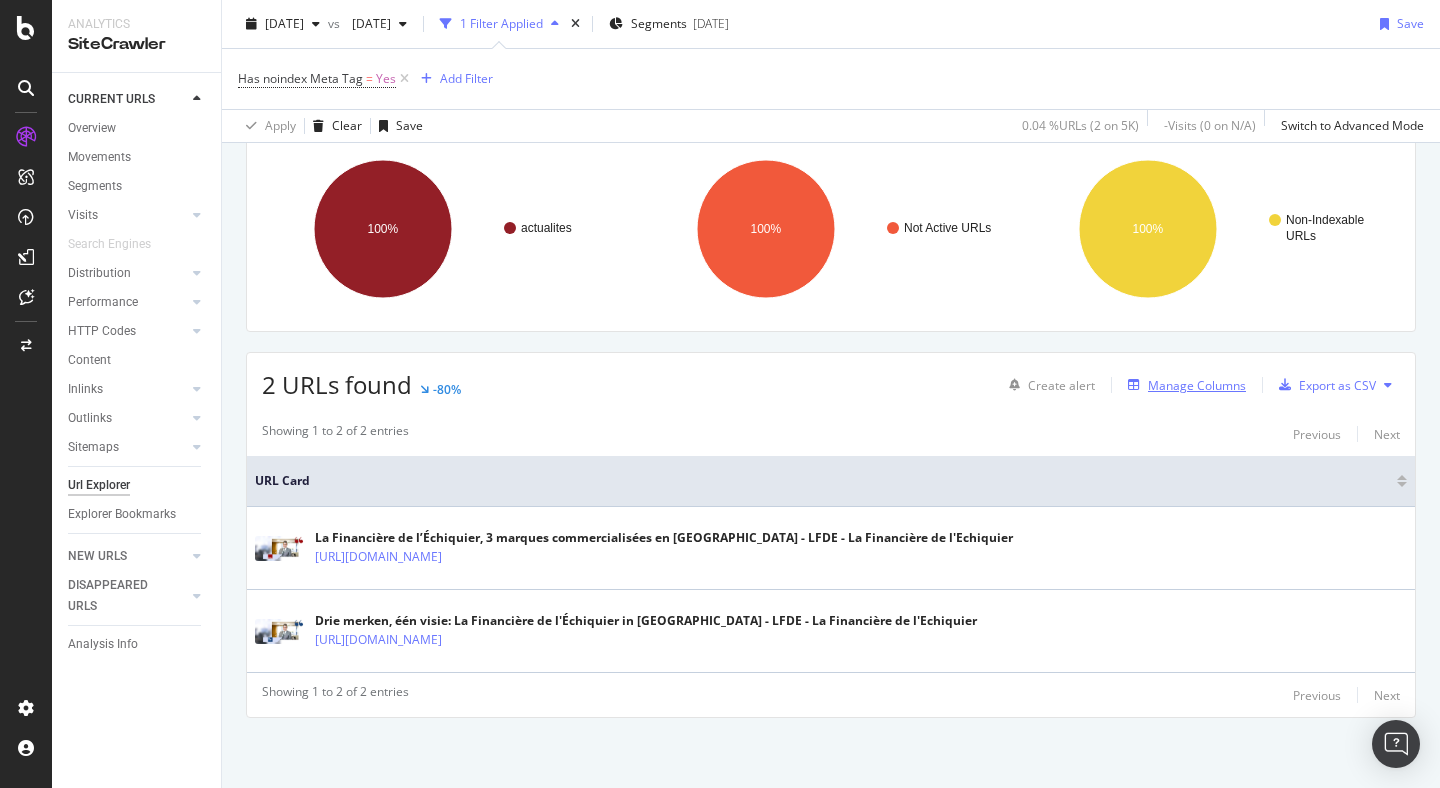 click on "Manage Columns" at bounding box center [1197, 385] 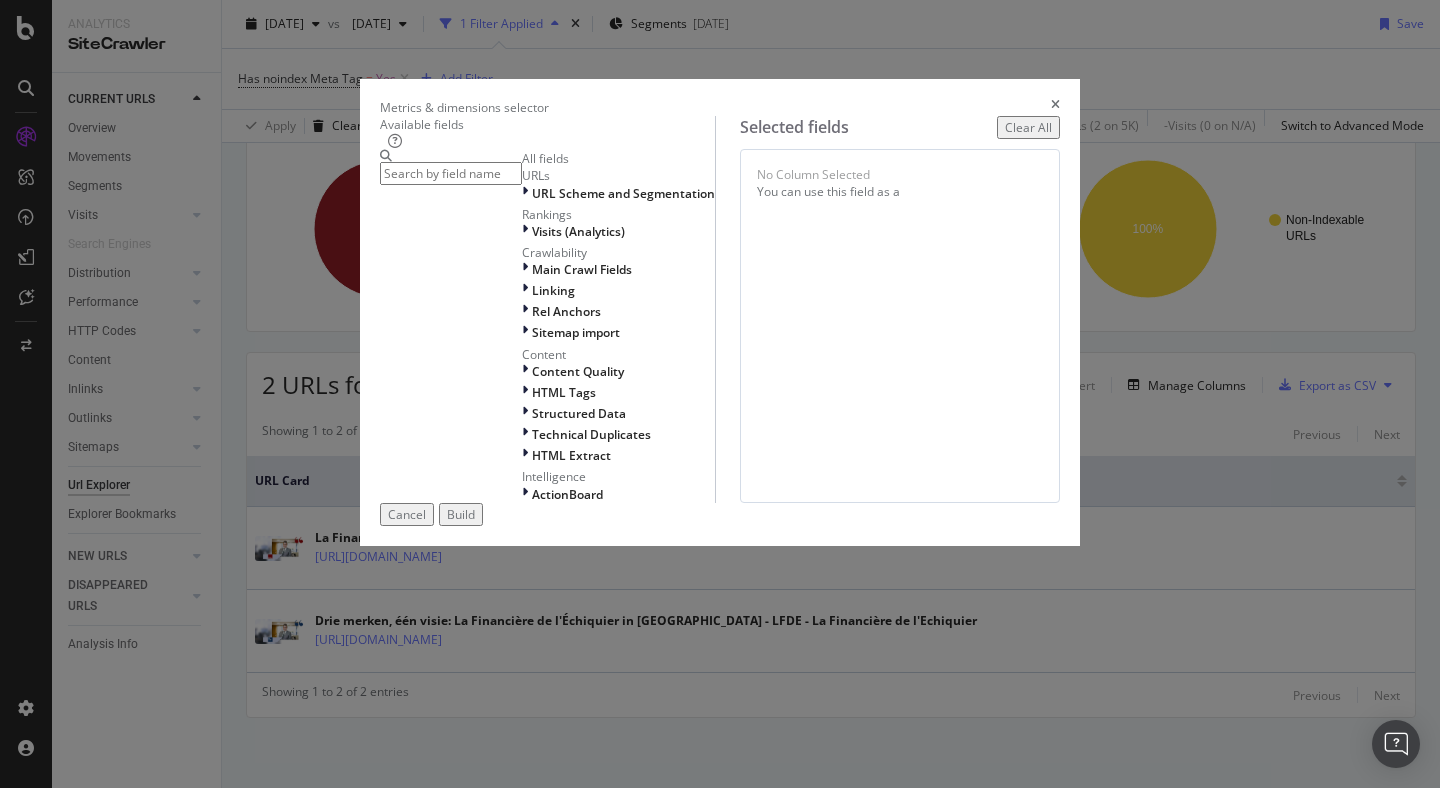 click at bounding box center [1055, 107] 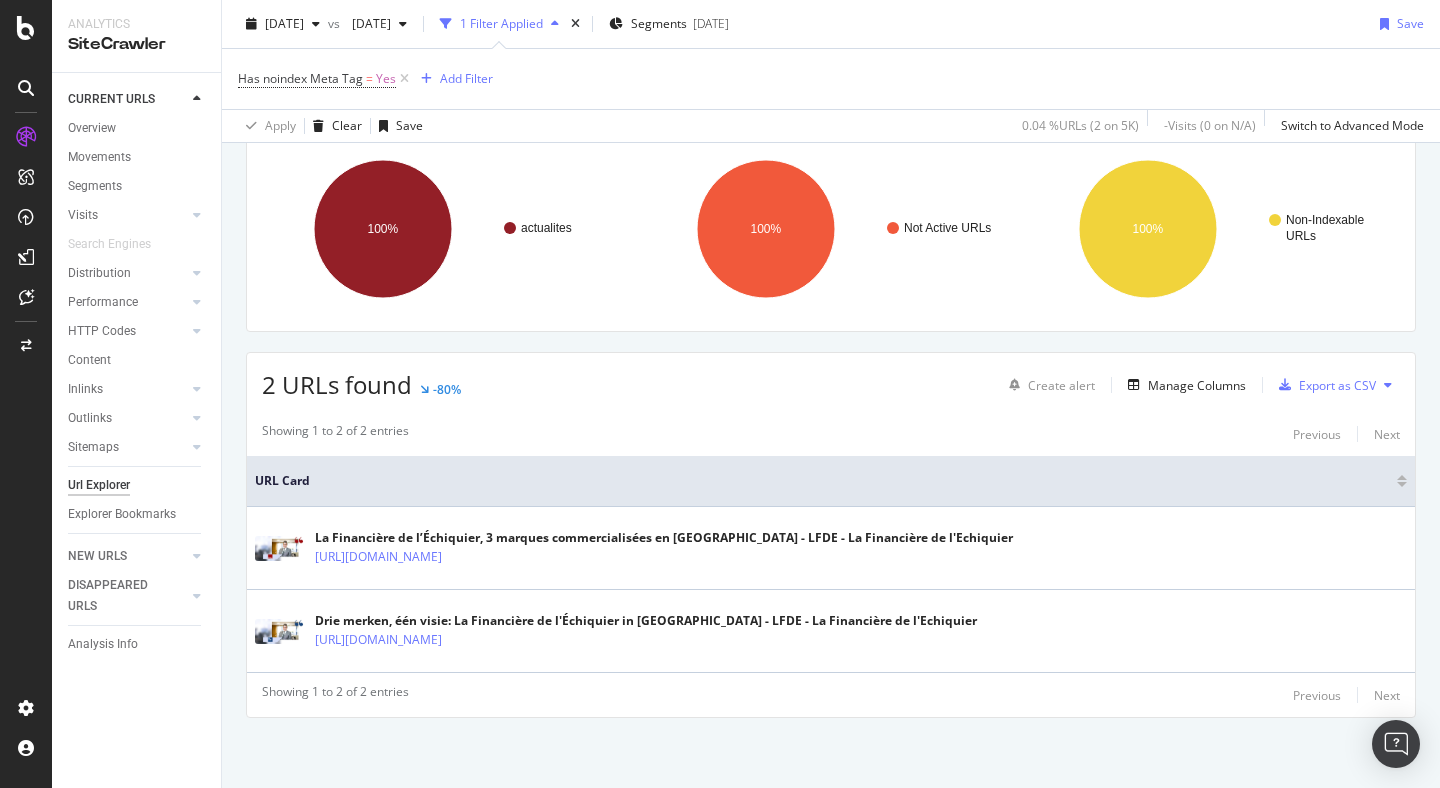click on "Showing 1 to 2 of 2 entries Previous Next URL Card La Financière de l’Échiquier, 3 marques commercialisées en [GEOGRAPHIC_DATA] - LFDE - La Financière de l'Echiquier [URL][DOMAIN_NAME] Drie merken, één visie: La Financière de l'Échiquier in [GEOGRAPHIC_DATA] - LFDE - La Financière de l'Echiquier [URL][DOMAIN_NAME] Showing 1 to 2 of 2 entries Previous Next" at bounding box center [831, 564] 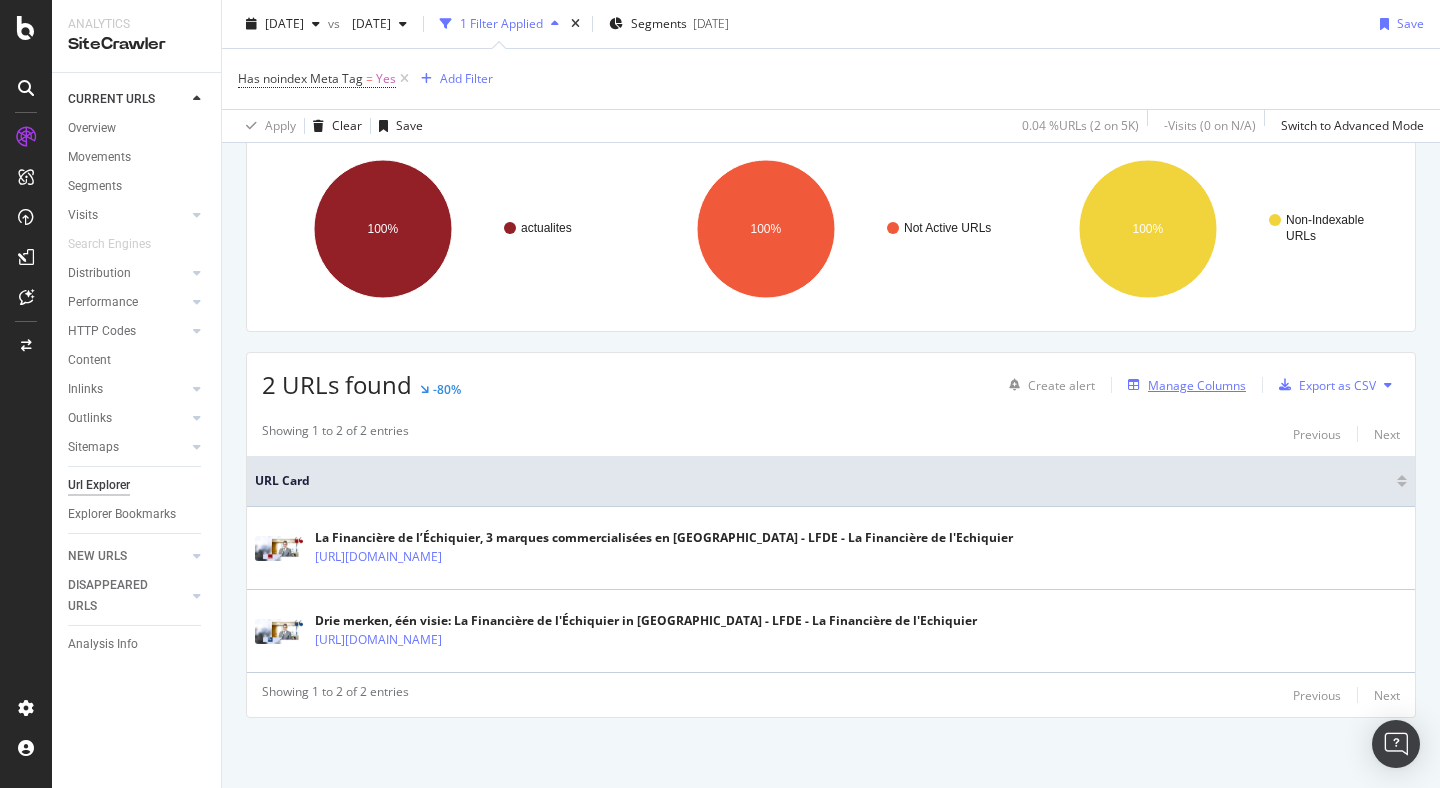click on "Manage Columns" at bounding box center [1197, 385] 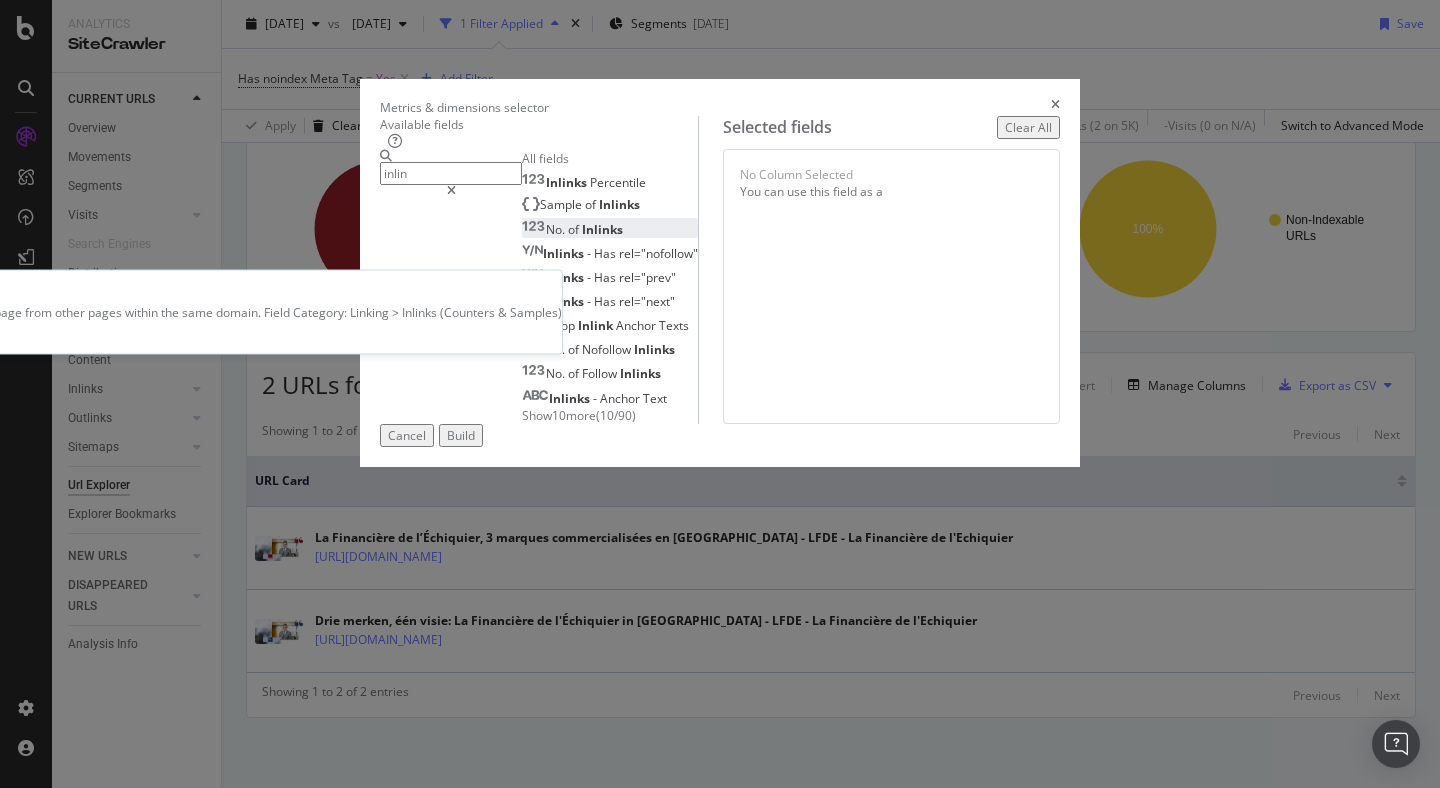 type on "inlin" 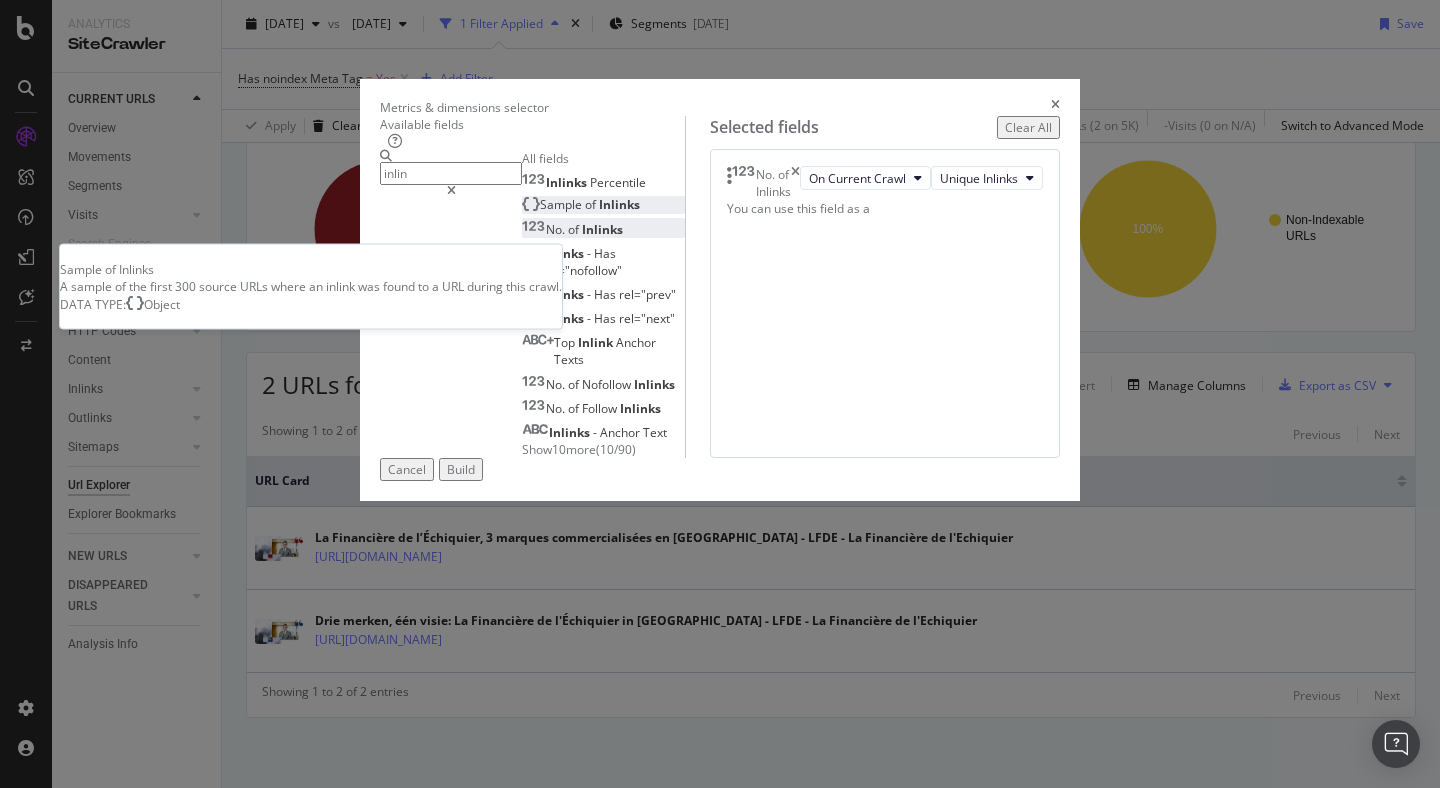 click on "Sample" at bounding box center [562, 204] 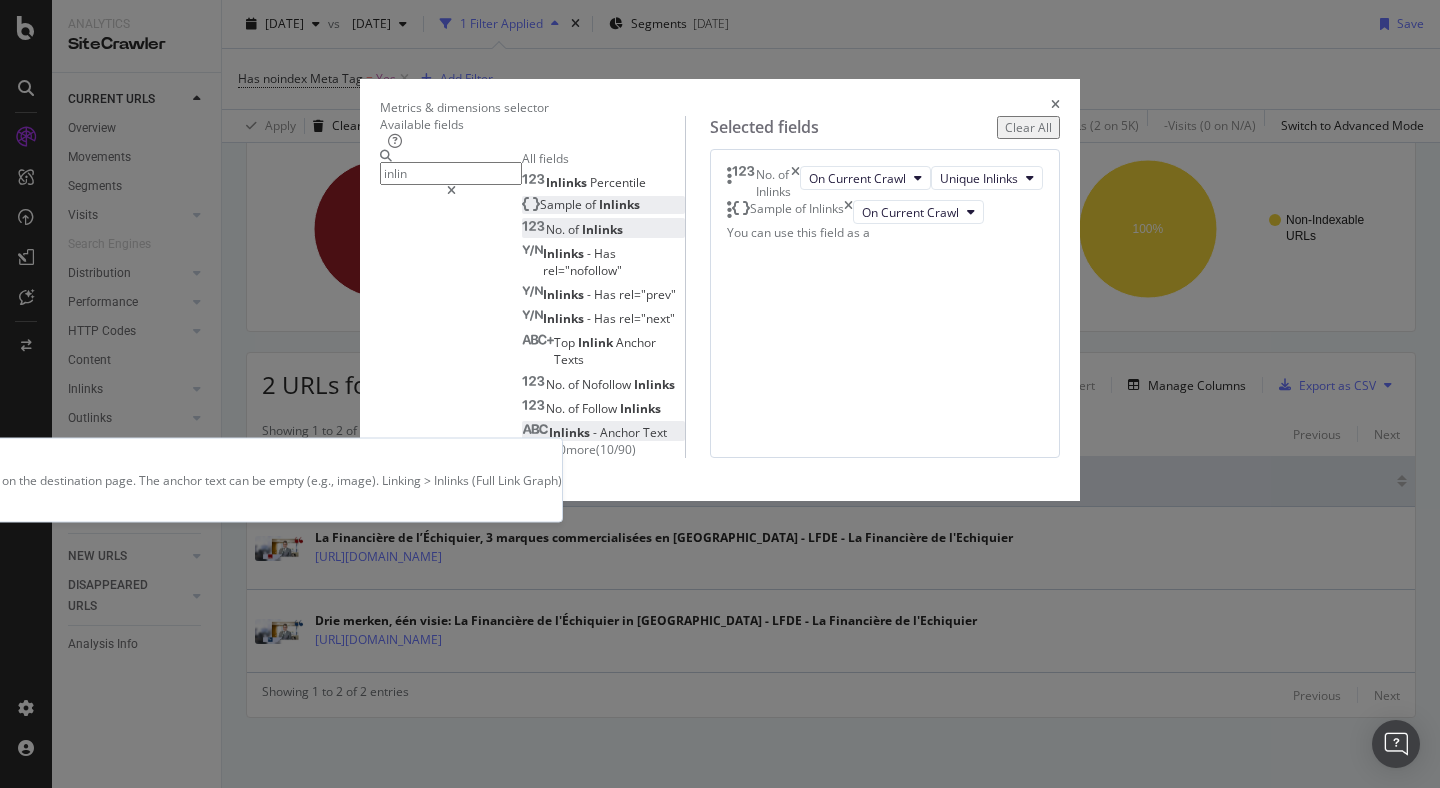 click on "Anchor" at bounding box center (621, 432) 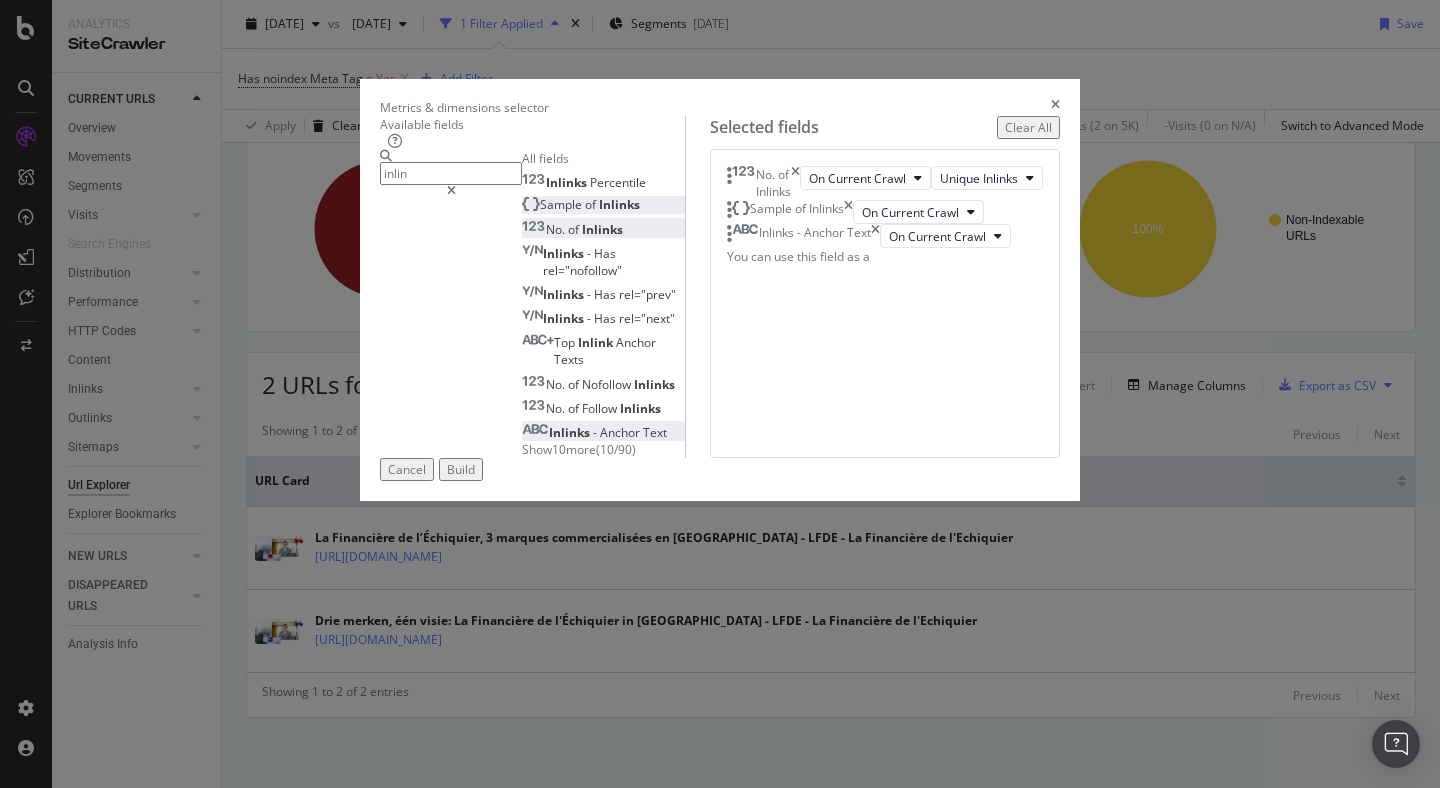 click on "Build" at bounding box center (461, 469) 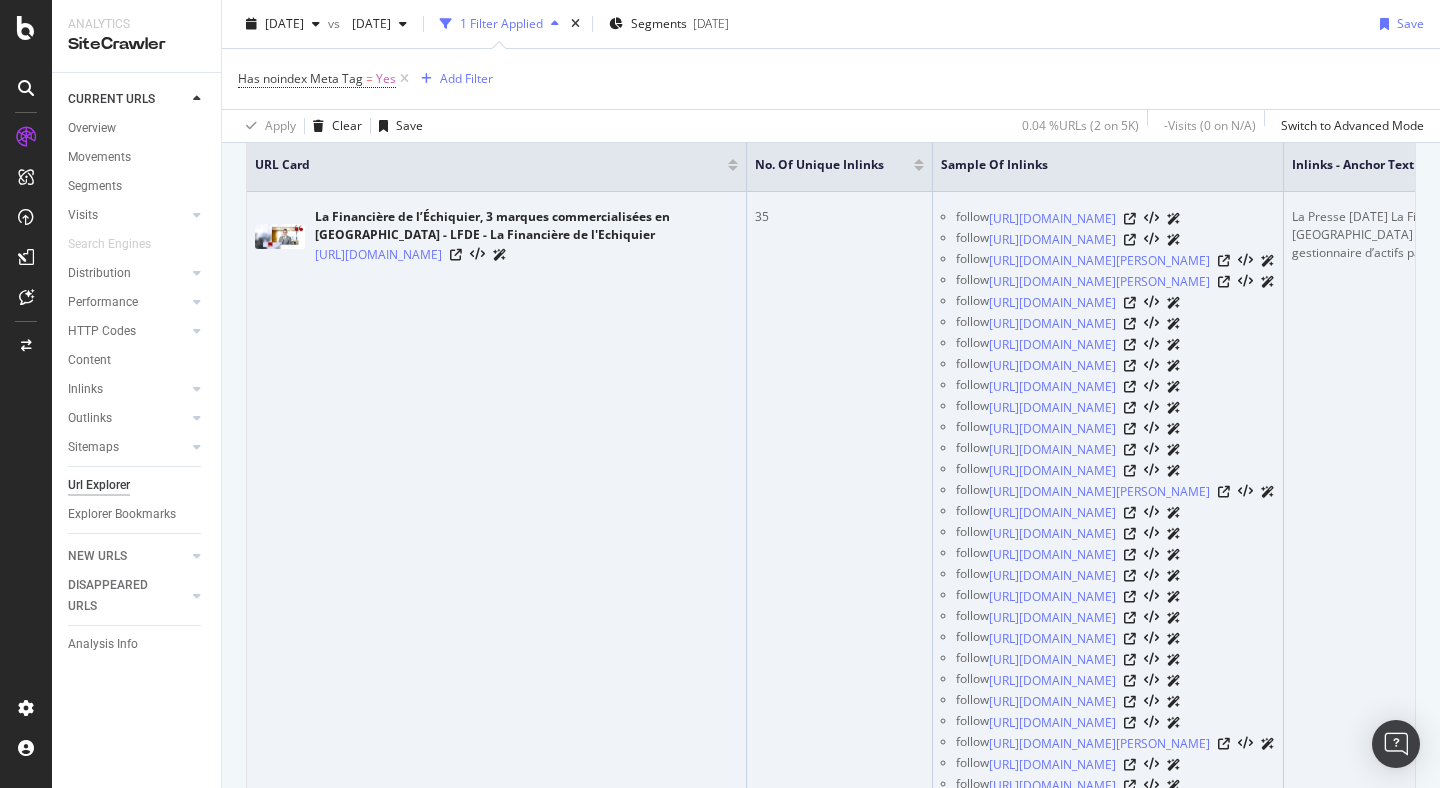 scroll, scrollTop: 466, scrollLeft: 0, axis: vertical 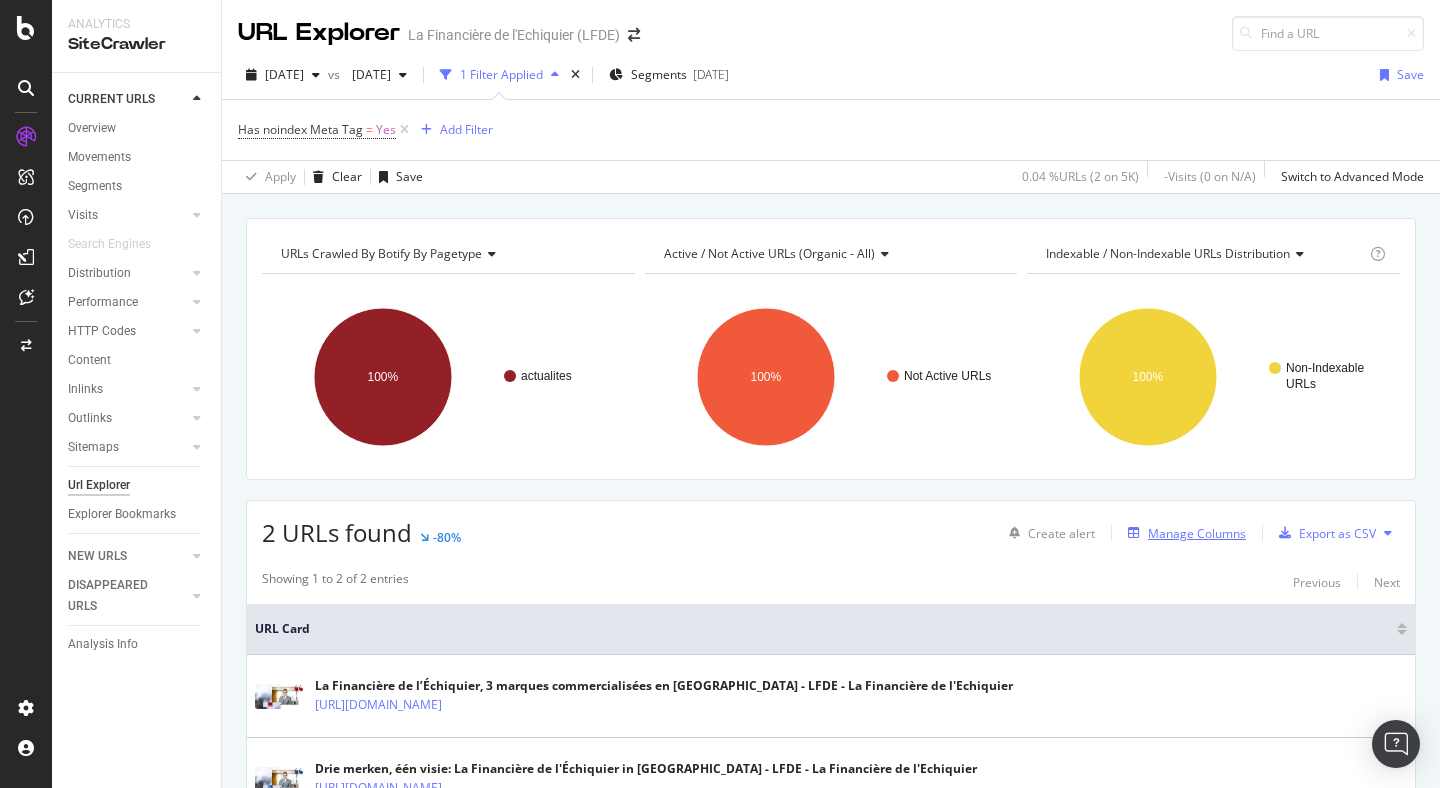 click on "Manage Columns" at bounding box center [1197, 533] 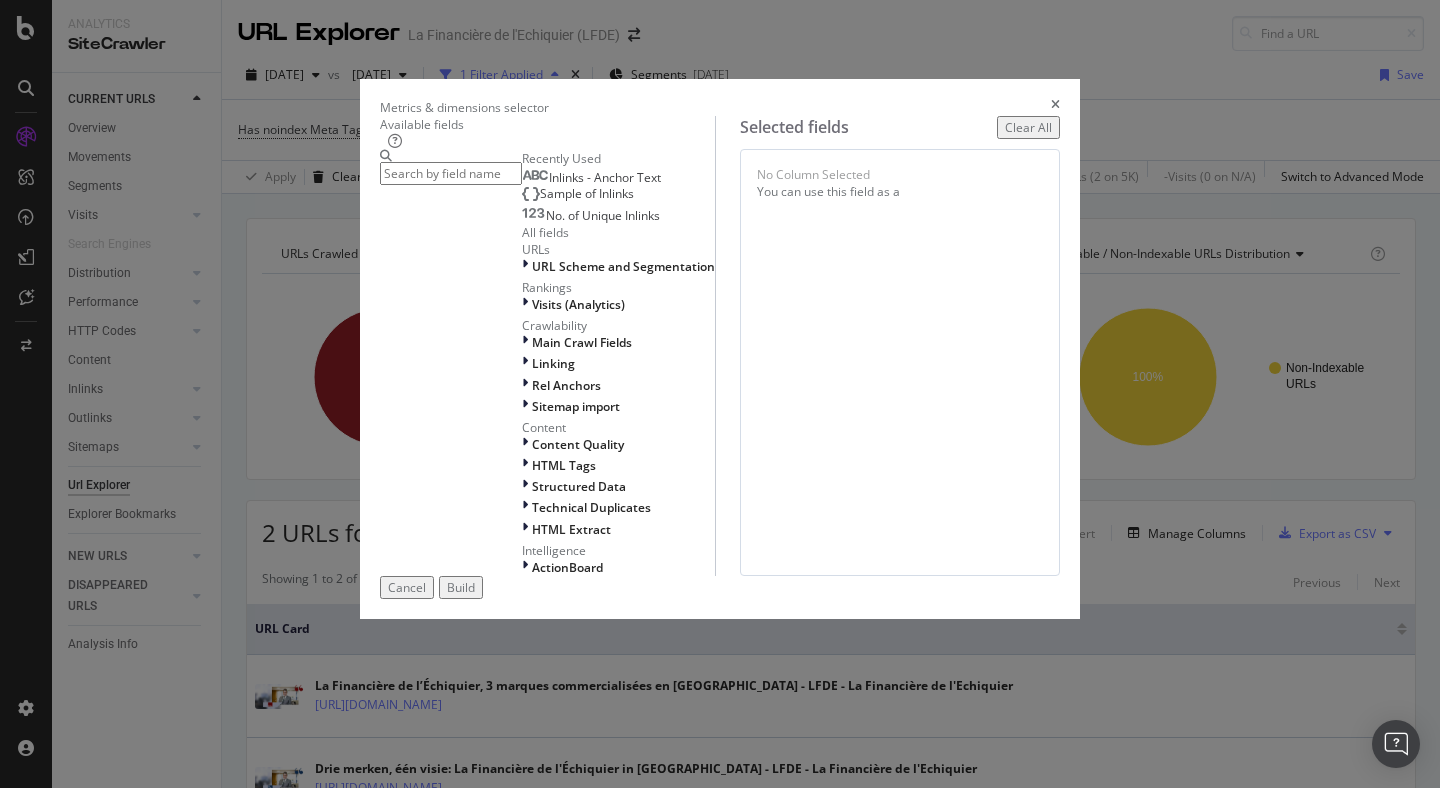 click on "Cancel" at bounding box center (407, 587) 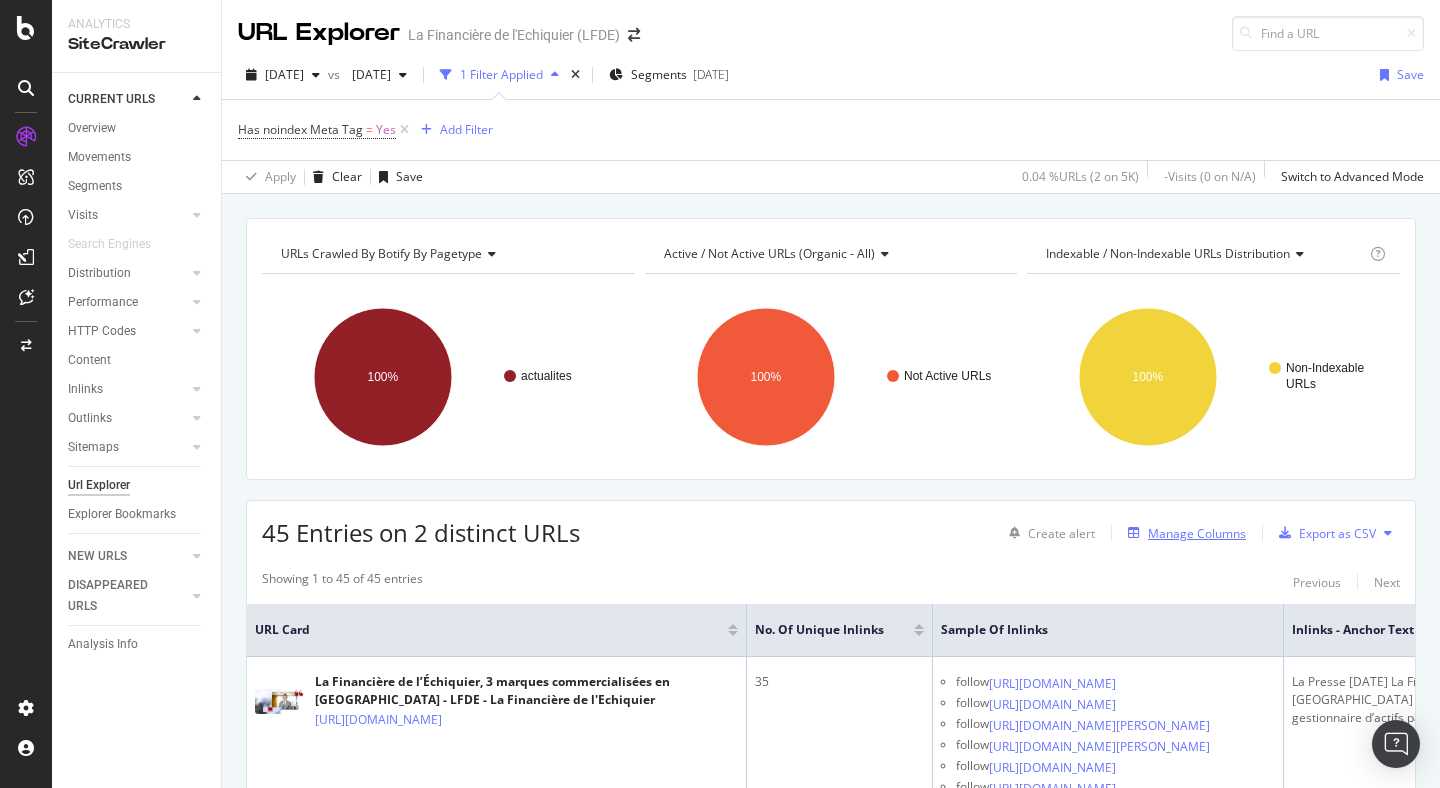 click on "Manage Columns" at bounding box center (1197, 533) 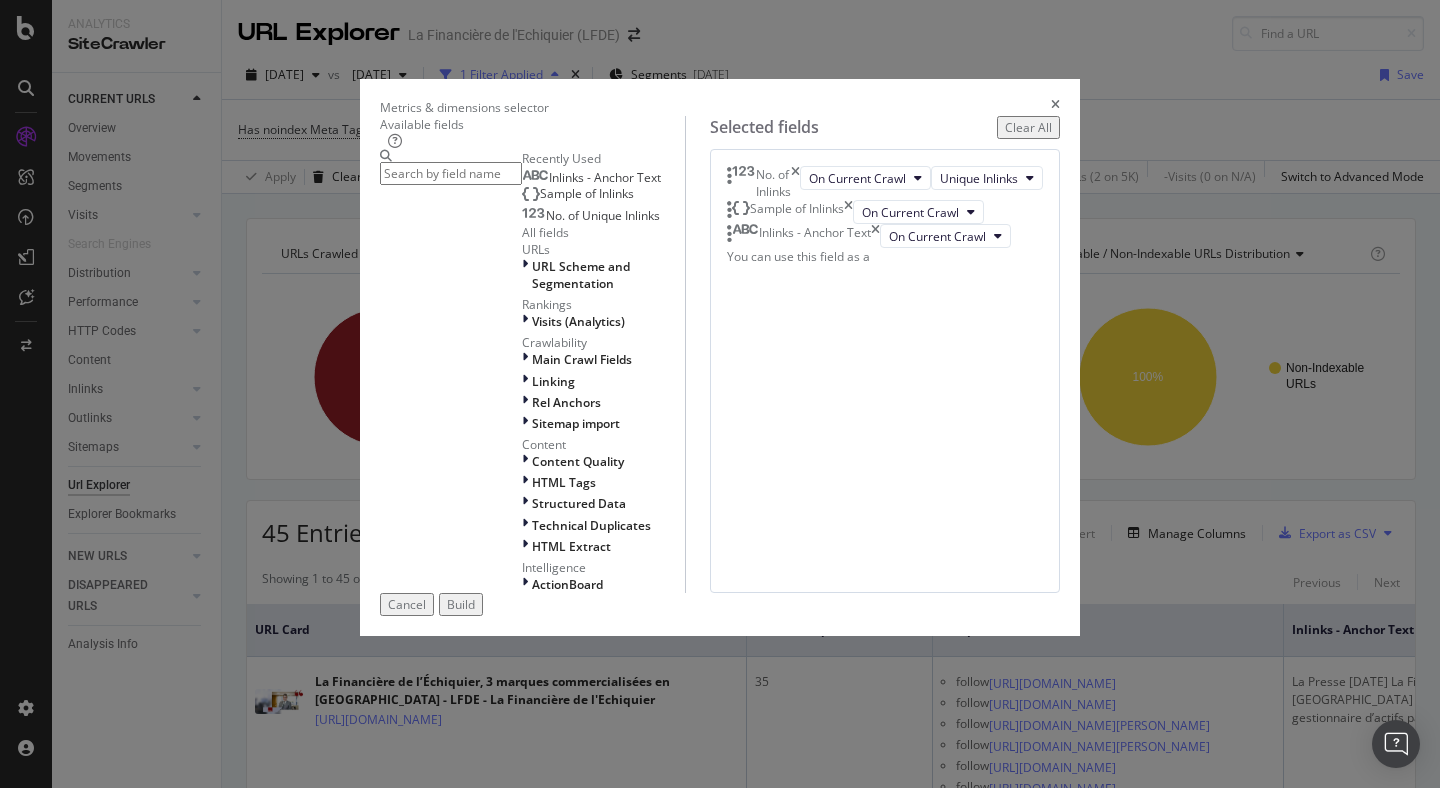 click on "Inlinks - Anchor Text" at bounding box center (803, 236) 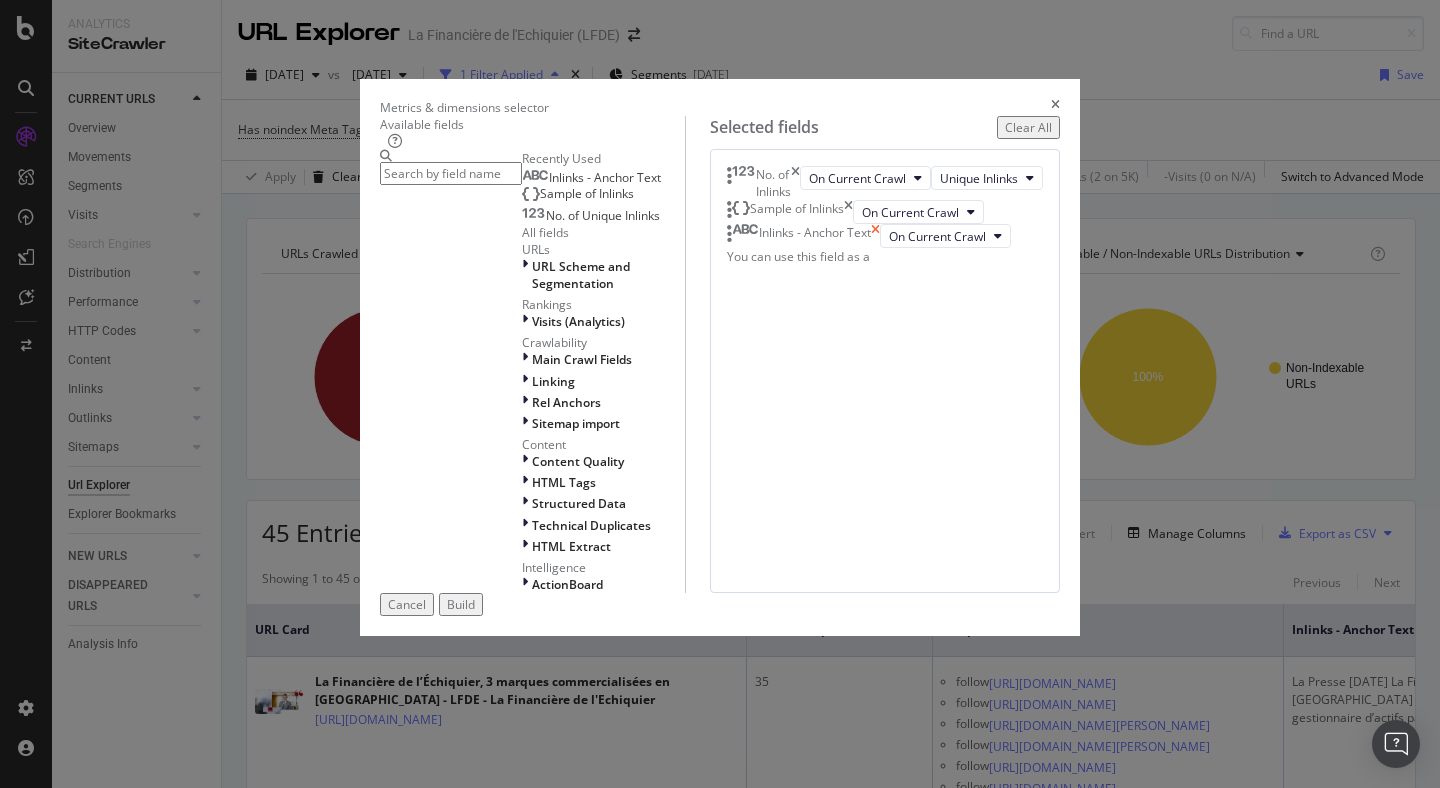 click at bounding box center (875, 236) 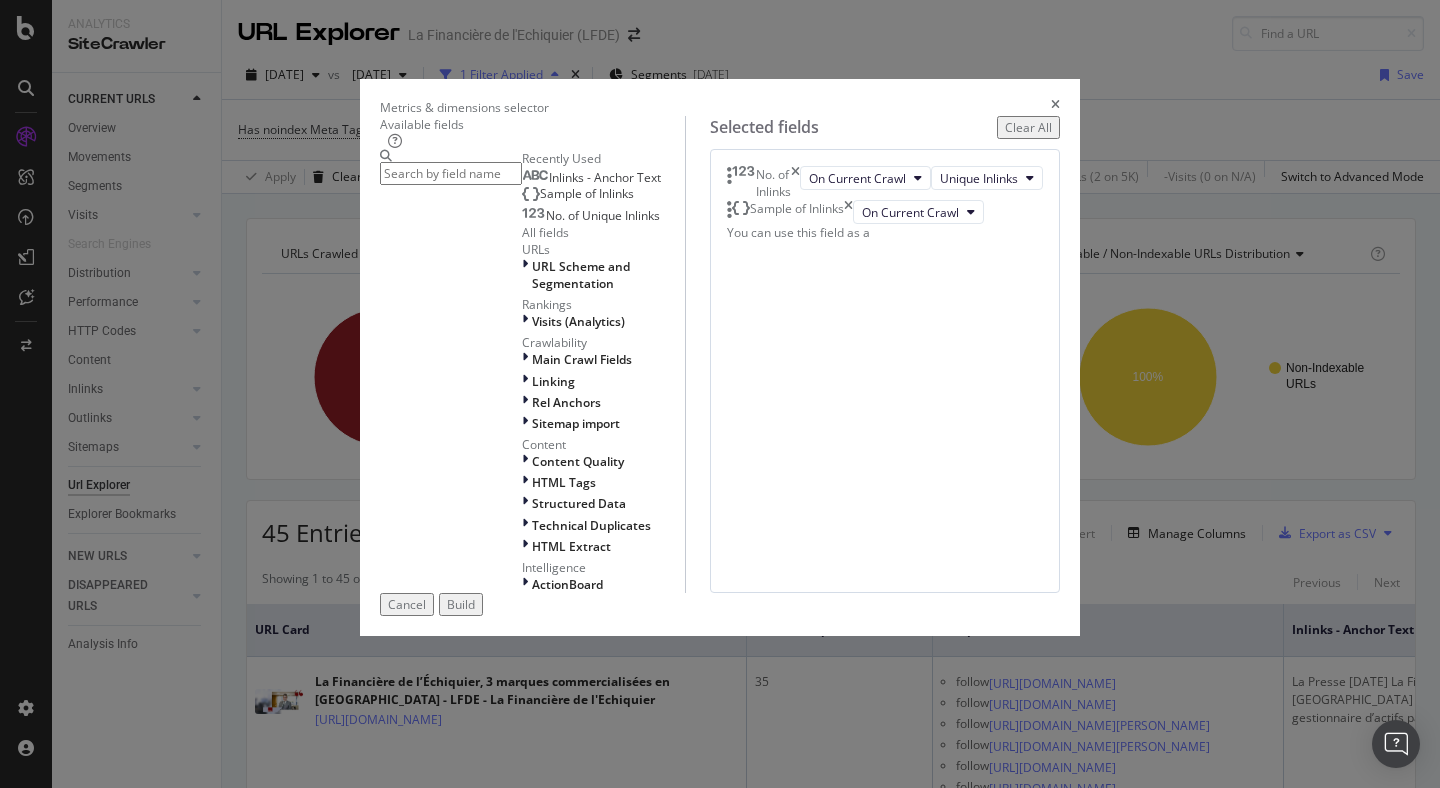 click on "Build" at bounding box center (461, 604) 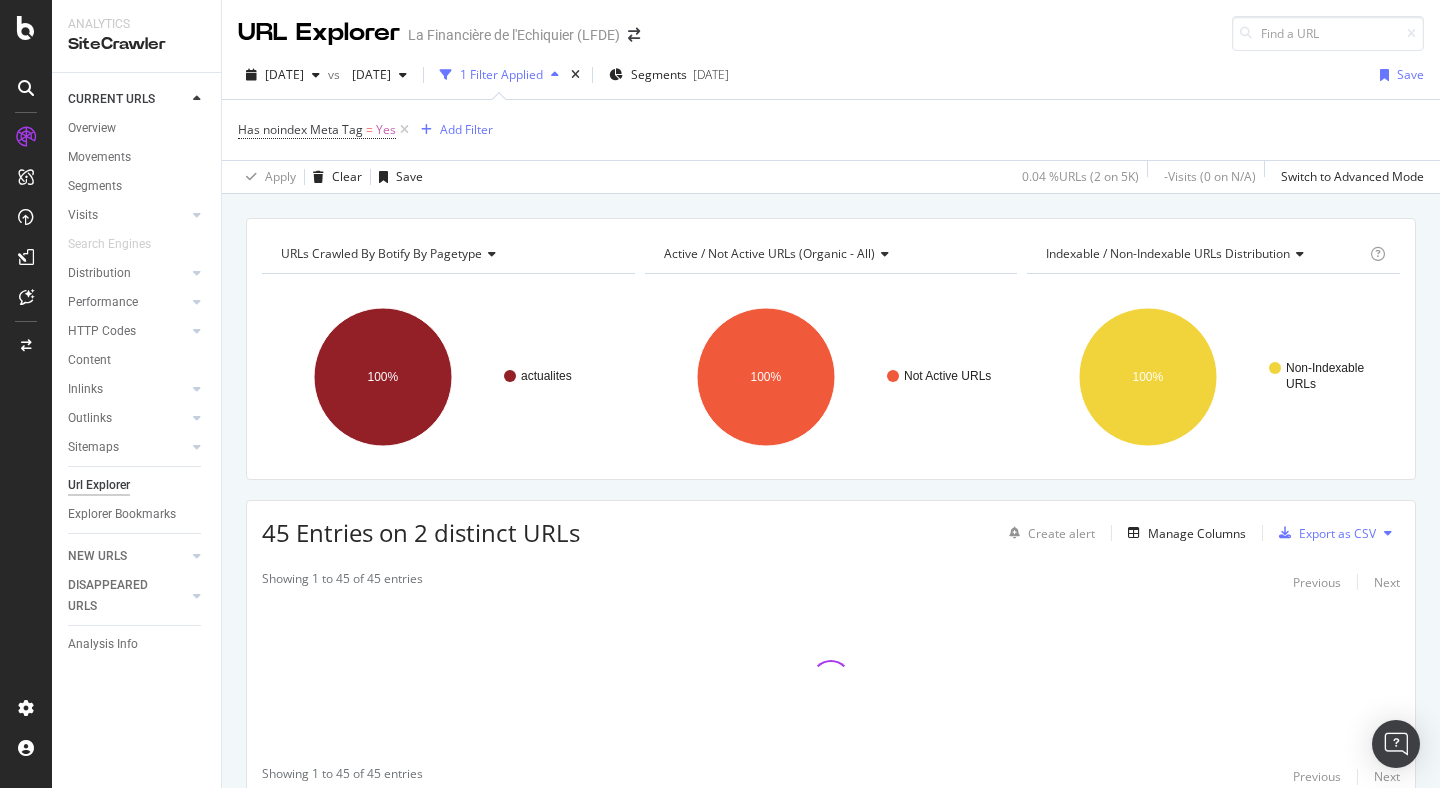 click on "URLs Crawled By Botify By pagetype
Chart (by Value) Table Expand Export as CSV Export as PNG Add to Custom Report
×
actualites 100% pagetype Crawled URLs actualites 2 actualites
Active / Not Active URLs (organic - all)
Chart (by Value) Table Expand Export as CSV Export as PNG Add to Custom Report
×
Not Active URLs 100% Activity Crawled URLs Not Active URLs 2 Not Active URLs
Indexable / Non-Indexable URLs distribution
Chart (by Value) Table Expand Export as CSV Export as PNG Add to Custom Report
×
HTTP 200 status code
Text / HTML content
." at bounding box center (831, 544) 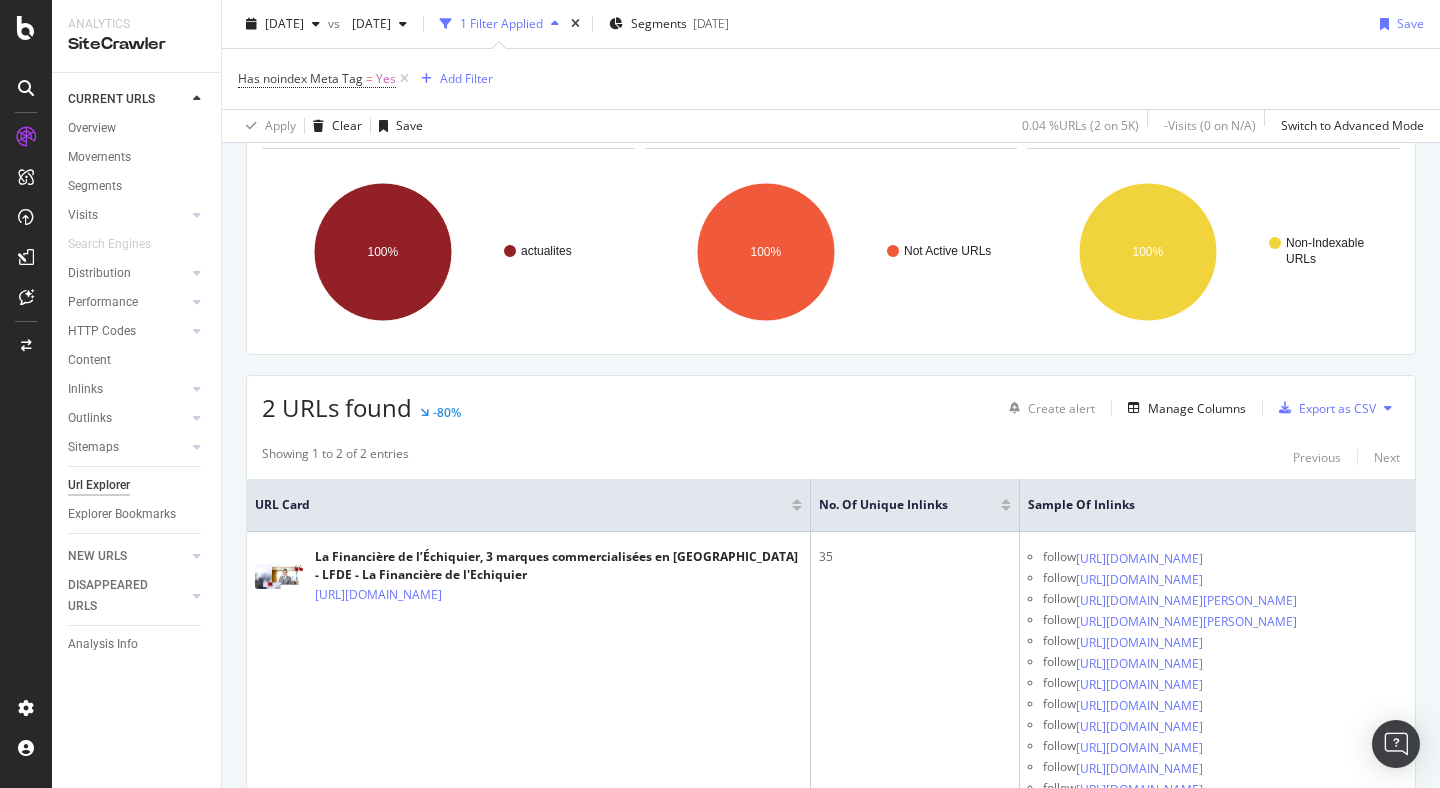 scroll, scrollTop: 142, scrollLeft: 0, axis: vertical 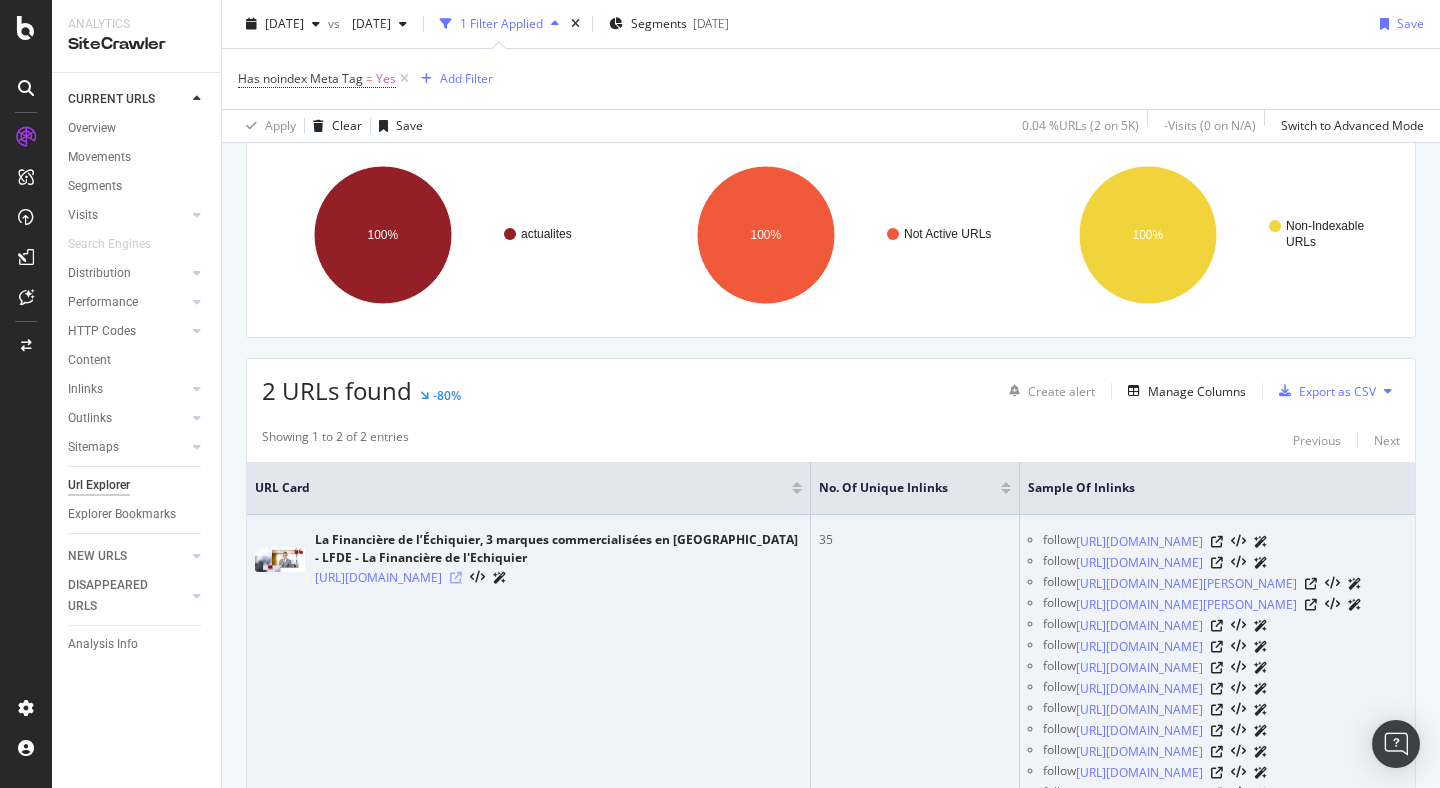 click at bounding box center [456, 578] 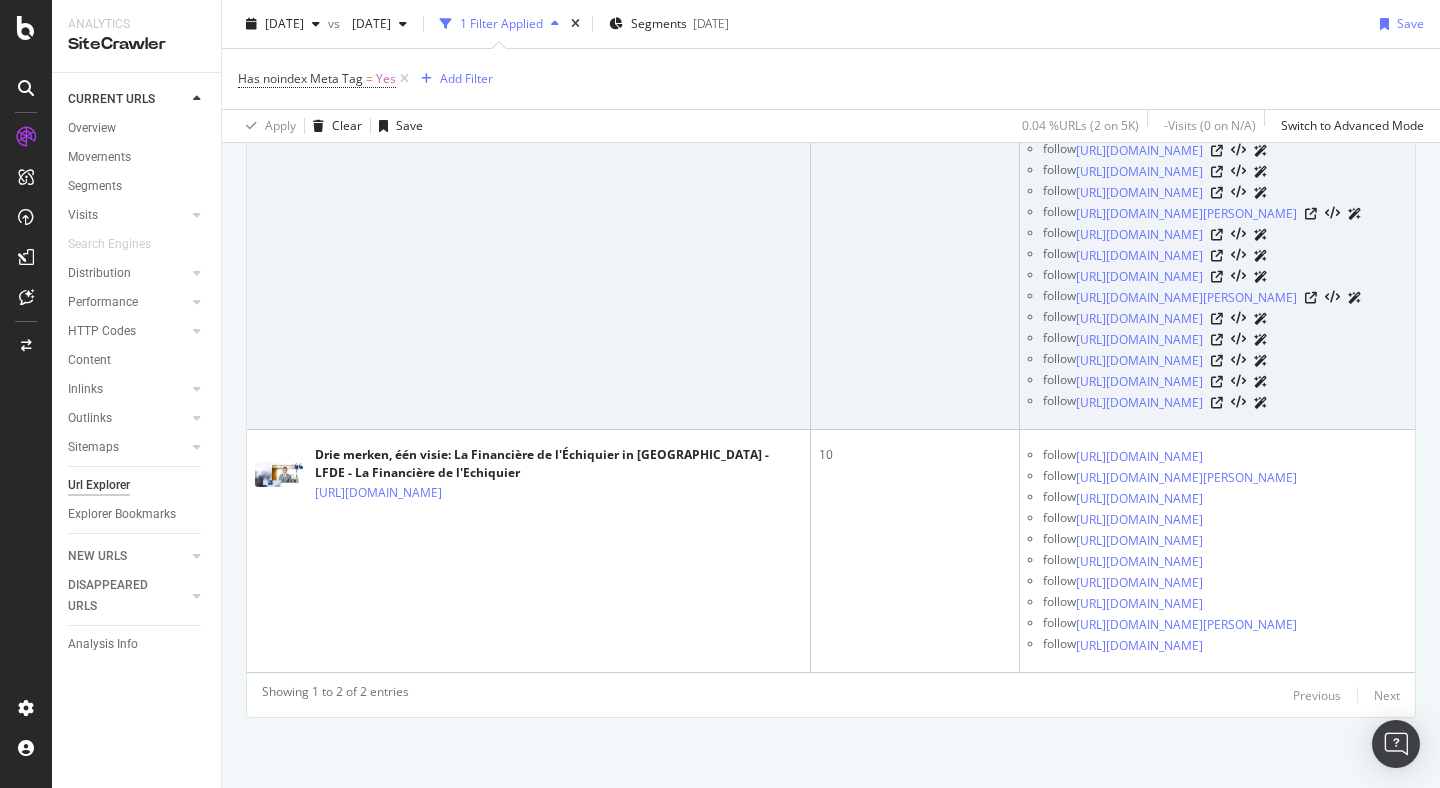 scroll, scrollTop: 1695, scrollLeft: 0, axis: vertical 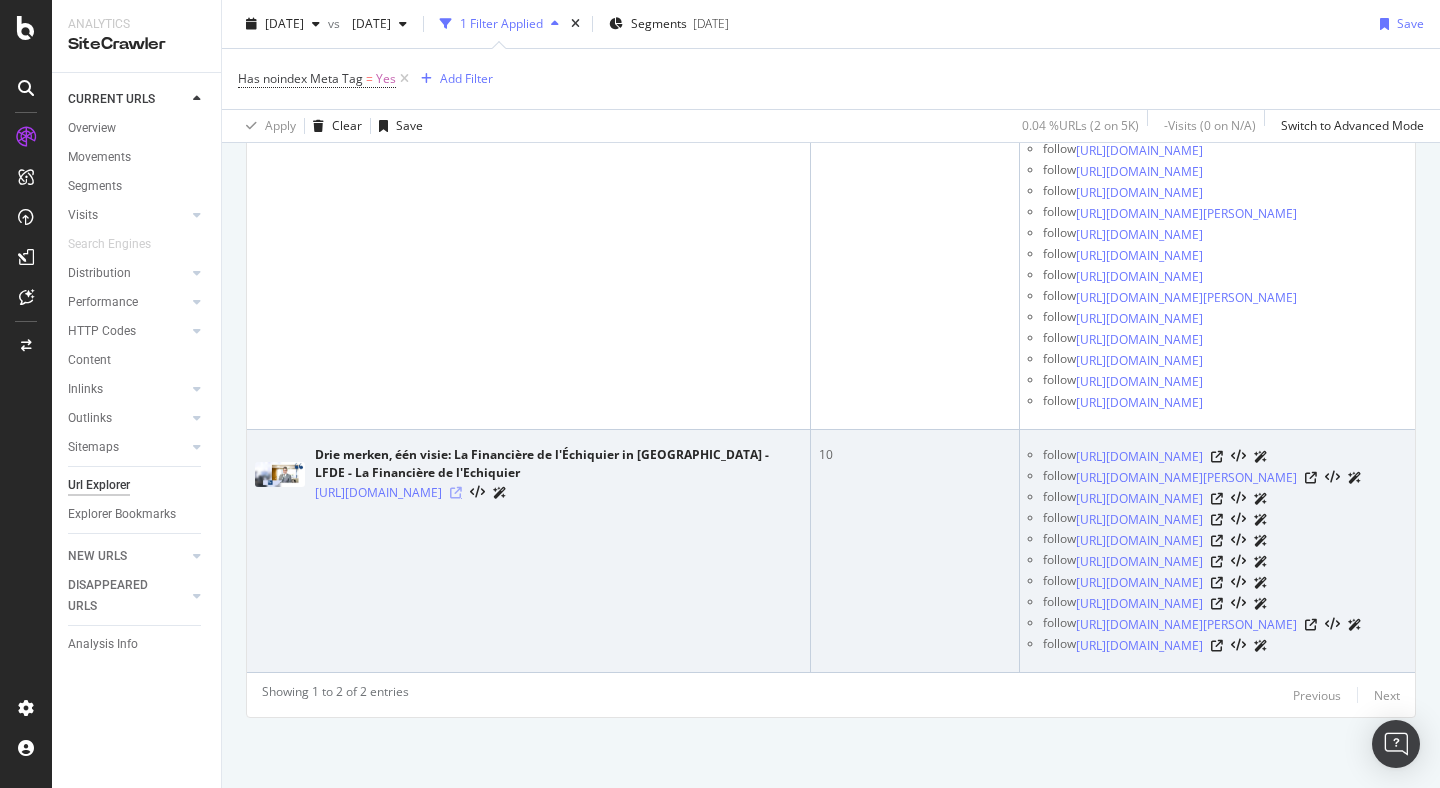 click at bounding box center [456, 493] 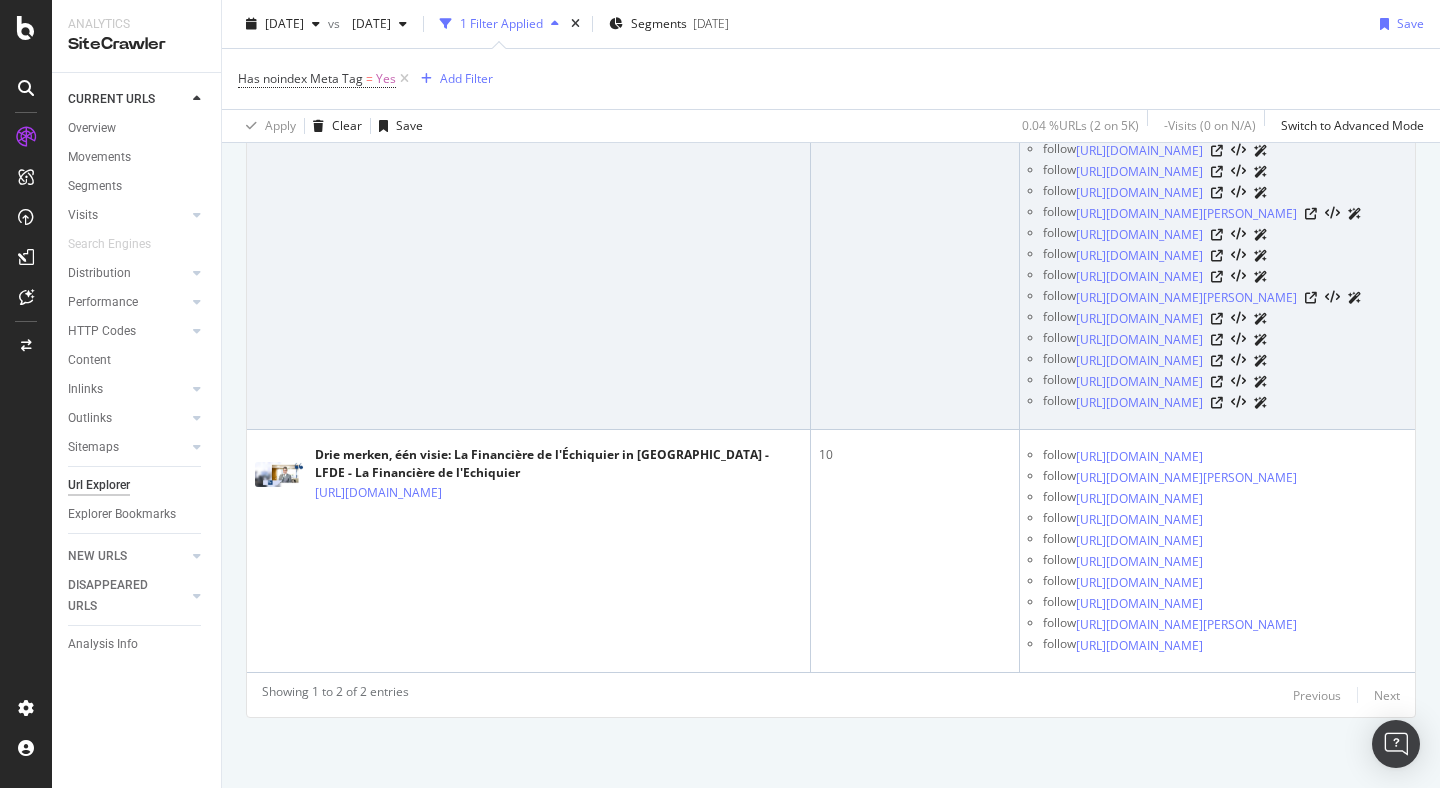 click on "La Financière de l’Échiquier, 3 marques commercialisées en [GEOGRAPHIC_DATA] - LFDE - La Financière de l'Echiquier [URL][DOMAIN_NAME]" at bounding box center [529, 46] 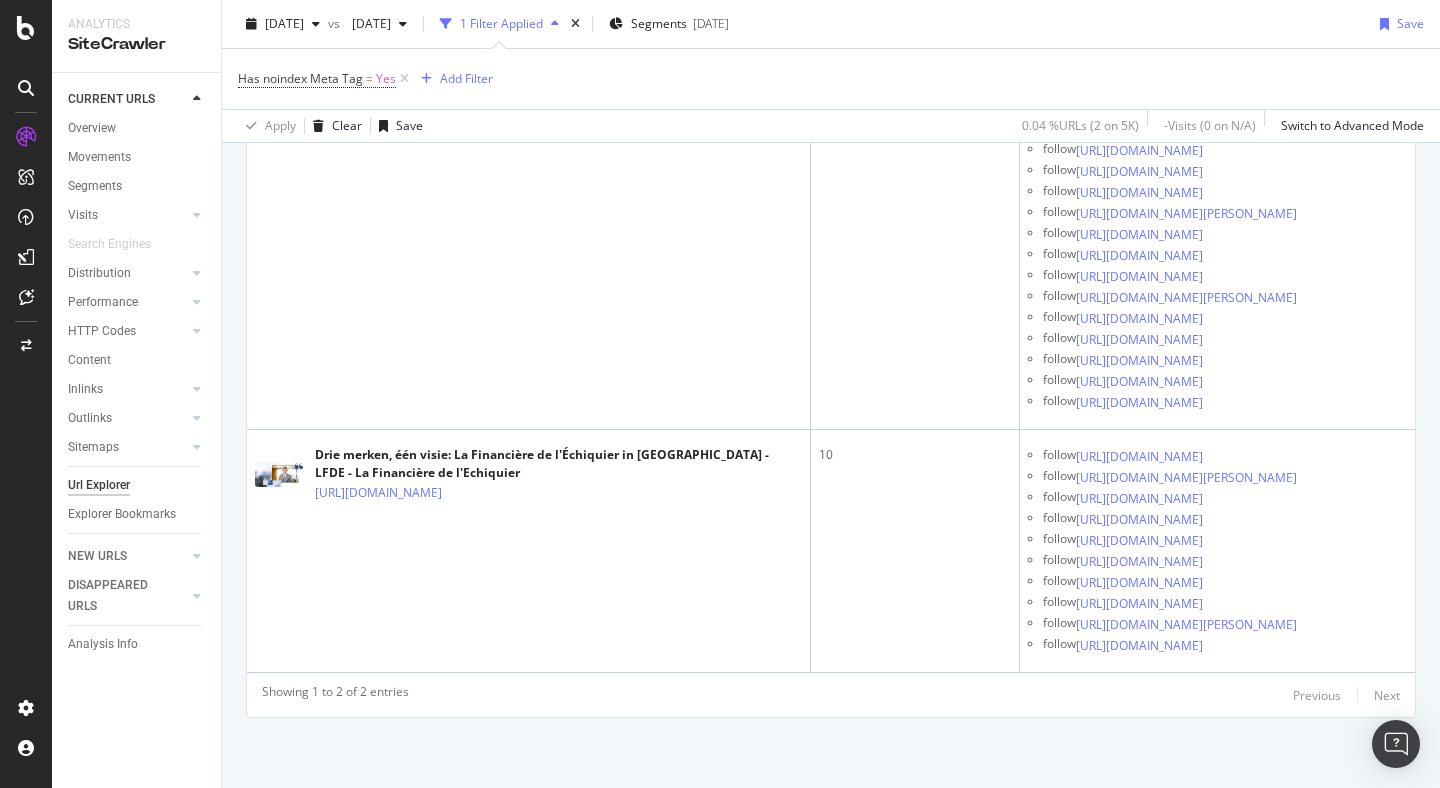 scroll, scrollTop: 1539, scrollLeft: 0, axis: vertical 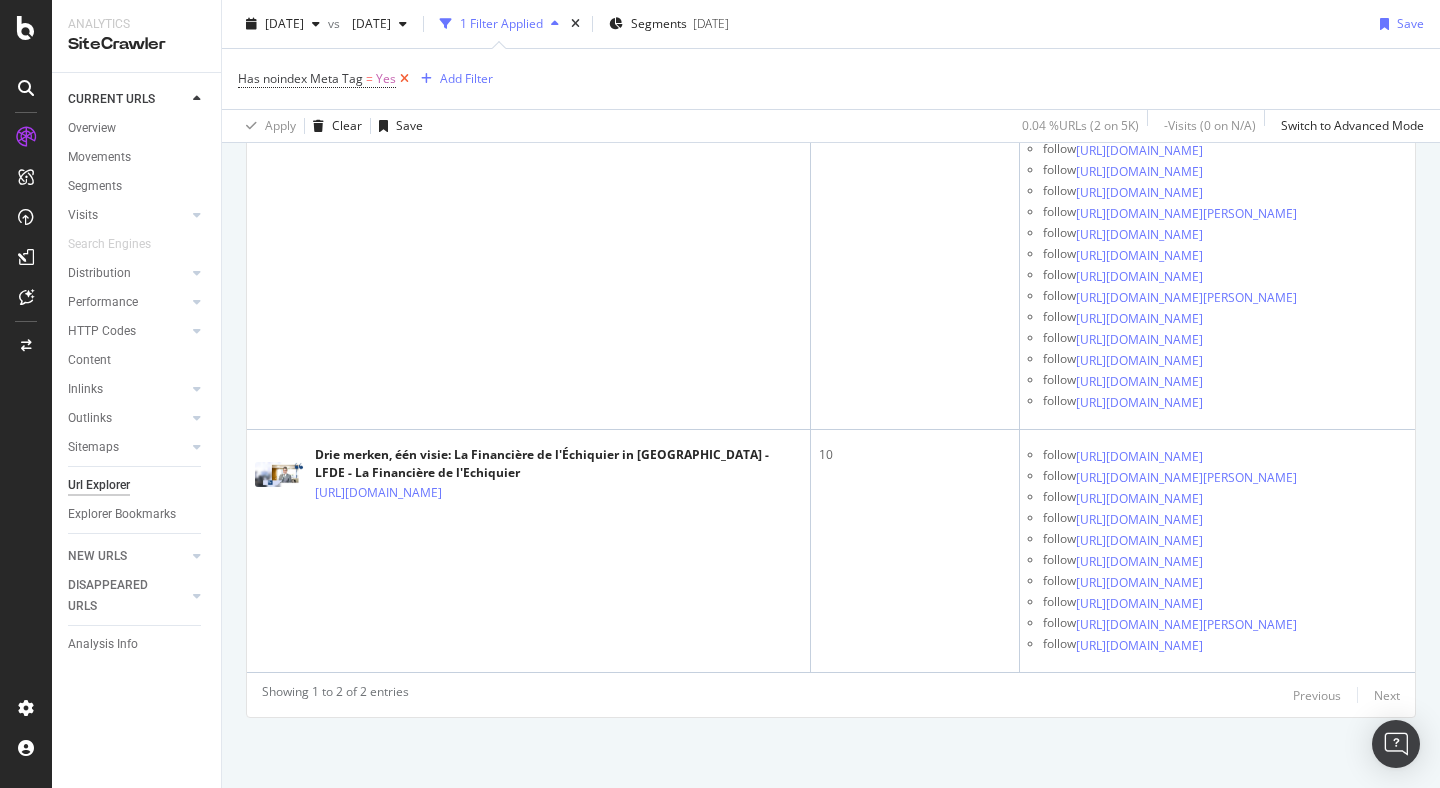 click at bounding box center [404, 79] 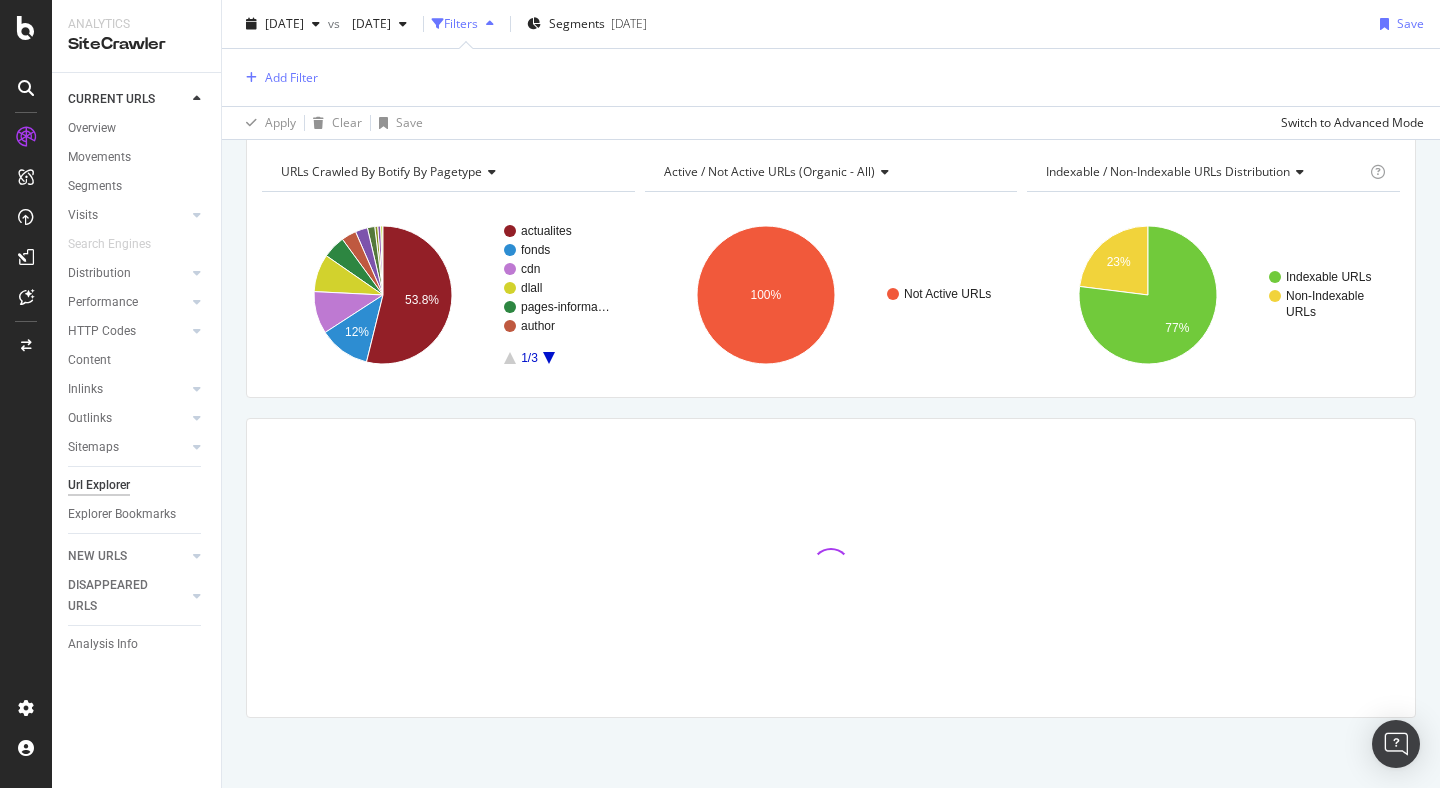 scroll, scrollTop: 79, scrollLeft: 0, axis: vertical 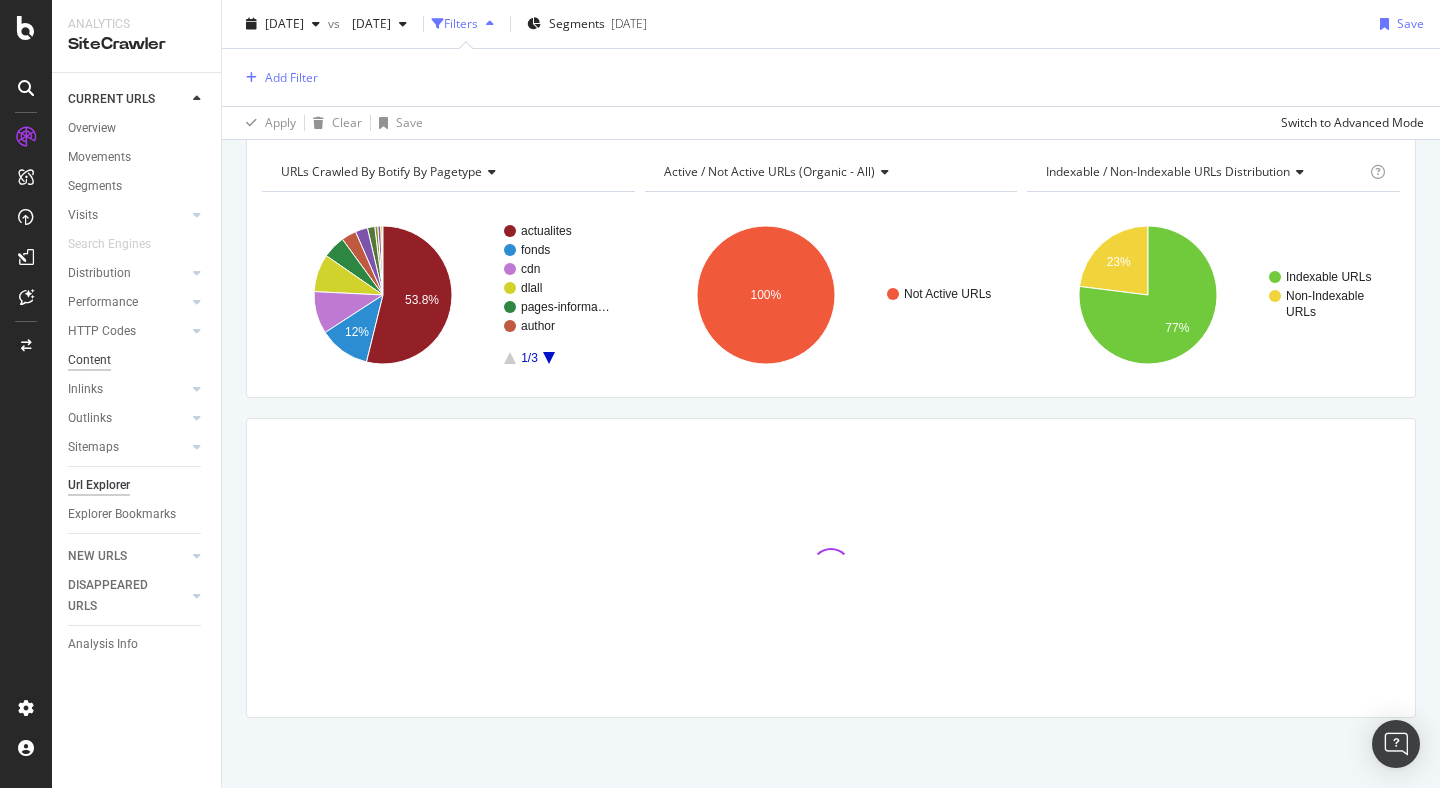 click on "Content" at bounding box center (89, 360) 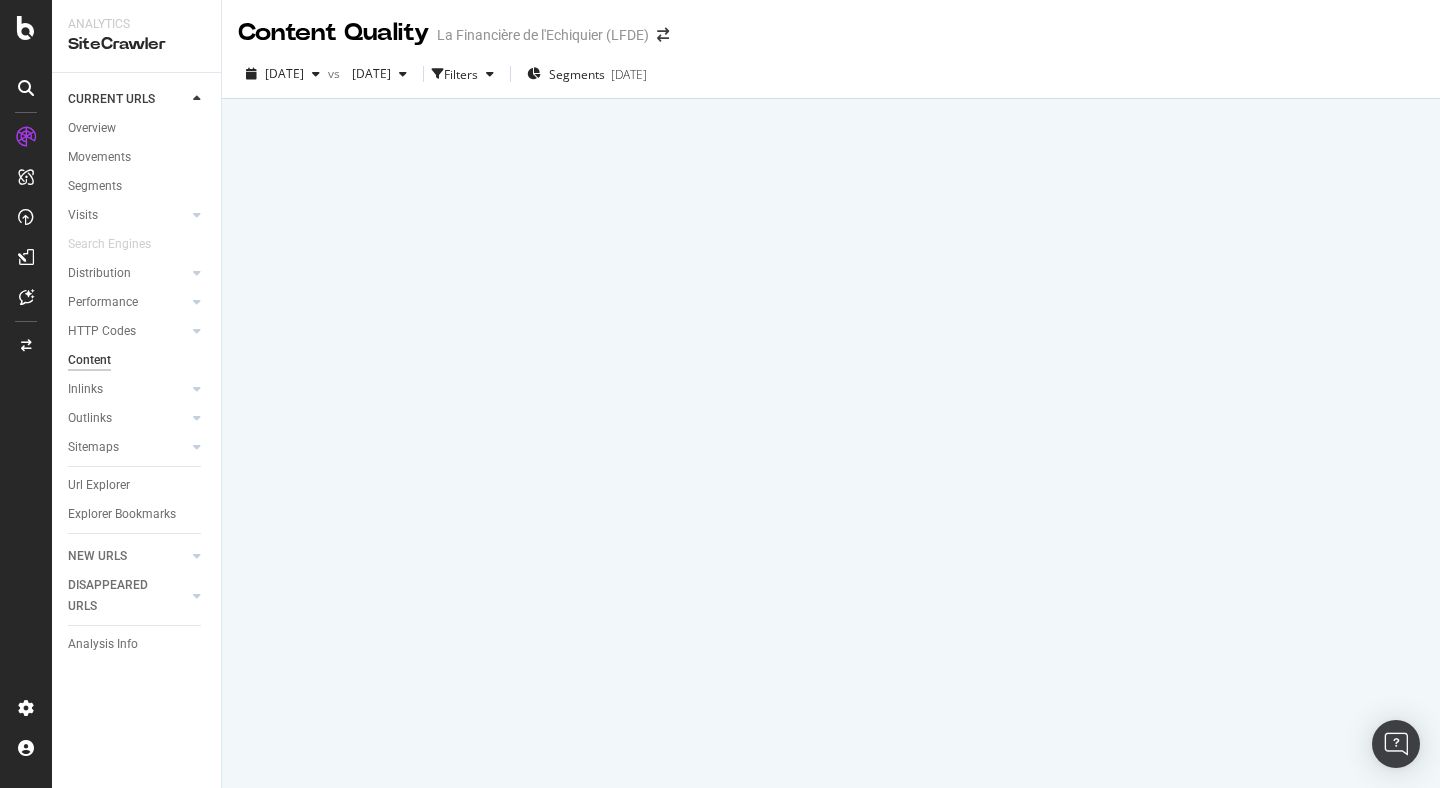 scroll, scrollTop: 0, scrollLeft: 0, axis: both 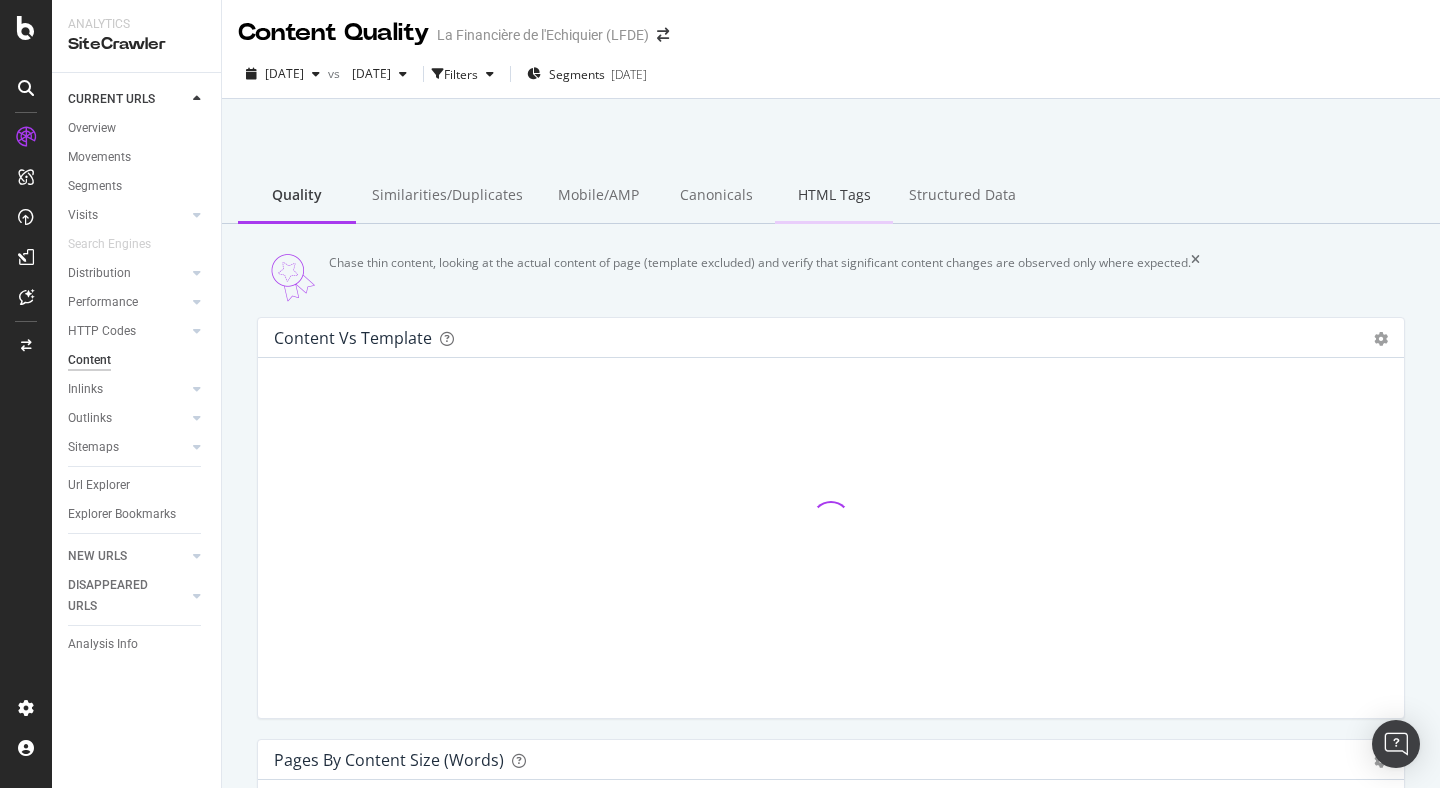 click on "HTML Tags" at bounding box center [834, 196] 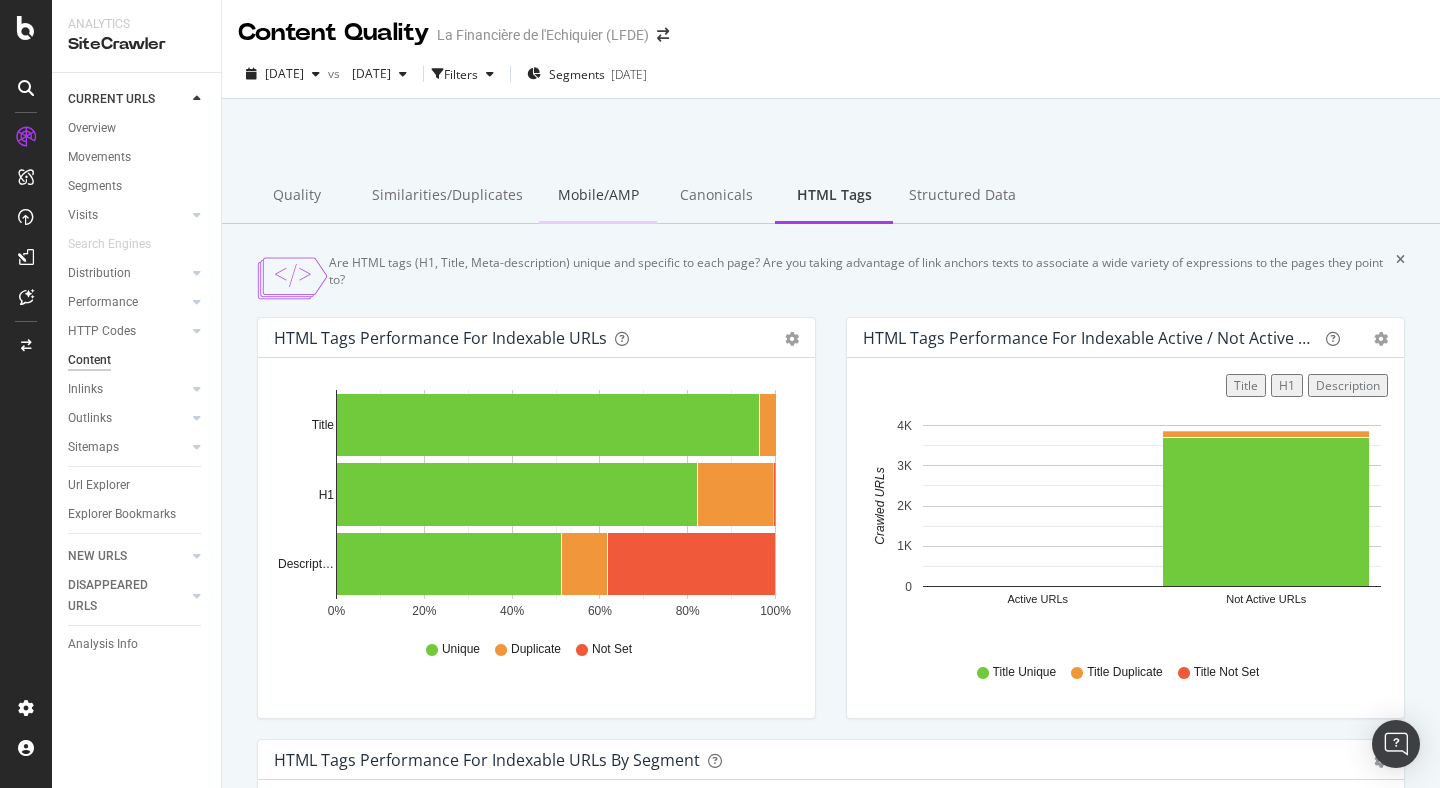 click on "Mobile/AMP" at bounding box center [598, 196] 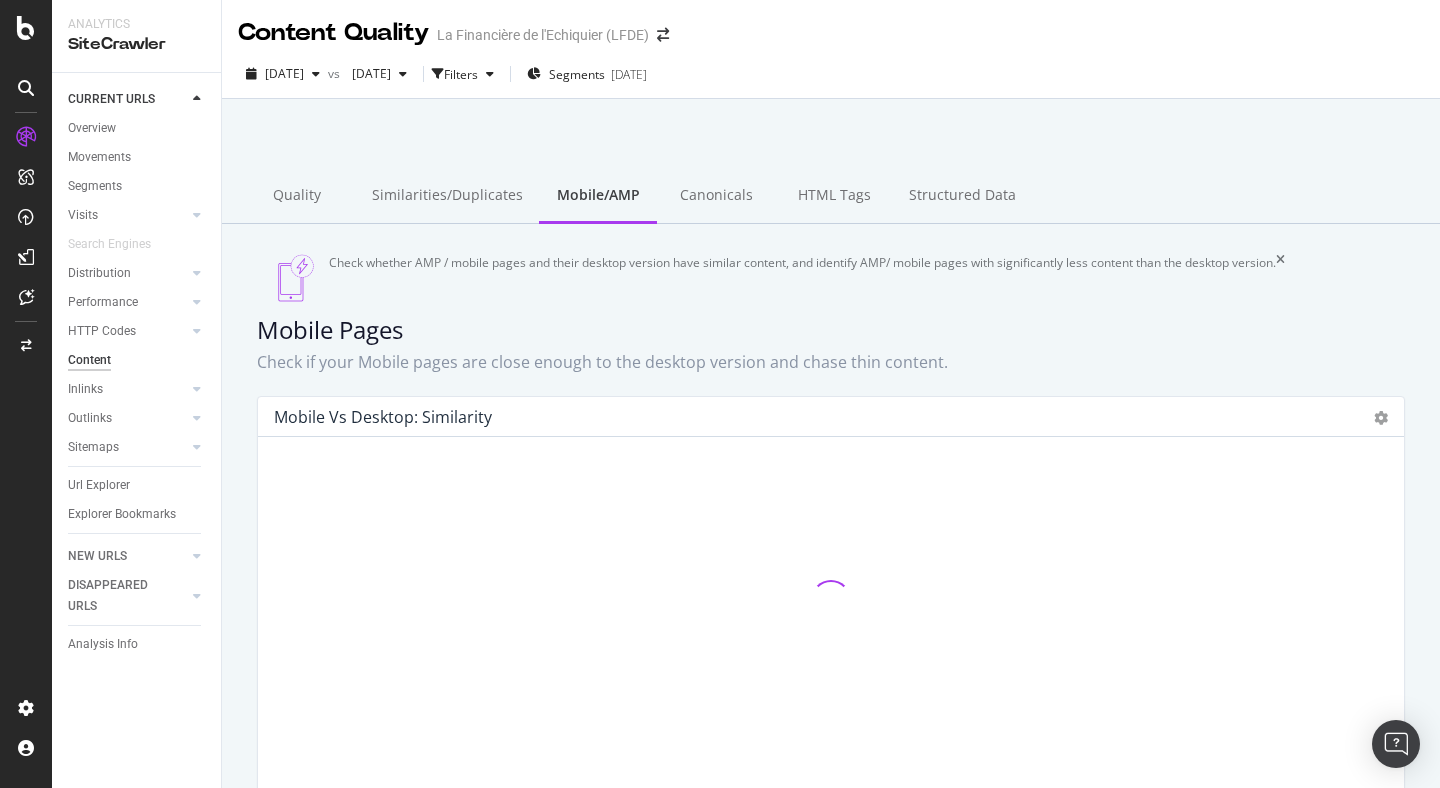 click on "Canonicals" at bounding box center [716, 196] 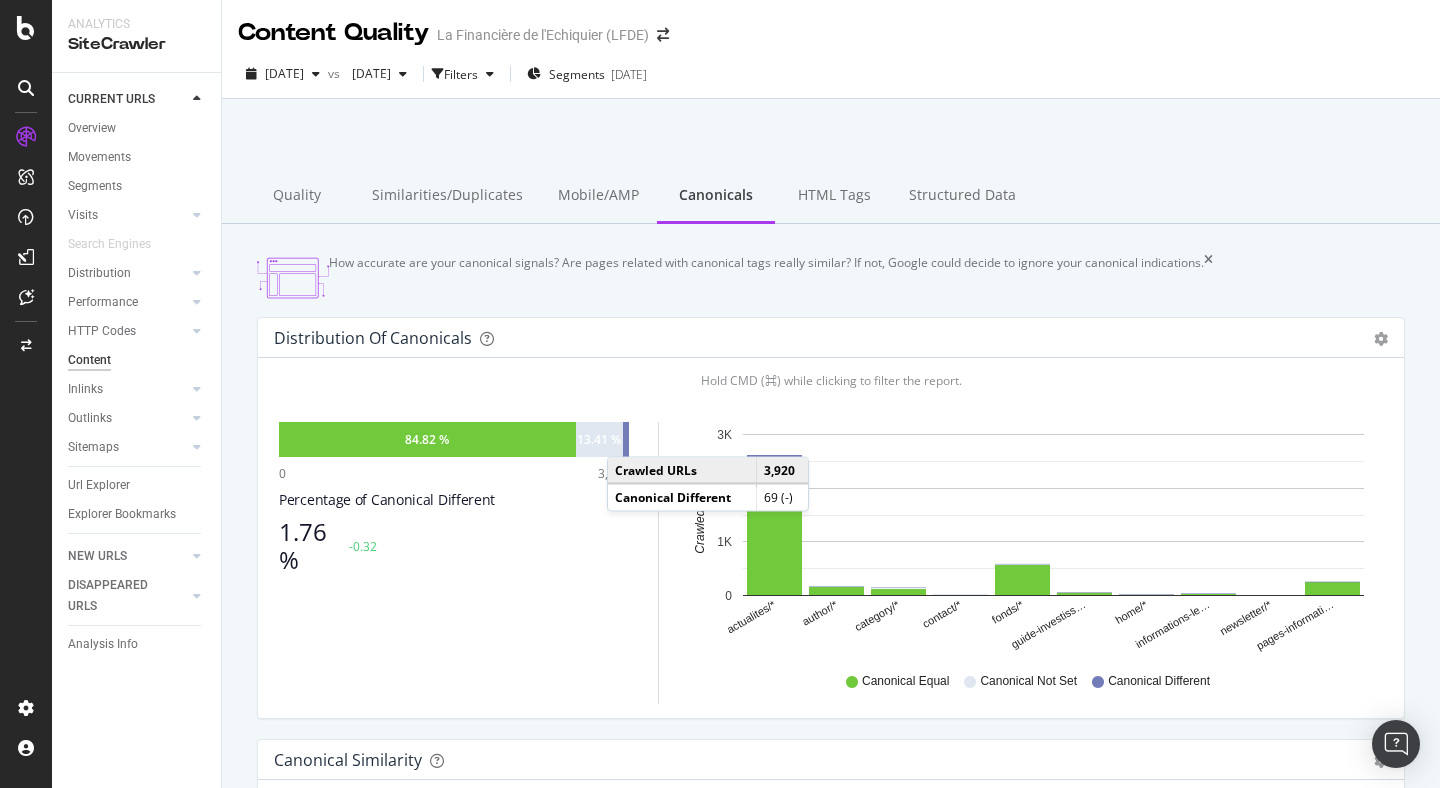 click at bounding box center [626, 439] 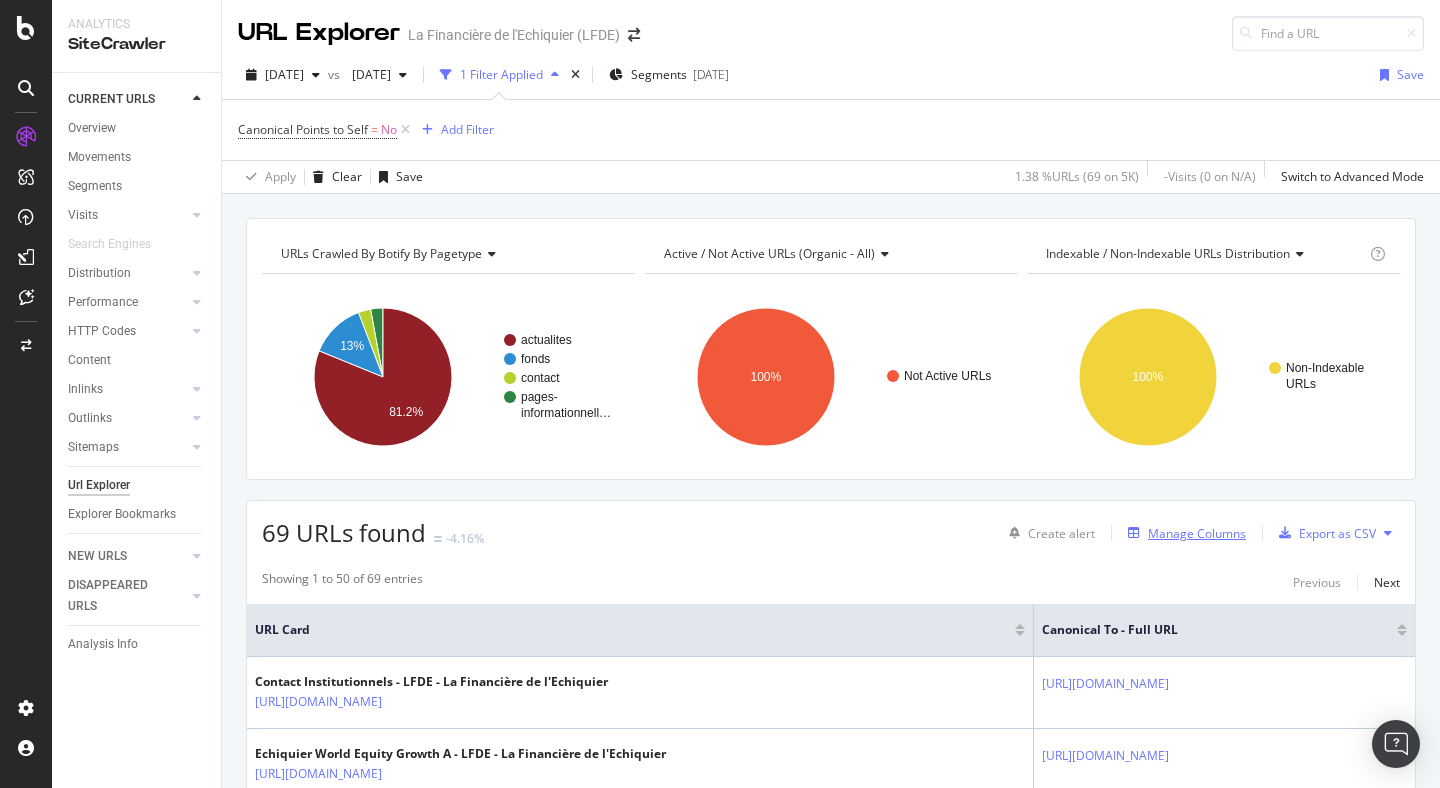 click at bounding box center (1134, 533) 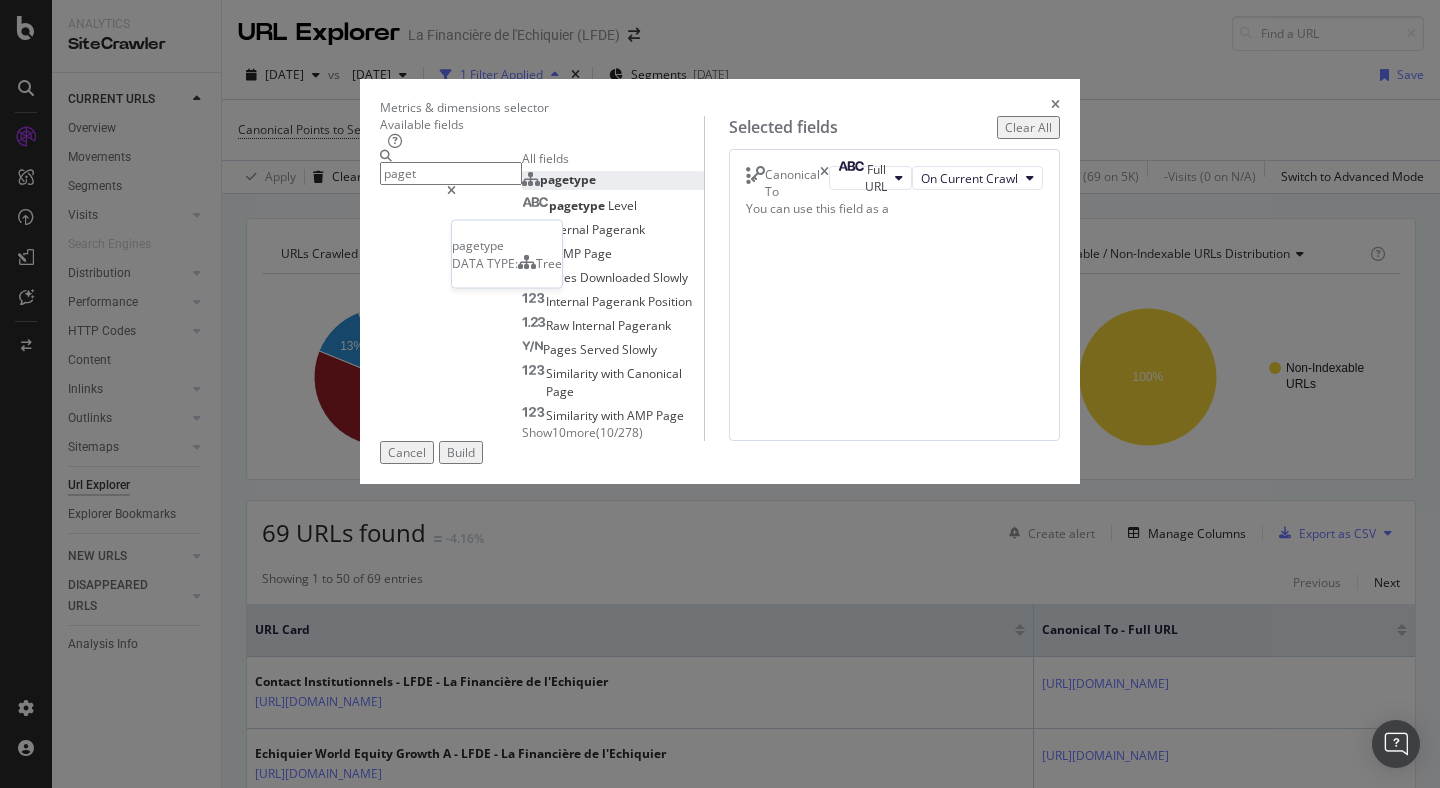 type on "paget" 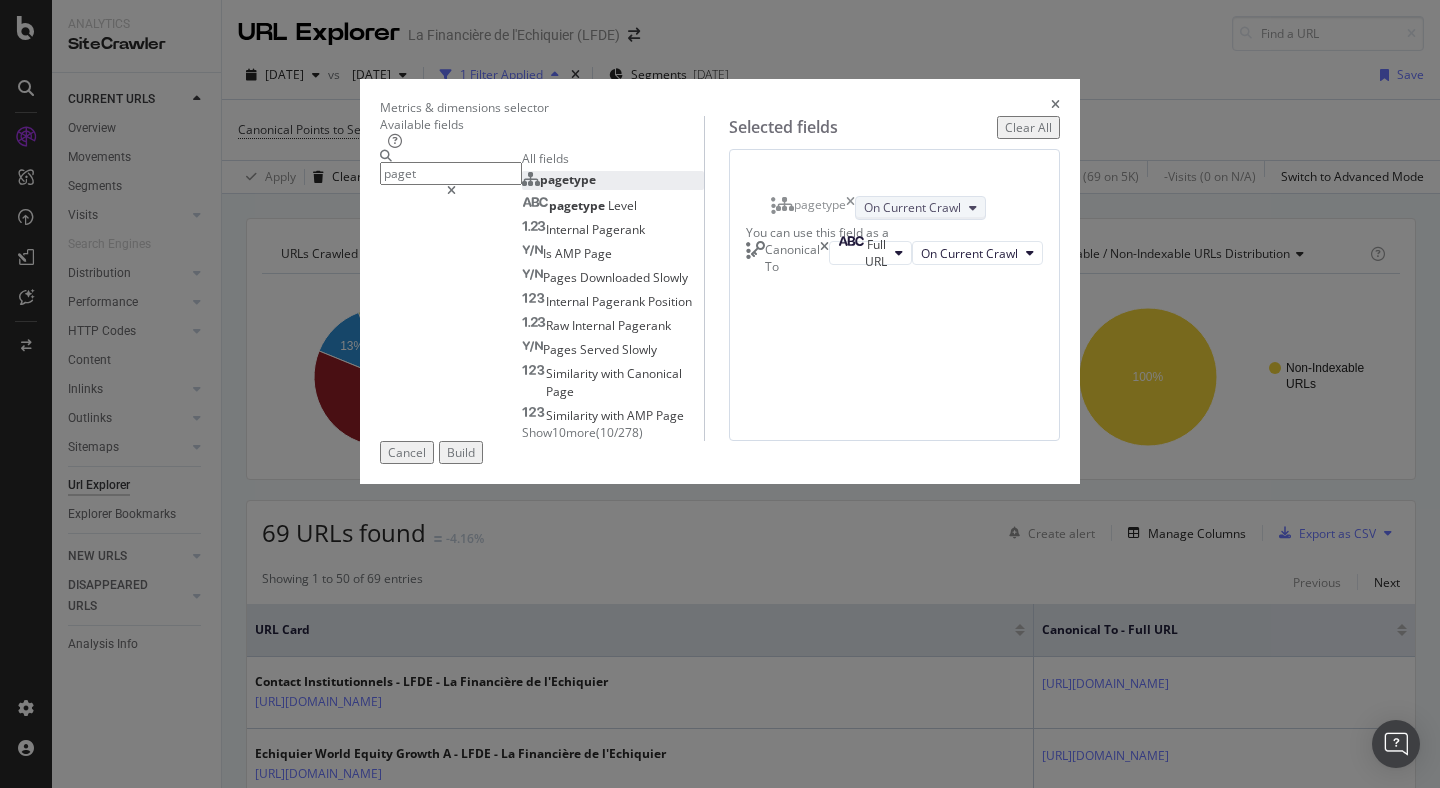 drag, startPoint x: 769, startPoint y: 312, endPoint x: 787, endPoint y: 229, distance: 84.92938 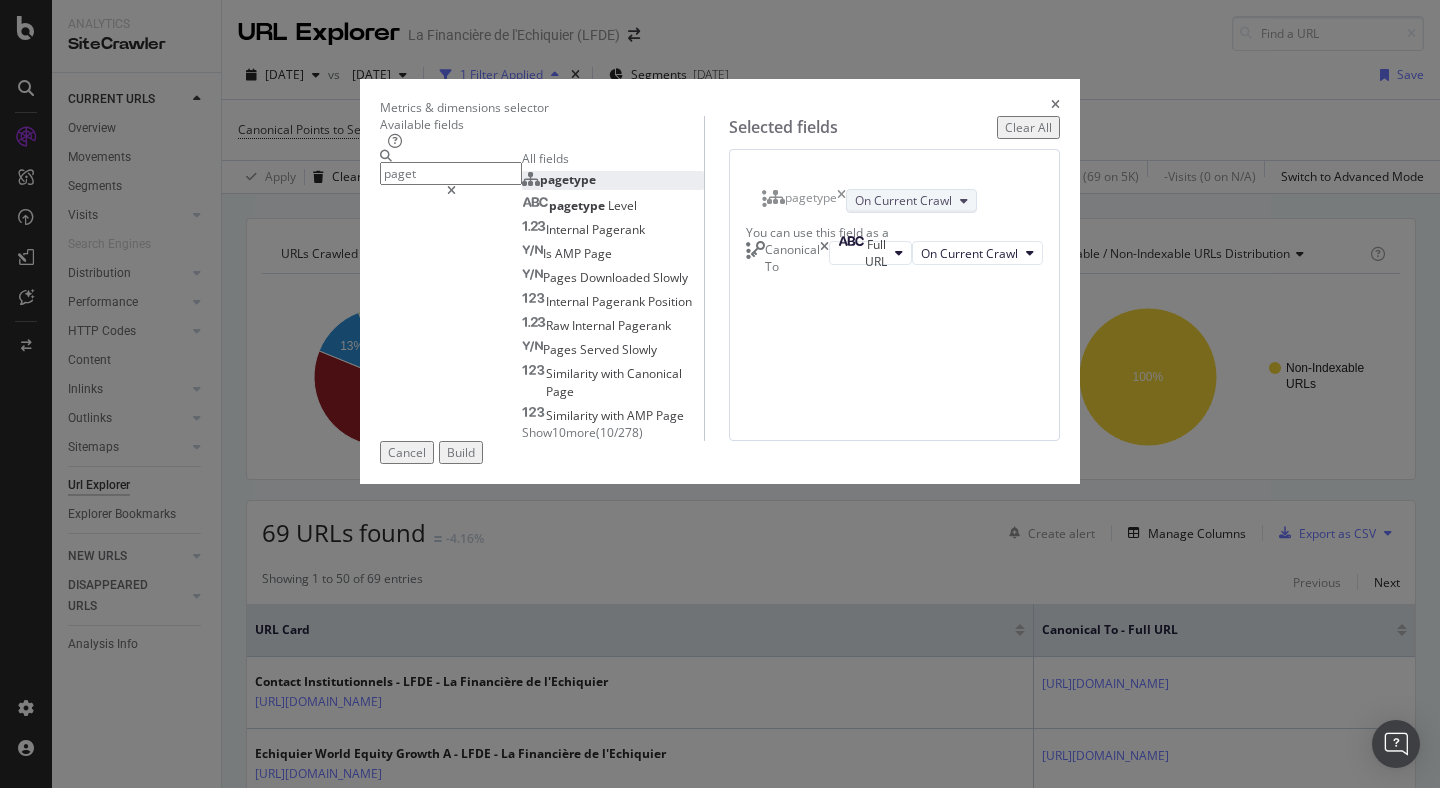 click on "Analytics SiteCrawler CURRENT URLS Overview Movements Segments Visits Analysis Orphan URLs Search Engines Distribution Top Charts Segments Insights Internationalization Performance Top Charts Segments Insights HTTP Codes Top Charts Segments Insights Content Inlinks Top Charts Segments Insights Outlinks Top Charts Segments Insights Sitemaps Top Charts Insights Url Explorer Explorer Bookmarks NEW URLS Overview Segments Visits Analysis Search Engines Distribution Top Charts Segments Insights Internationalization Performance Top Charts Segments Insights HTTP Codes Top Charts Segments Insights Content Inlinks Top Charts Segments Insights Outlinks Top Charts Segments Insights Sitemaps Top Charts Insights Url Explorer Explorer Bookmarks DISAPPEARED URLS Overview Segments Visits Analysis Search Engines Distribution Top Charts Segments Insights Internationalization Performance Top Charts Segments Insights HTTP Codes Top Charts Segments Insights Content Inlinks Top Charts Segments Insights Outlinks Top Charts Segments" at bounding box center (720, 394) 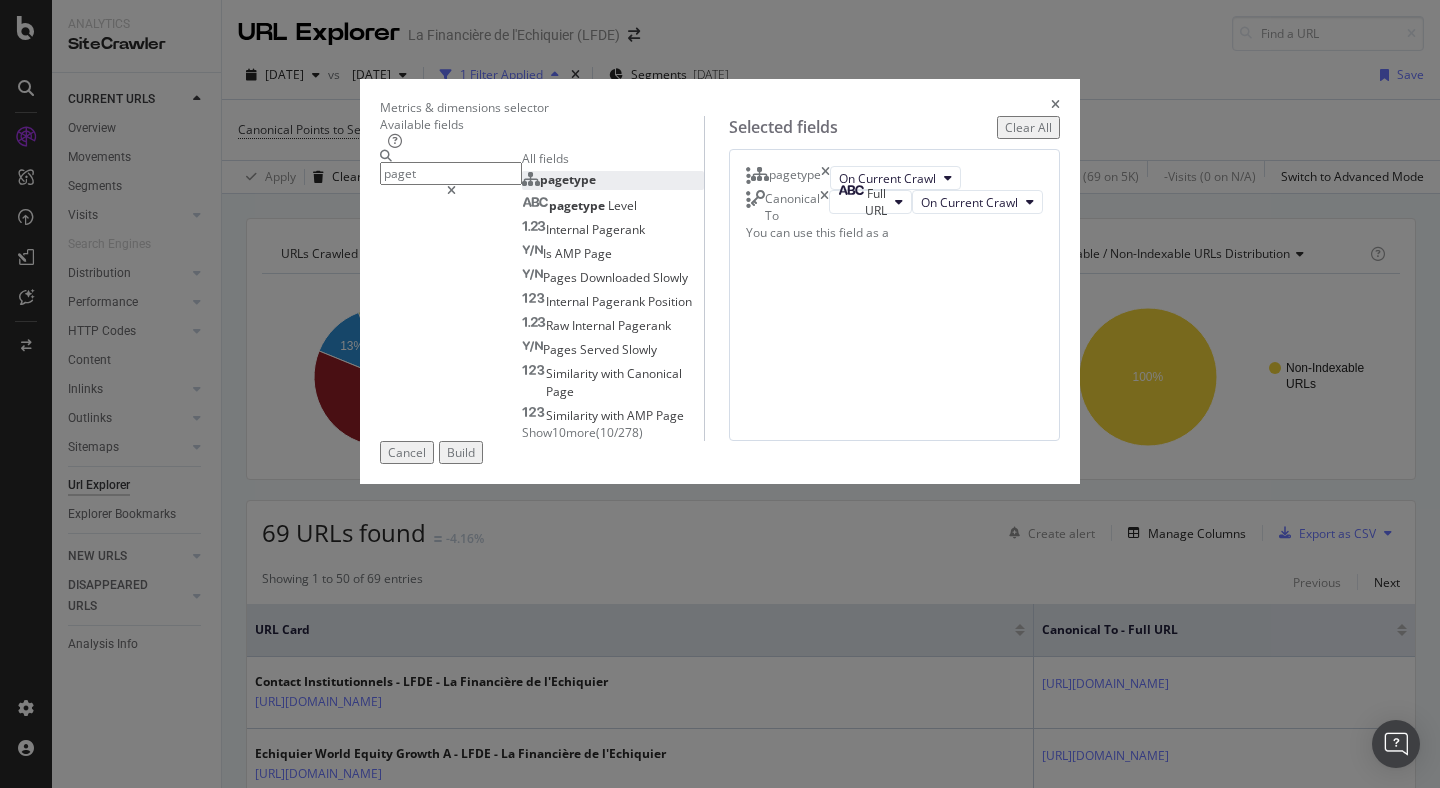 click on "Build" at bounding box center [461, 452] 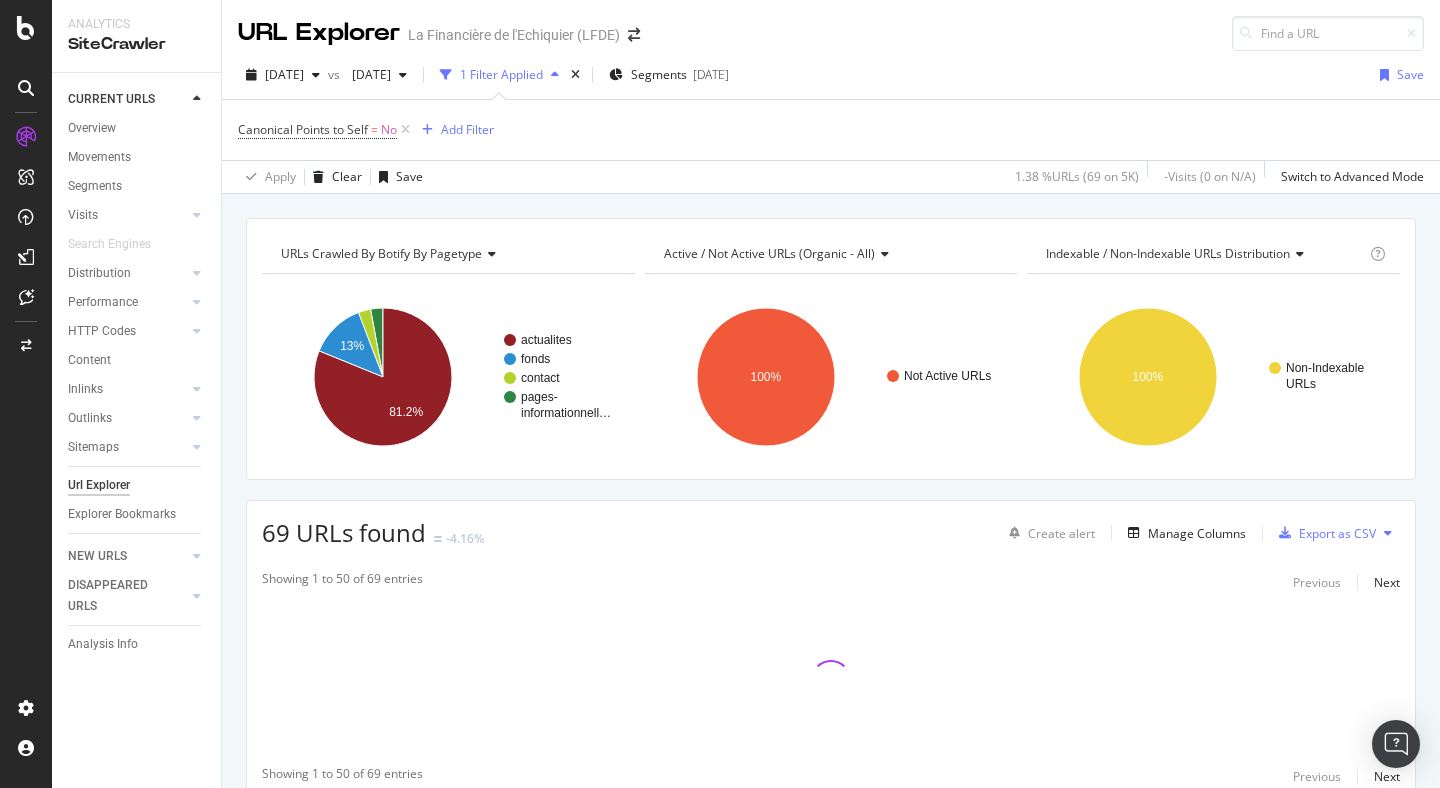 click on "URLs Crawled By Botify By pagetype
Chart (by Value) Table Expand Export as CSV Export as PNG Add to Custom Report
×
actualites fonds contact pages- informationnell… 13% 81.2% pagetype Crawled URLs actualites 56 fonds 9 contact 2 pages-informationnelles 2 informationnell…
Active / Not Active URLs (organic - all)
Chart (by Value) Table Expand Export as CSV Export as PNG Add to Custom Report
×
Not Active URLs 100% Activity Crawled URLs Not Active URLs 69 Not Active URLs
Indexable / Non-Indexable URLs distribution
Chart (by Value) Table Expand Export as CSV Export as PNG
×" at bounding box center [831, 544] 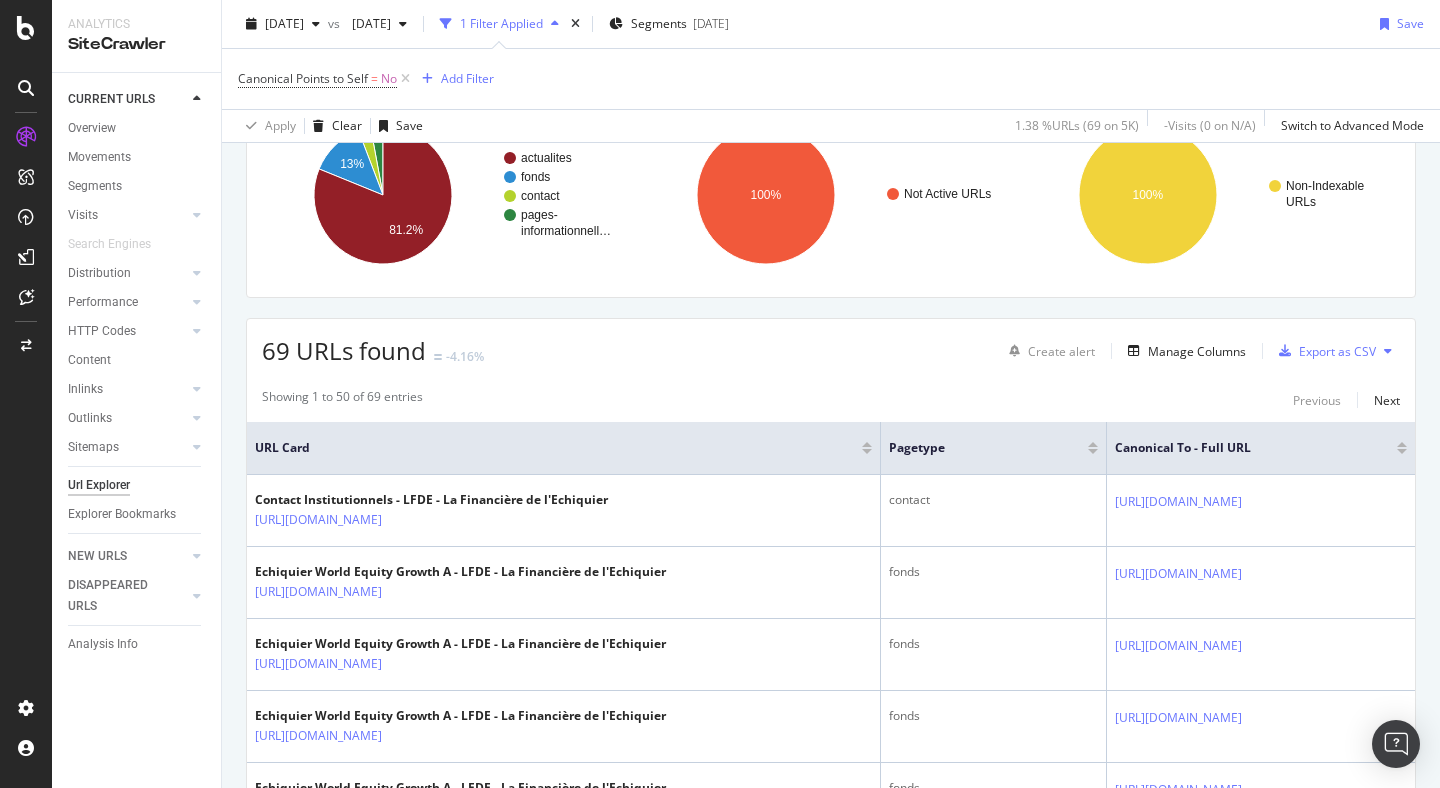 scroll, scrollTop: 0, scrollLeft: 0, axis: both 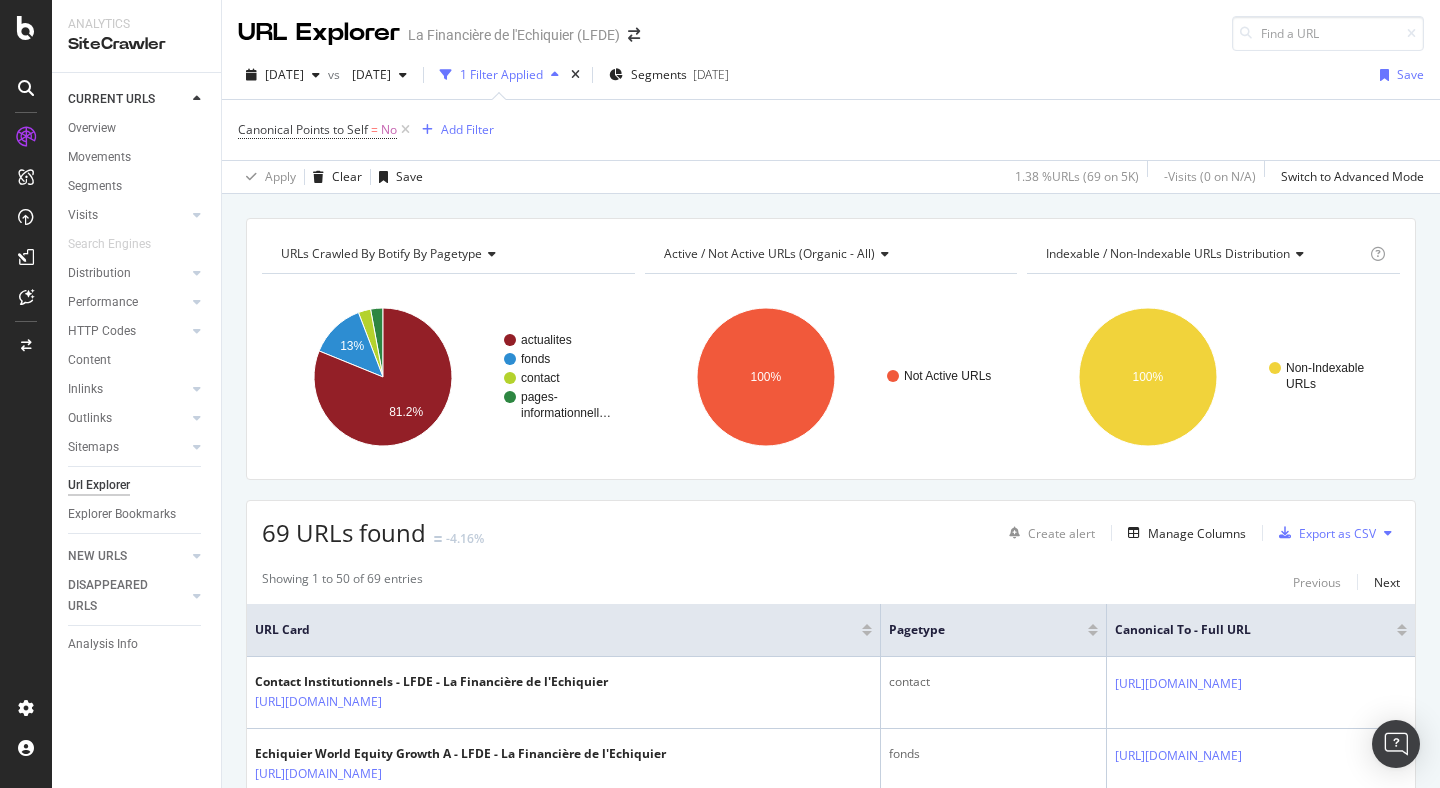 click 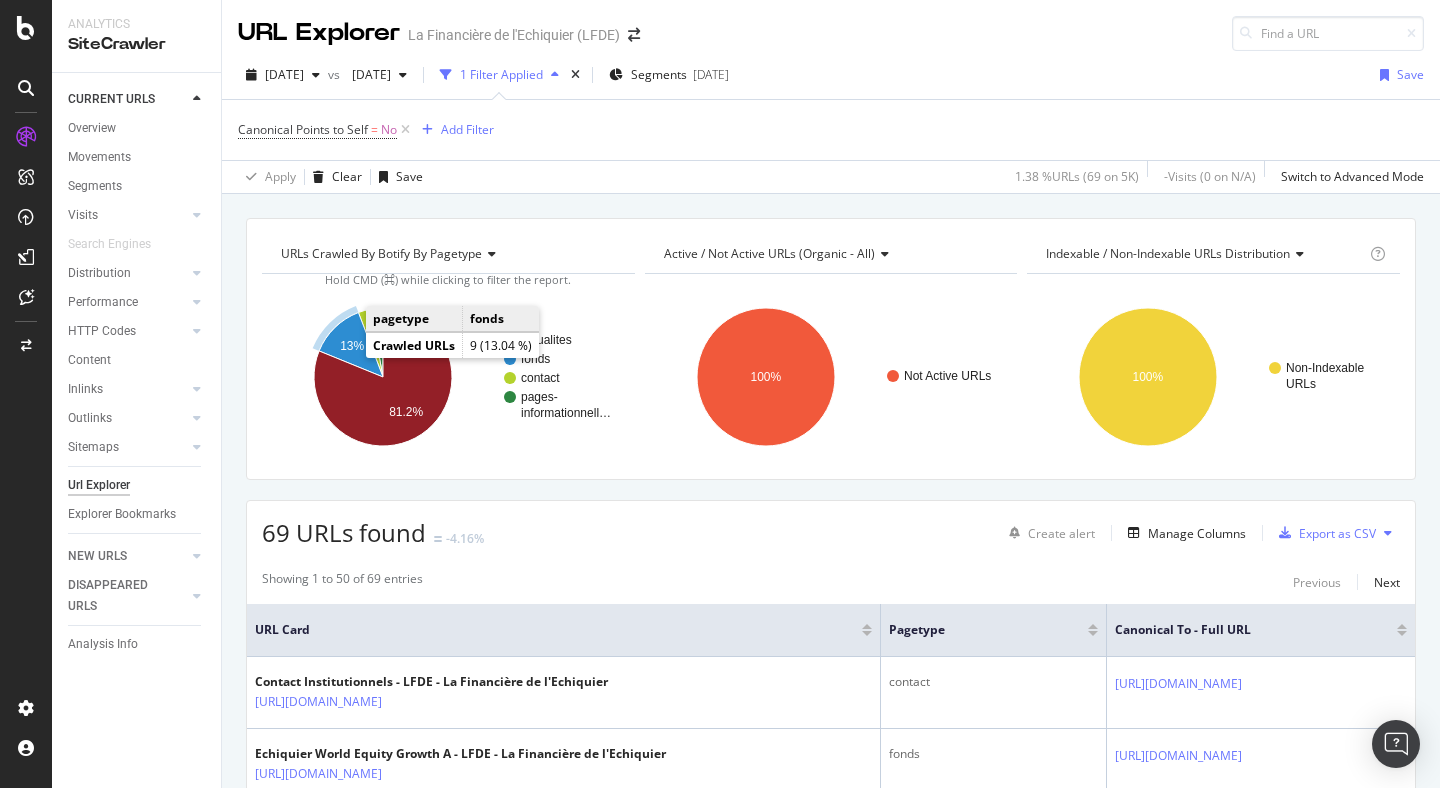 click on "13%" 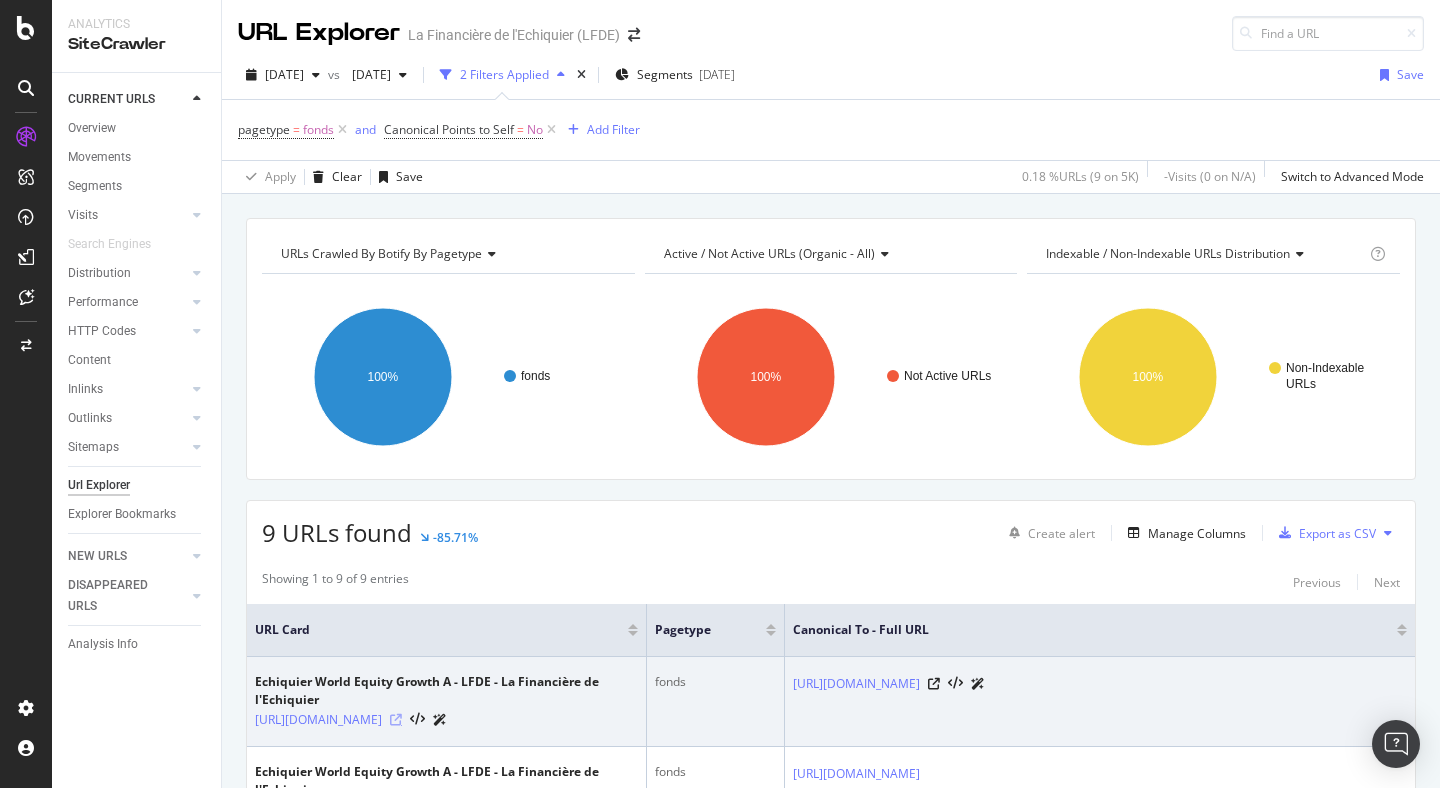 click at bounding box center (396, 720) 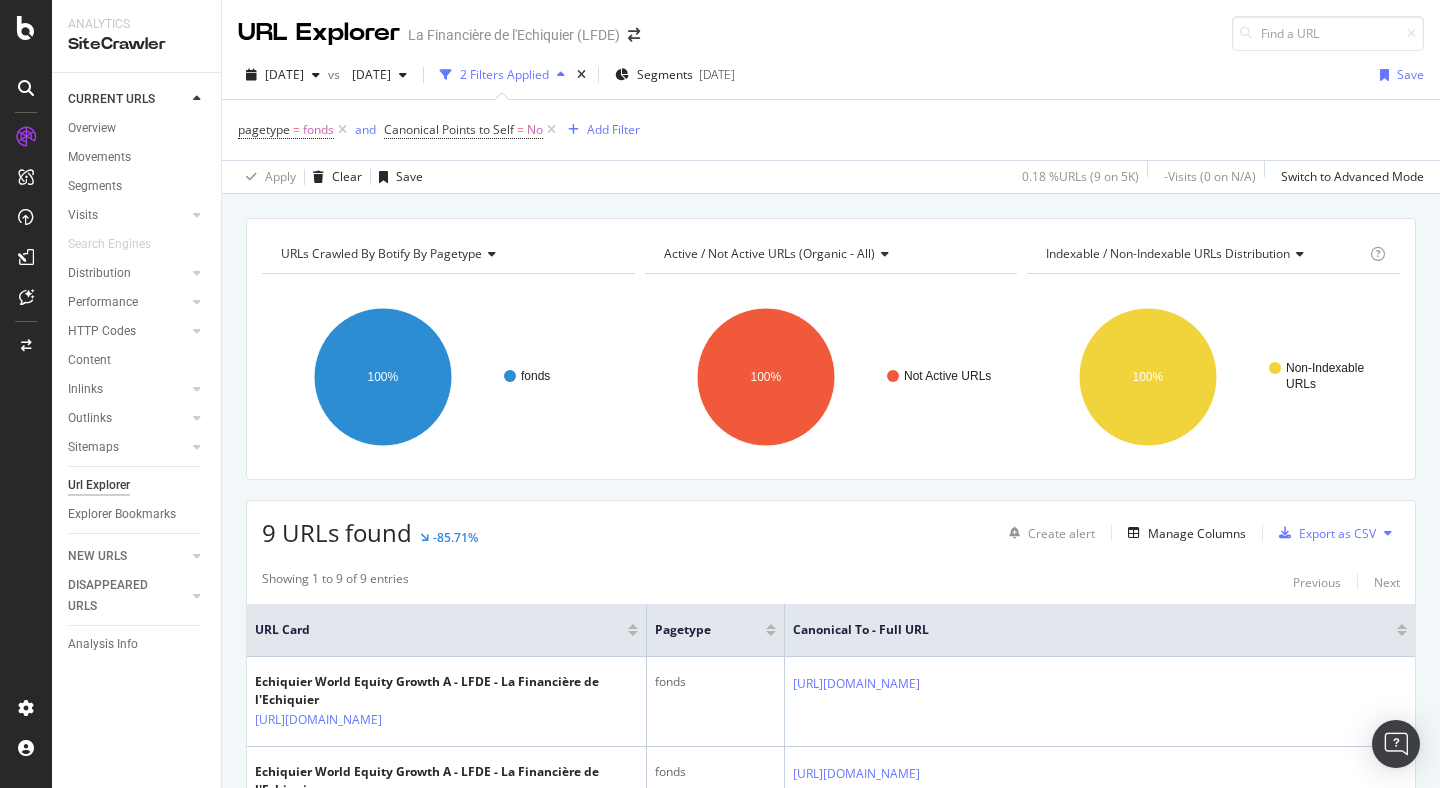 click at bounding box center (645, 630) 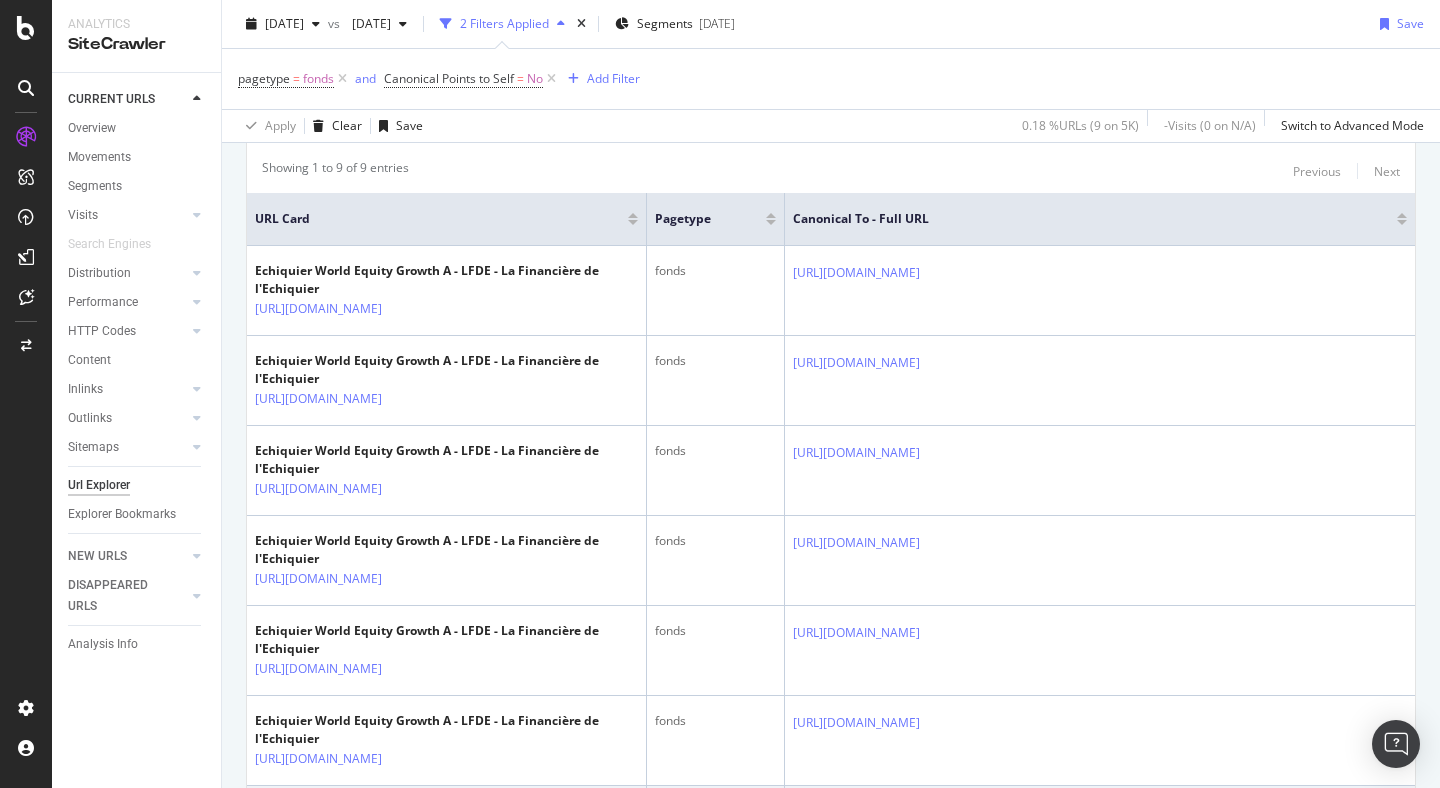 scroll, scrollTop: 536, scrollLeft: 0, axis: vertical 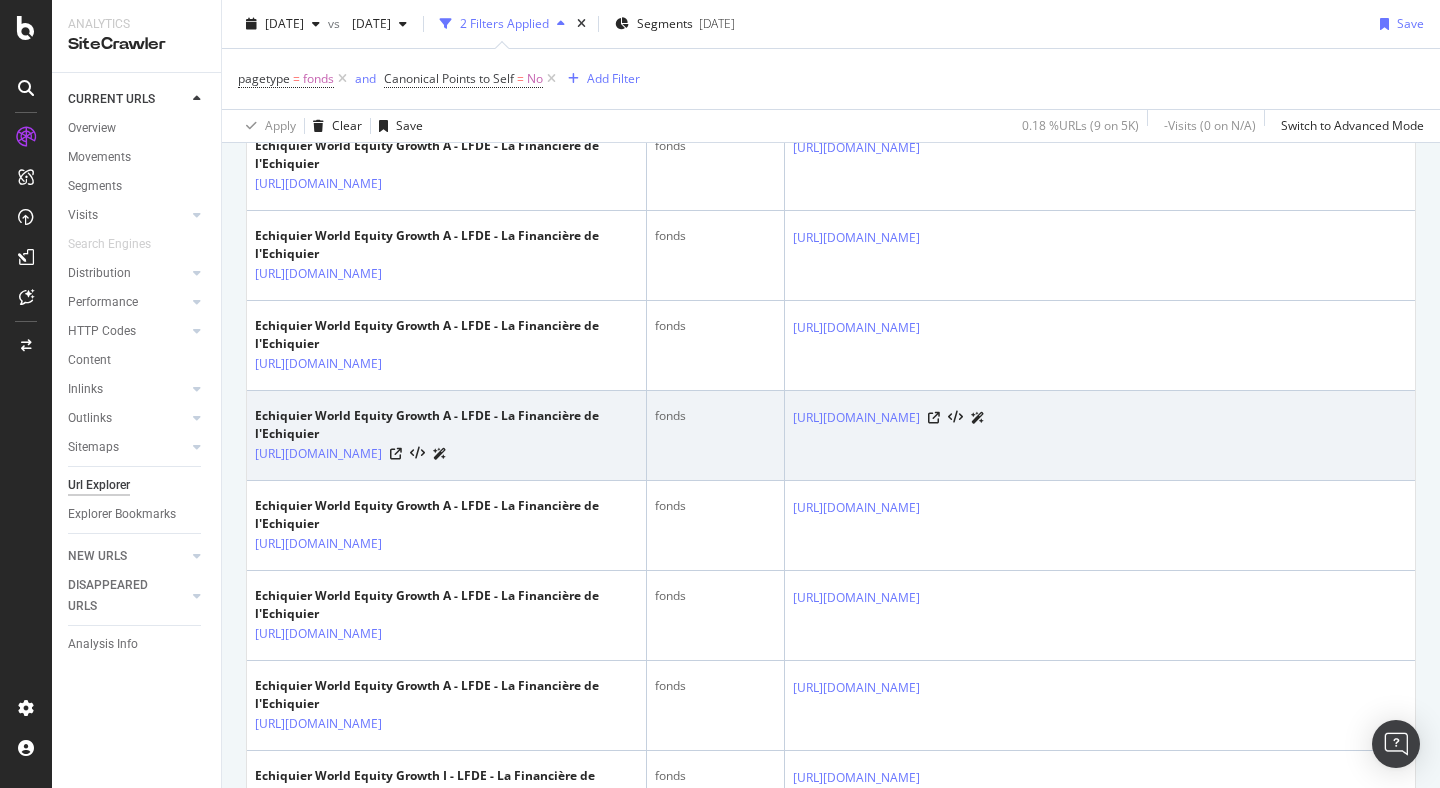 click on "fonds" at bounding box center [715, 416] 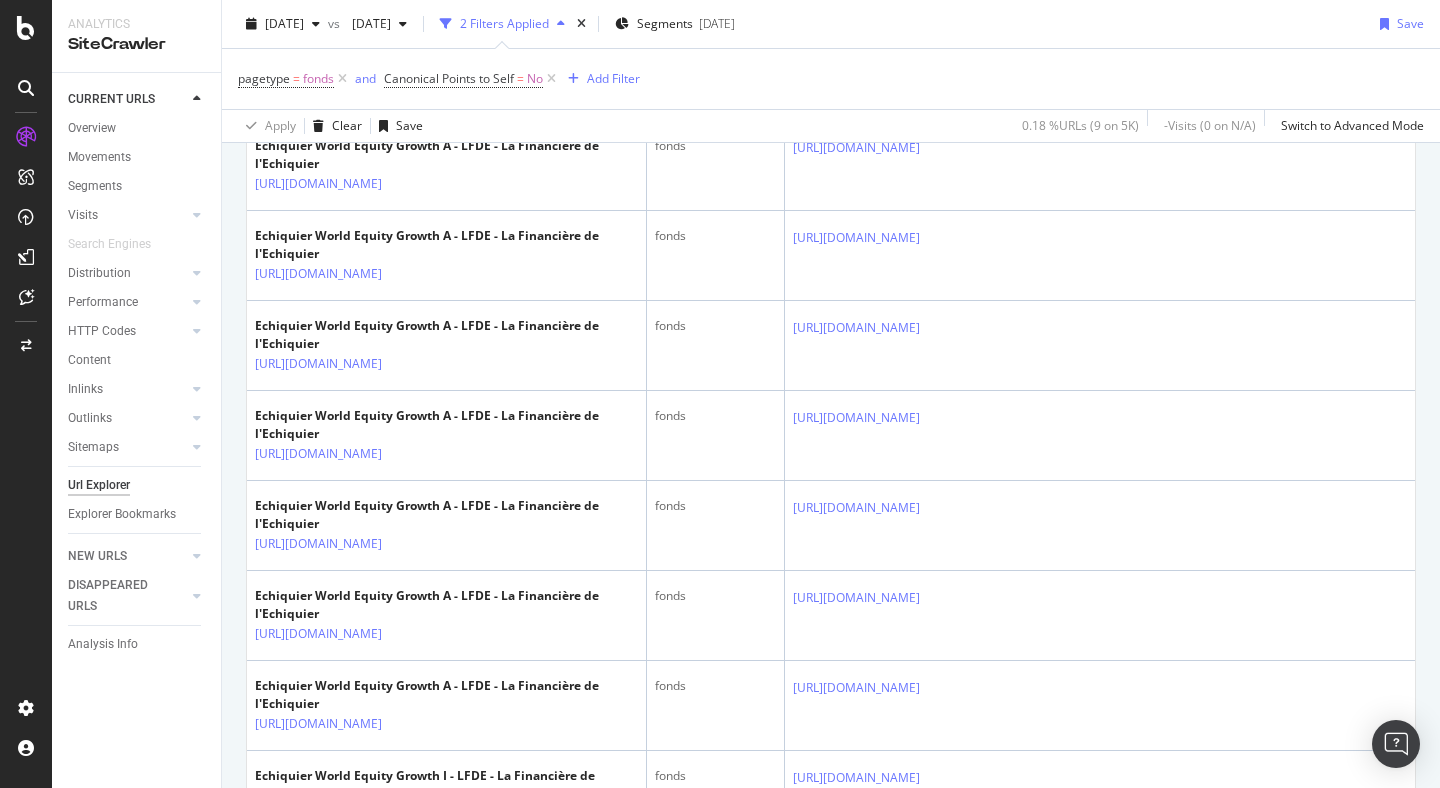 click on "pagetype   =     fonds and Canonical Points to Self   =     No Add Filter" at bounding box center [831, 79] 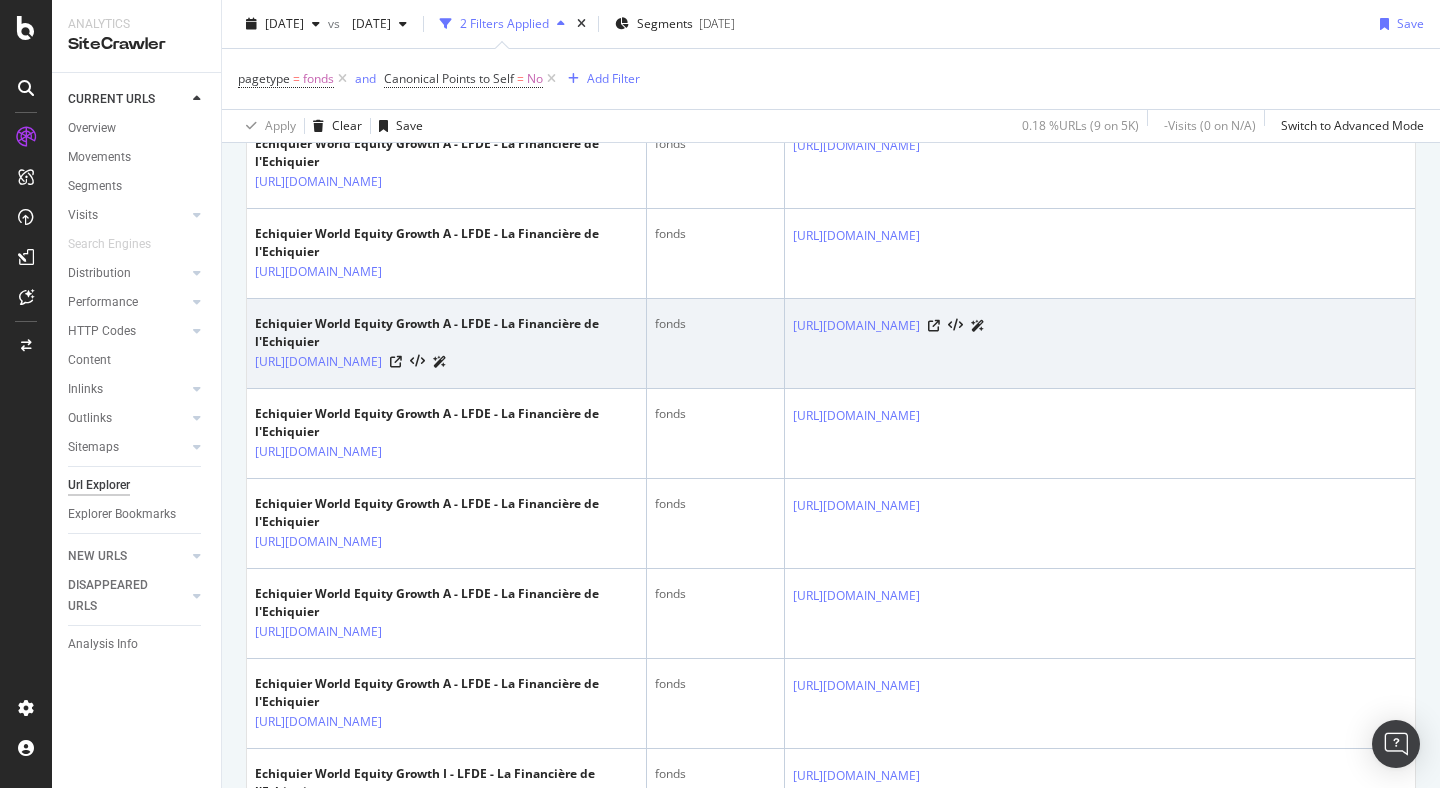 scroll, scrollTop: 550, scrollLeft: 0, axis: vertical 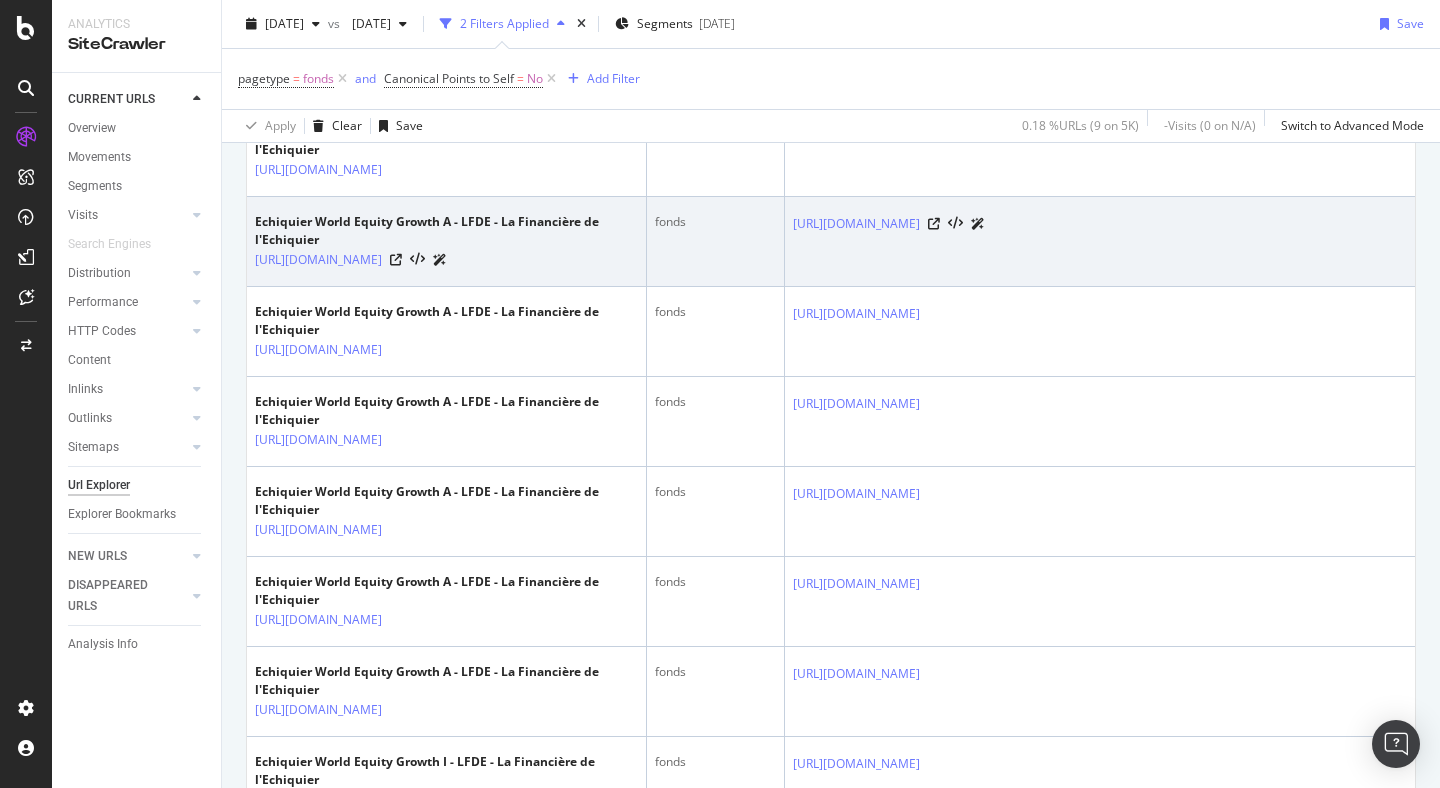 click on "fonds" at bounding box center [716, 242] 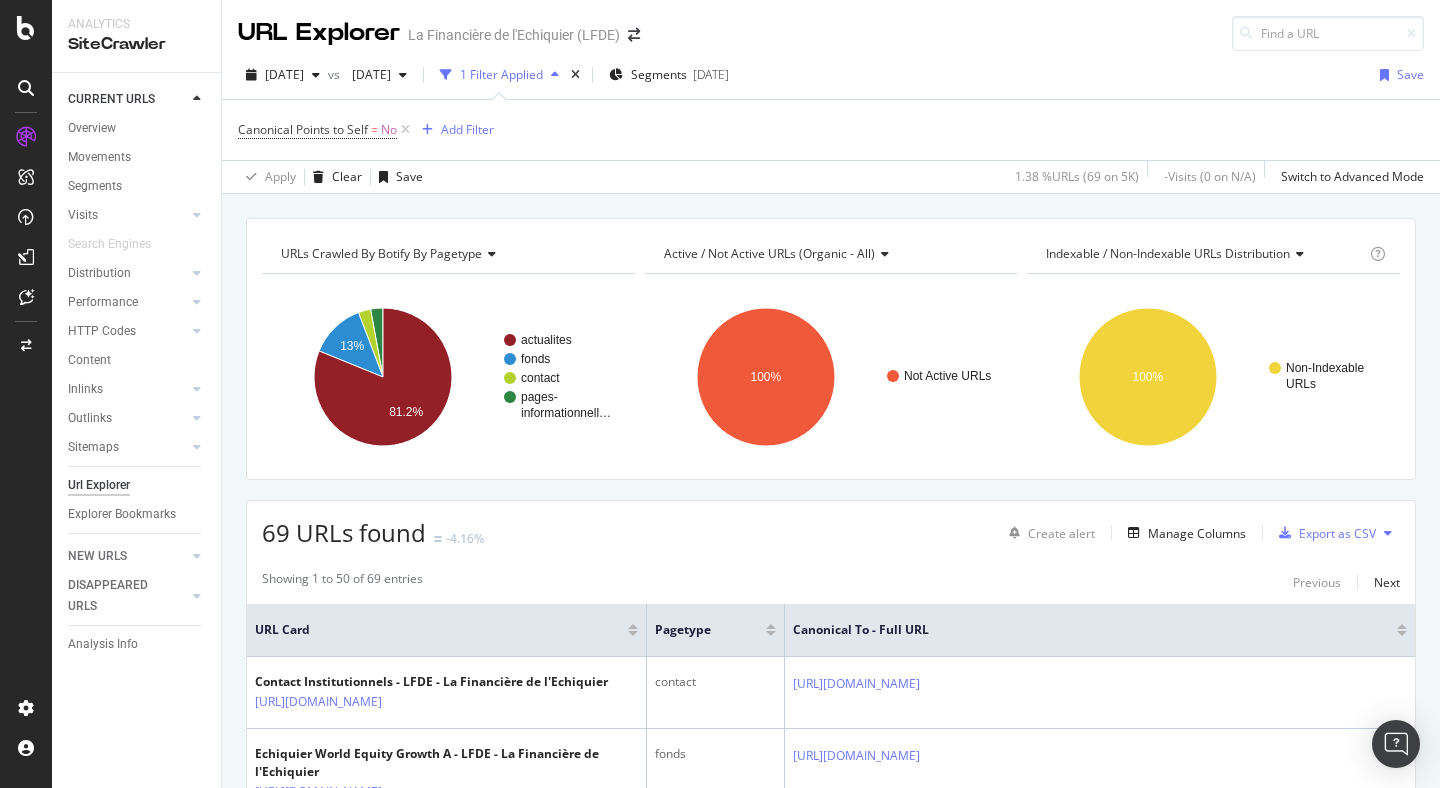 click on "URL Card" at bounding box center (447, 630) 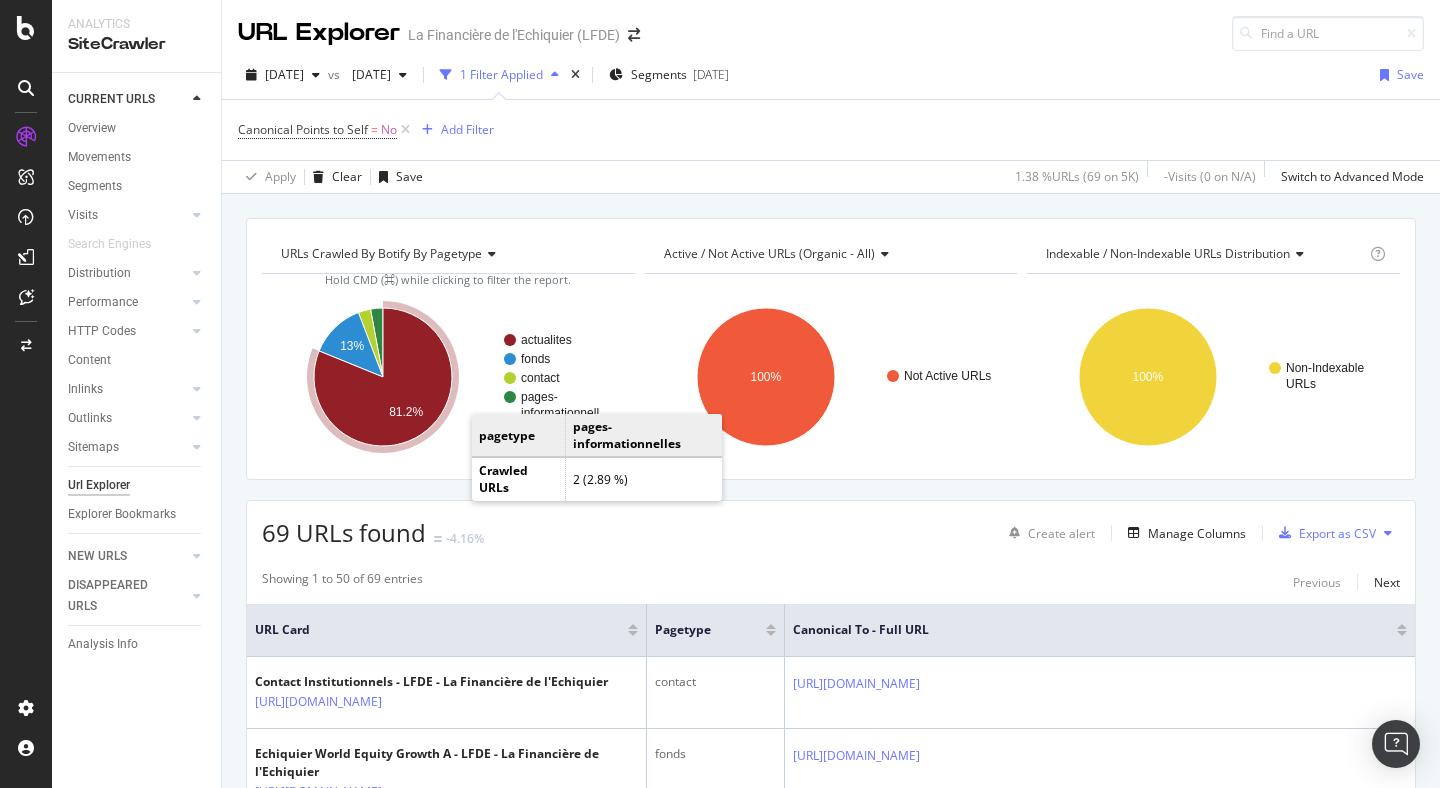 click 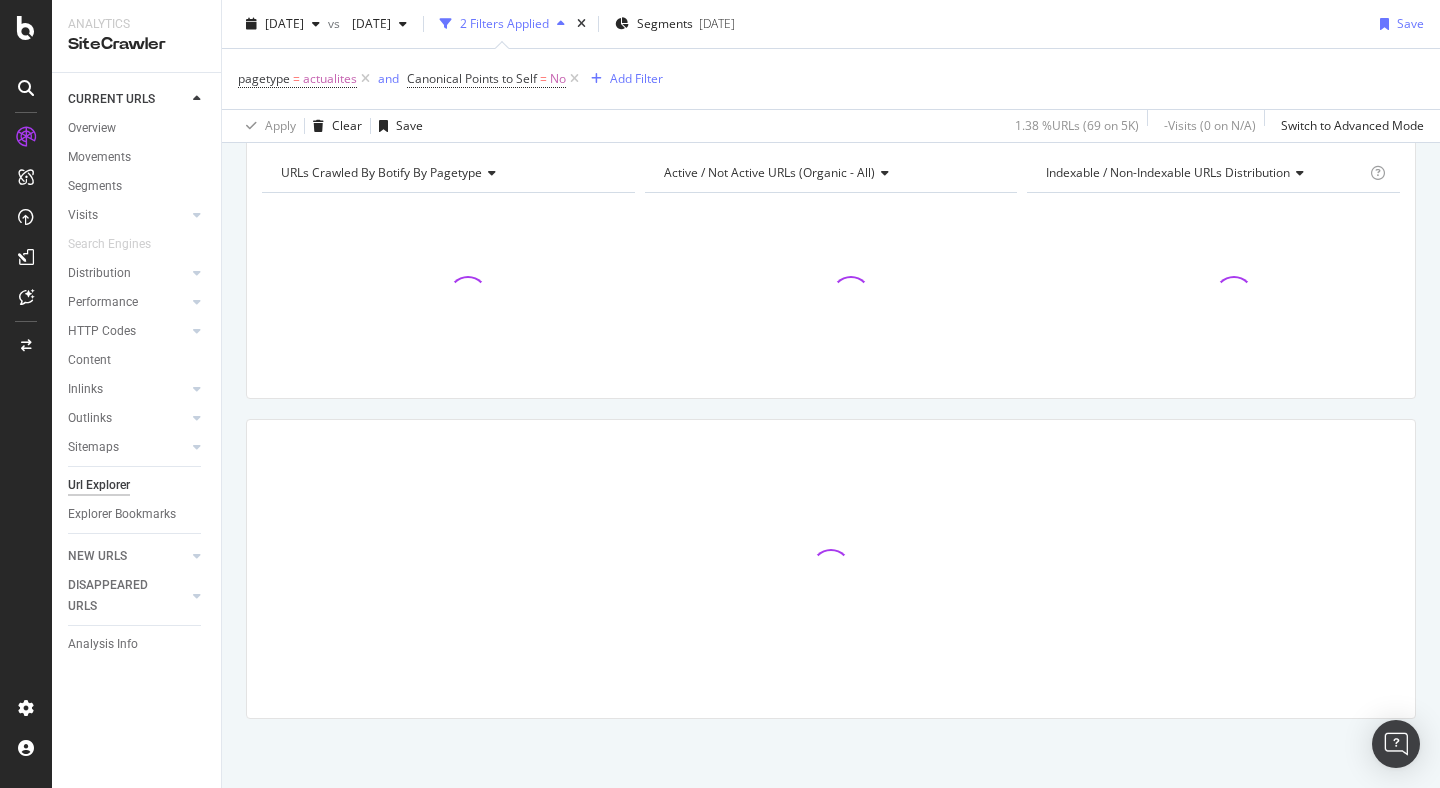scroll, scrollTop: 82, scrollLeft: 0, axis: vertical 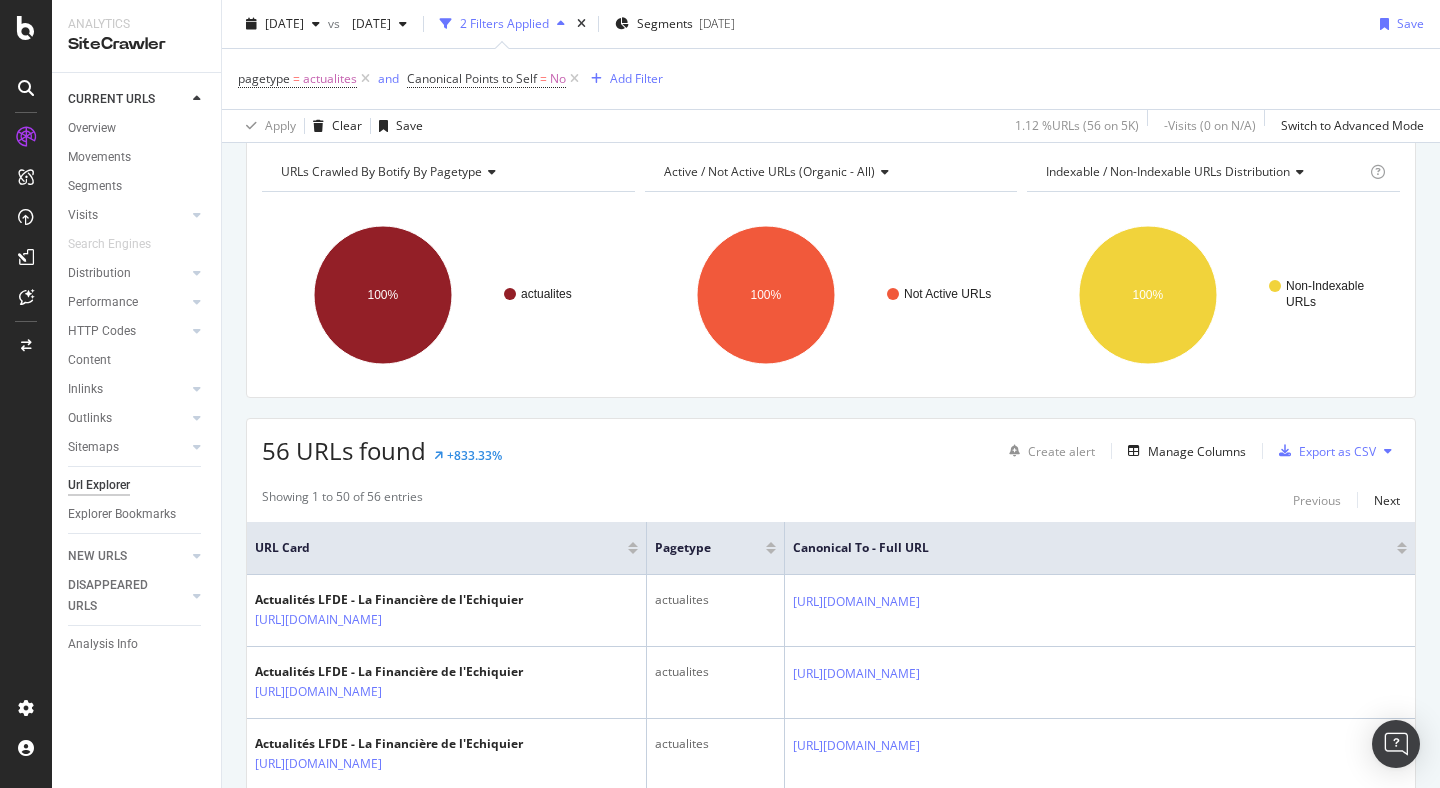 click on "Showing 1 to 50 of 56 entries Previous Next" at bounding box center (831, 500) 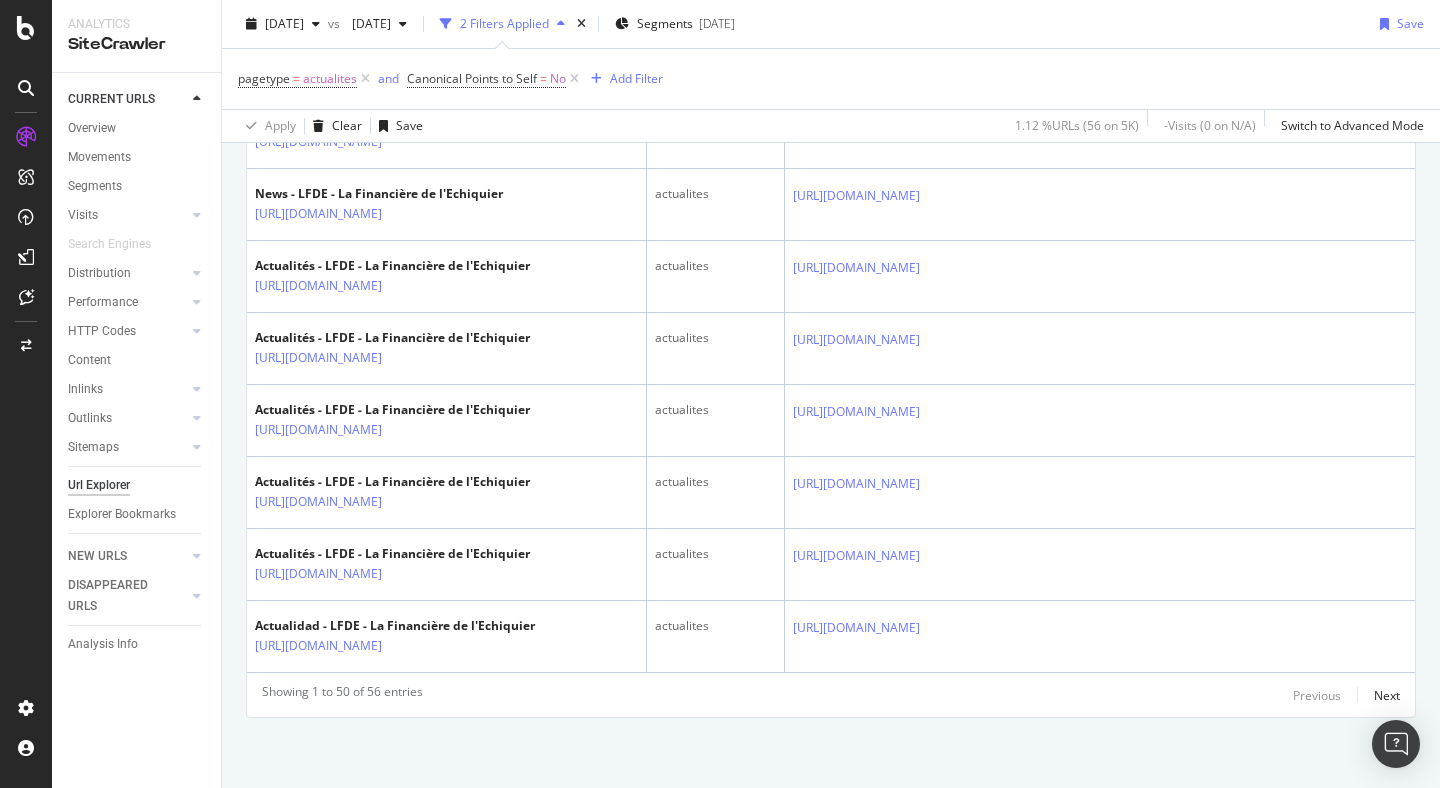 scroll, scrollTop: 3965, scrollLeft: 0, axis: vertical 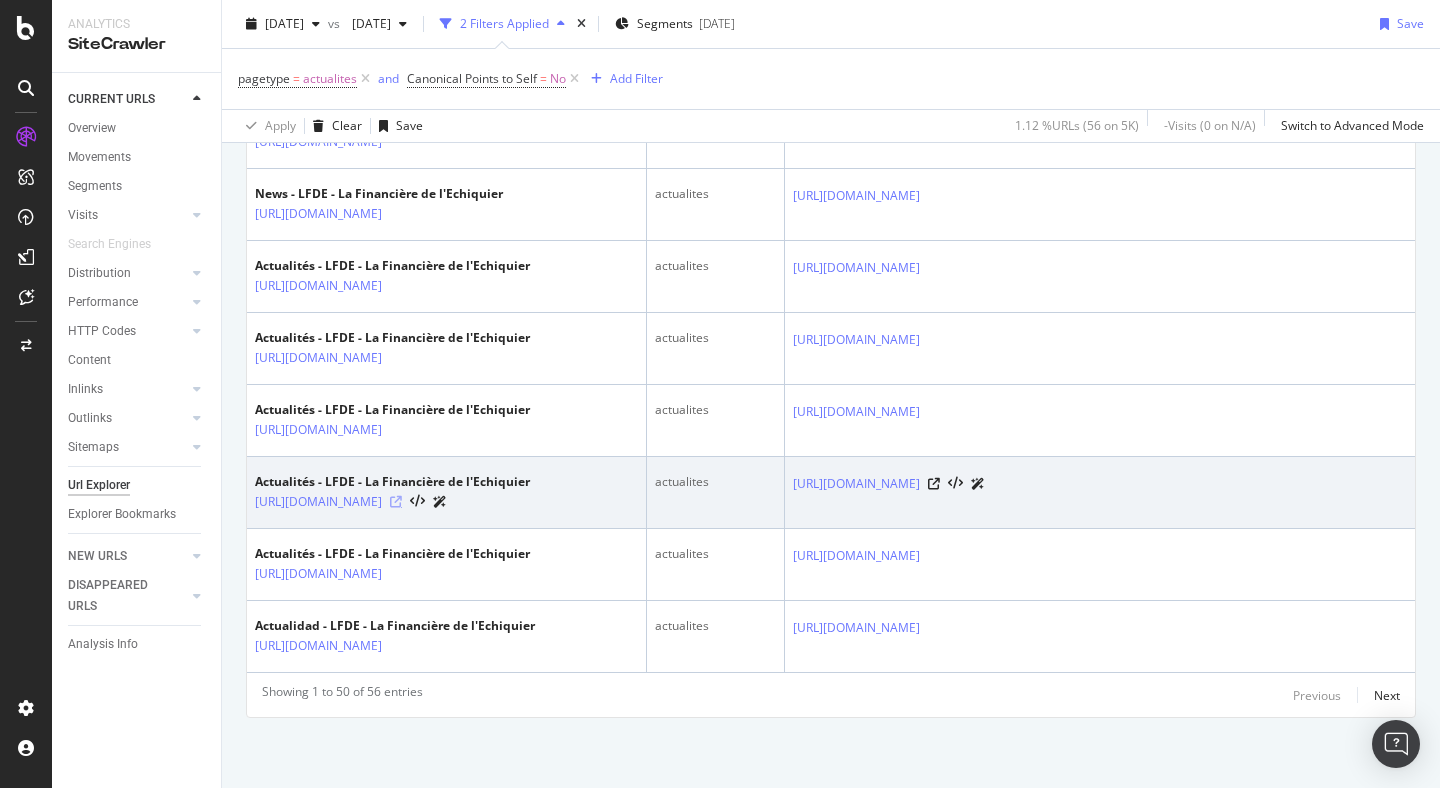 click at bounding box center (396, 502) 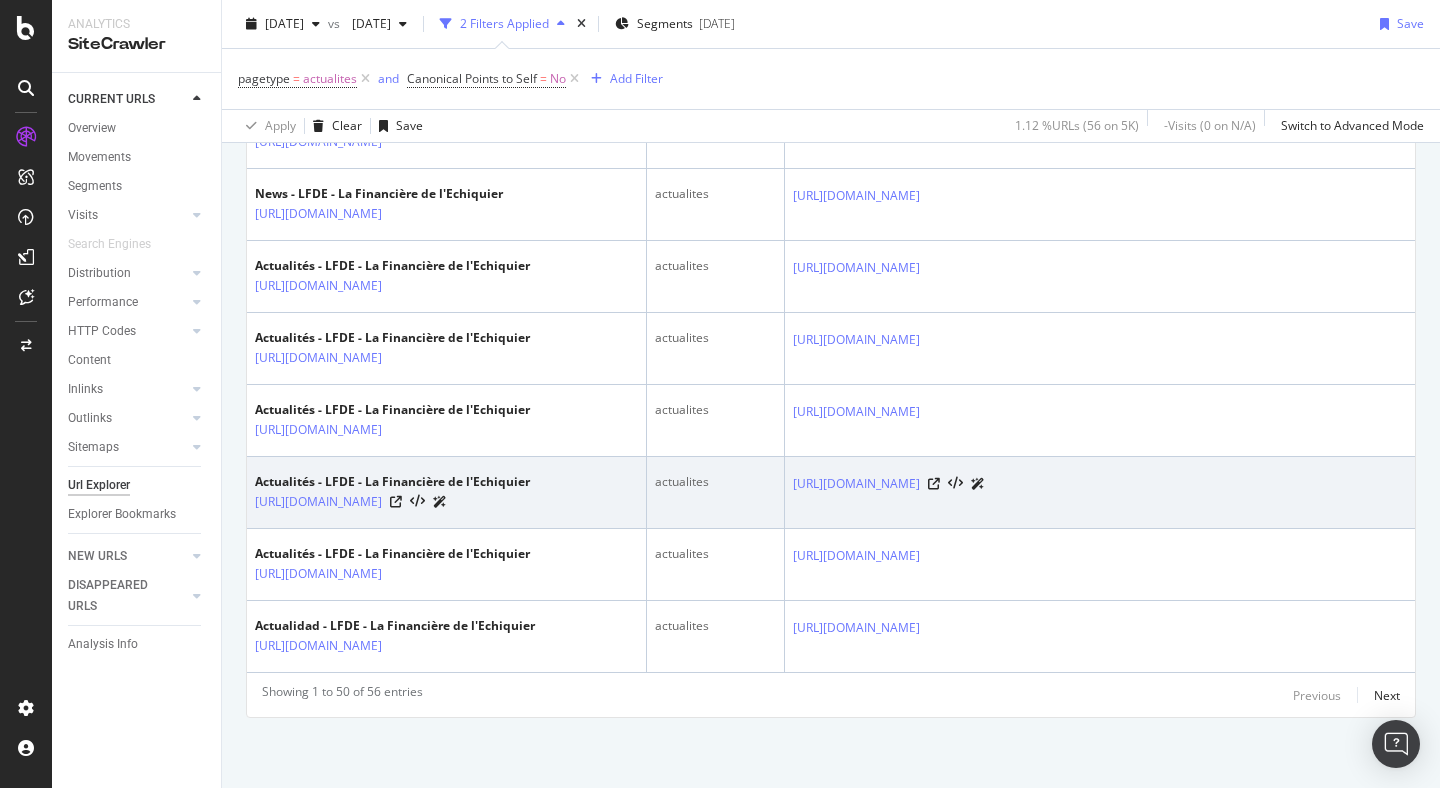 click on "actualites" at bounding box center (716, 493) 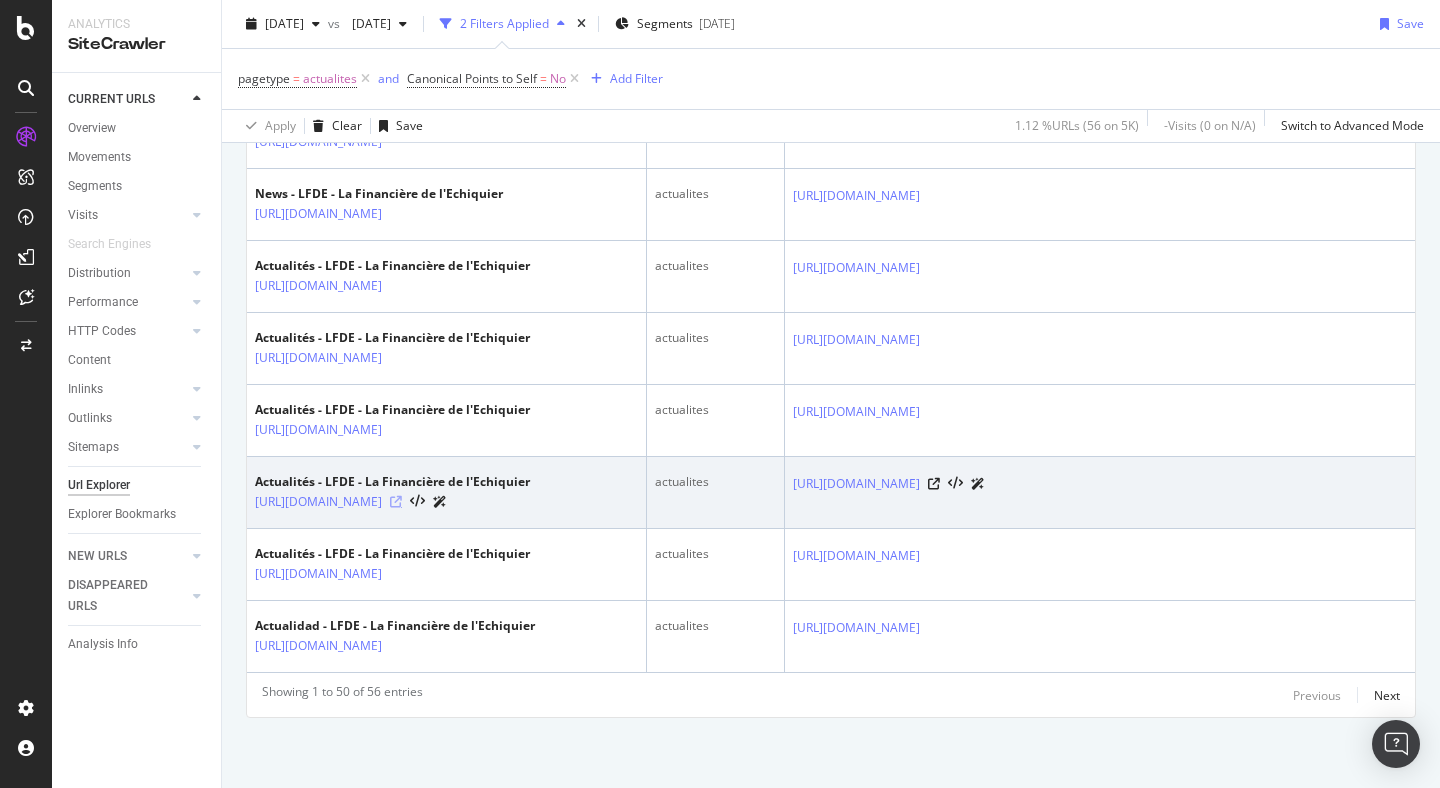 click at bounding box center (396, 502) 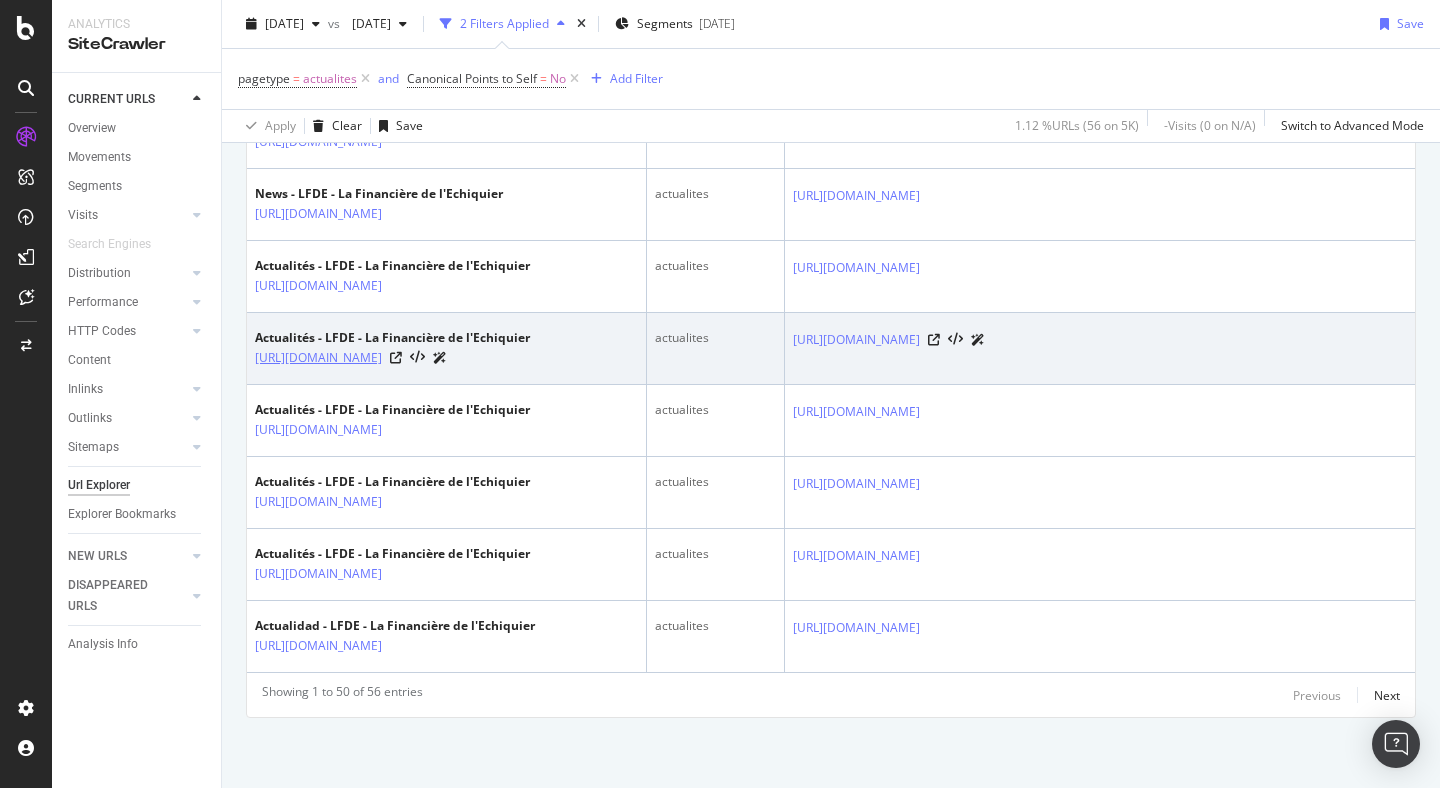 click on "[URL][DOMAIN_NAME]" at bounding box center [318, 358] 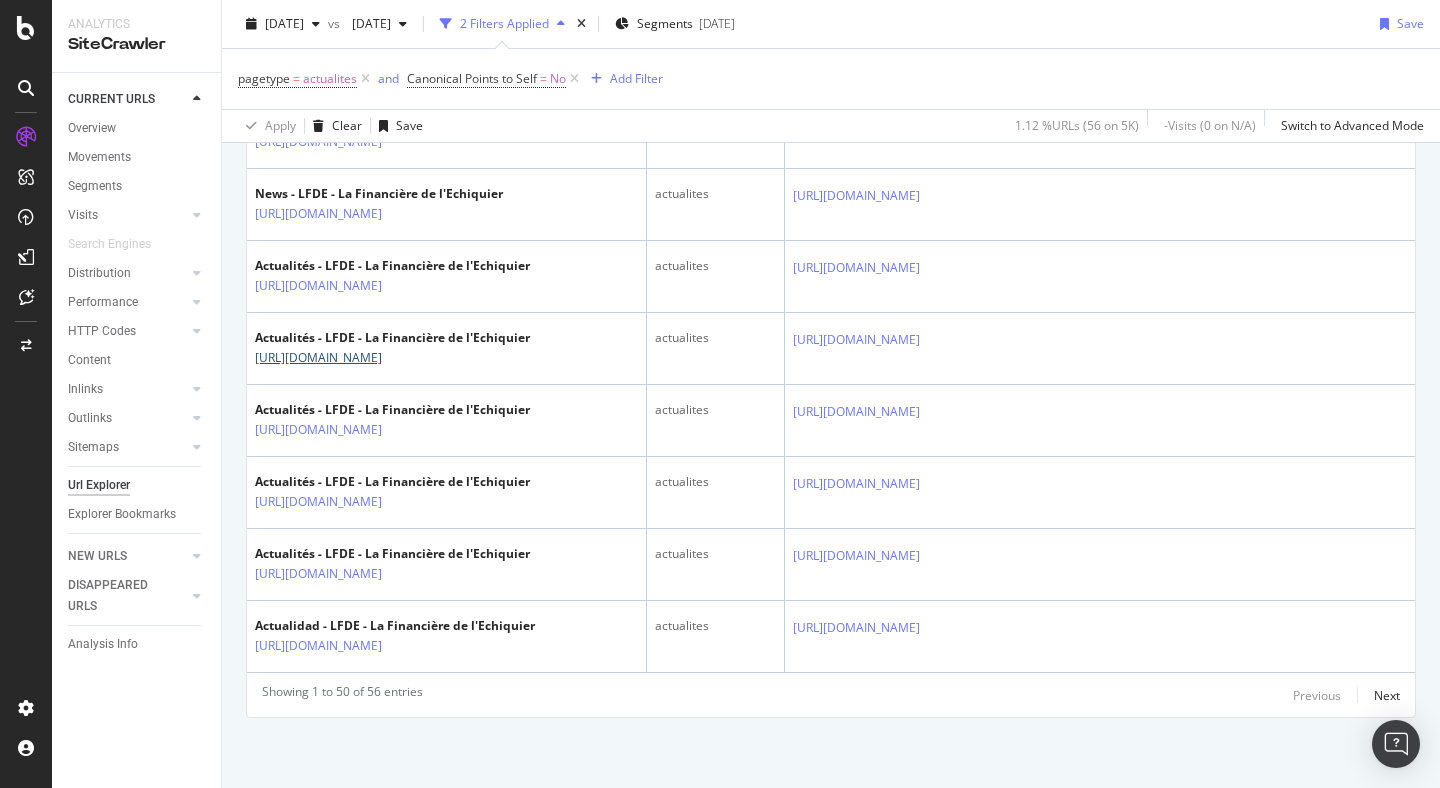 scroll, scrollTop: 3415, scrollLeft: 0, axis: vertical 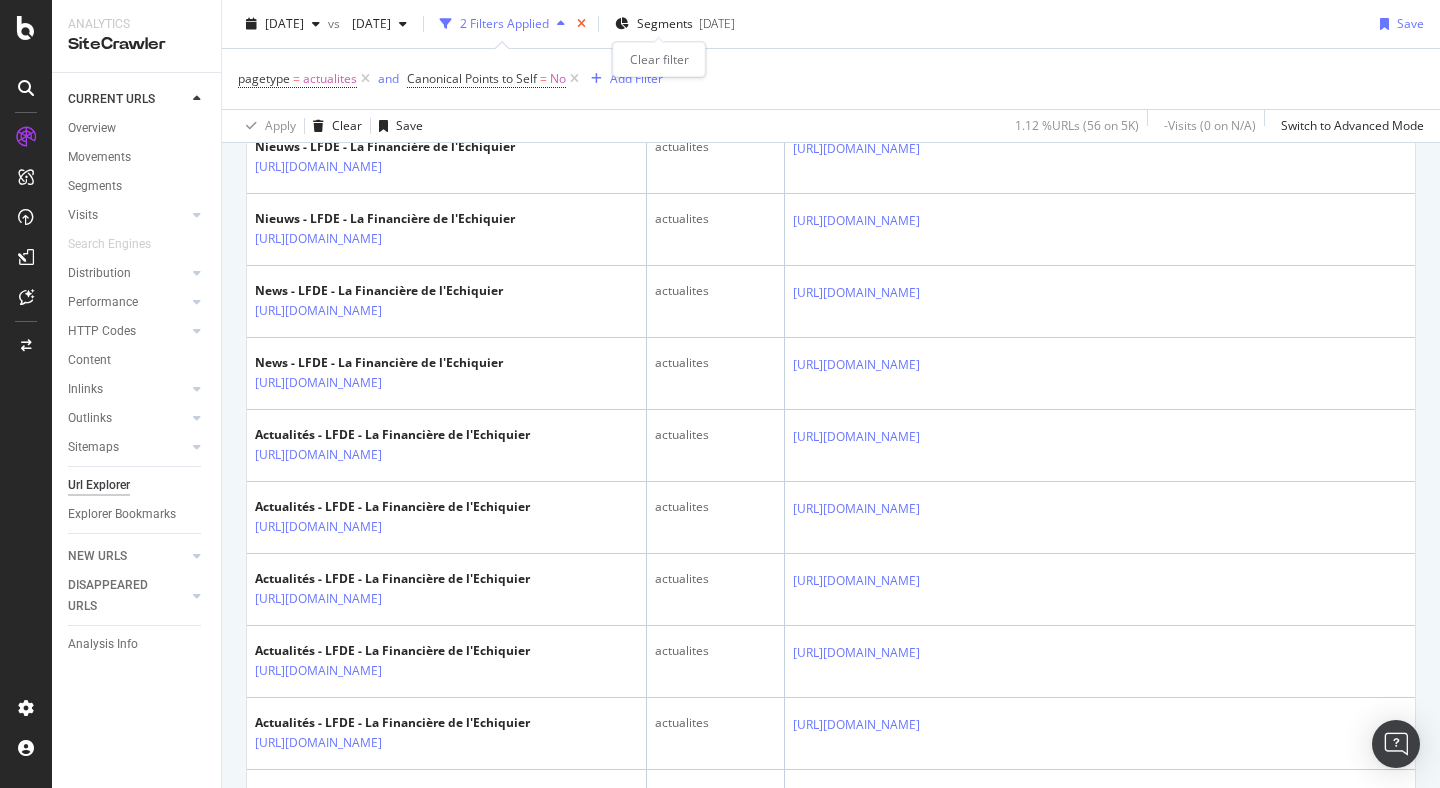 click at bounding box center (581, 24) 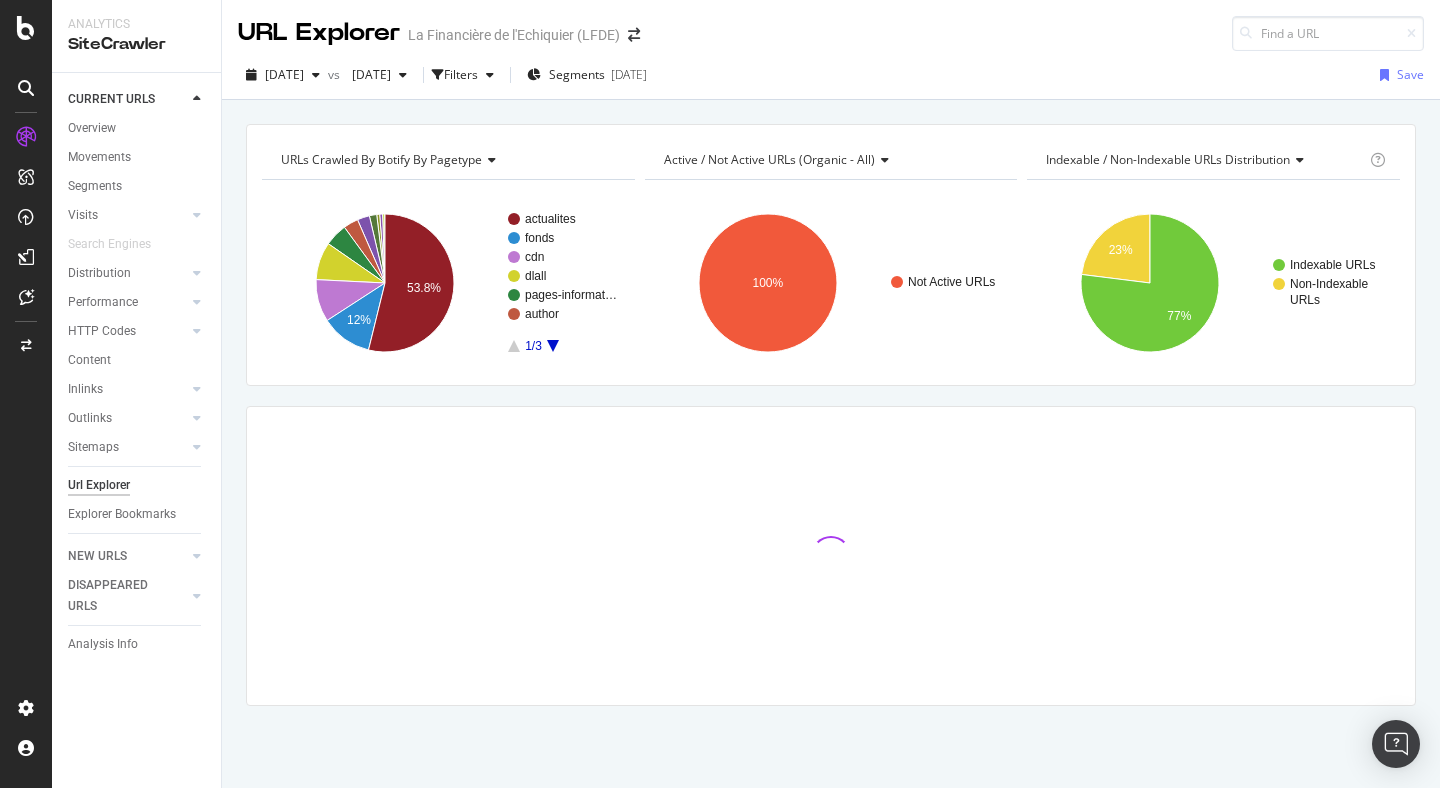 scroll, scrollTop: 0, scrollLeft: 0, axis: both 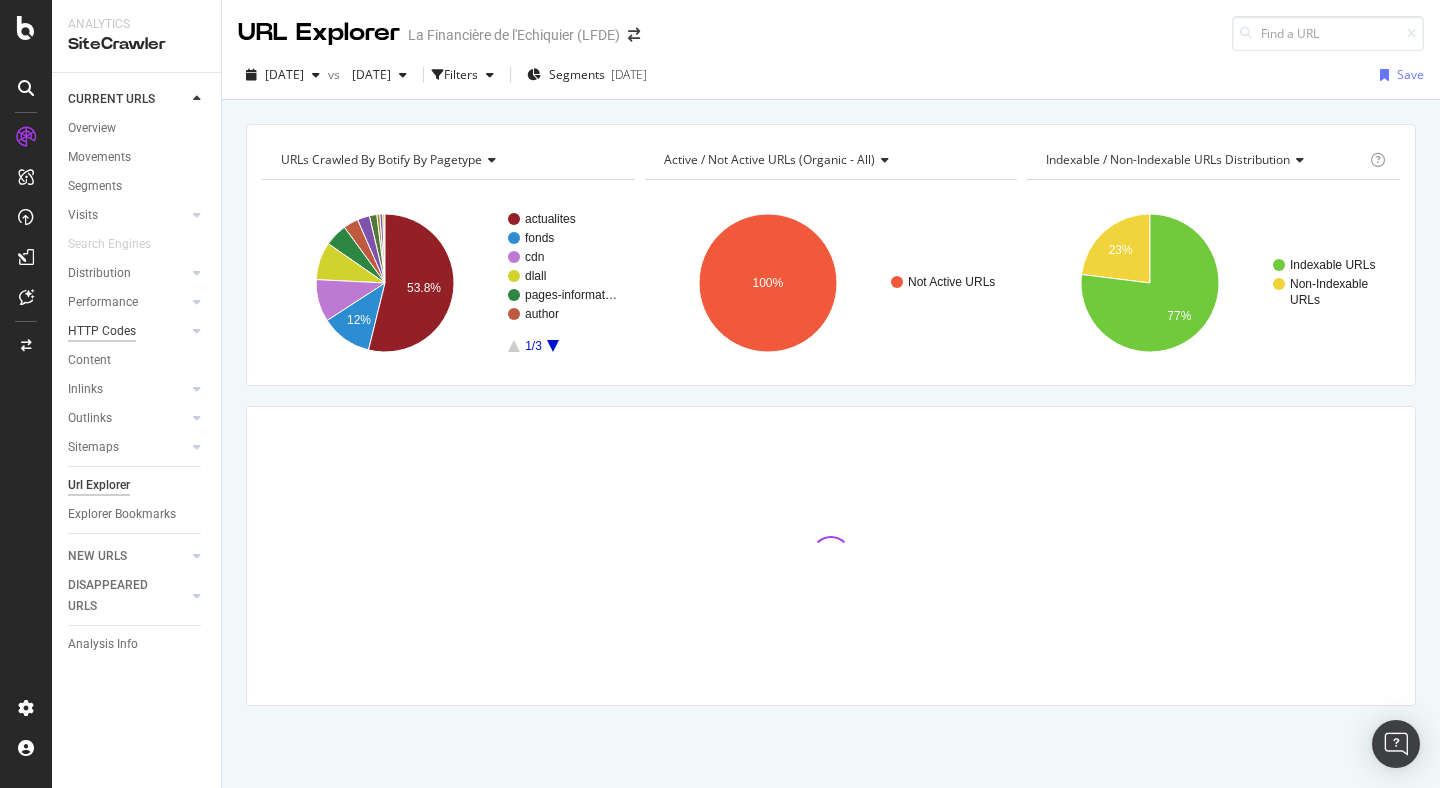 click on "HTTP Codes" at bounding box center (102, 331) 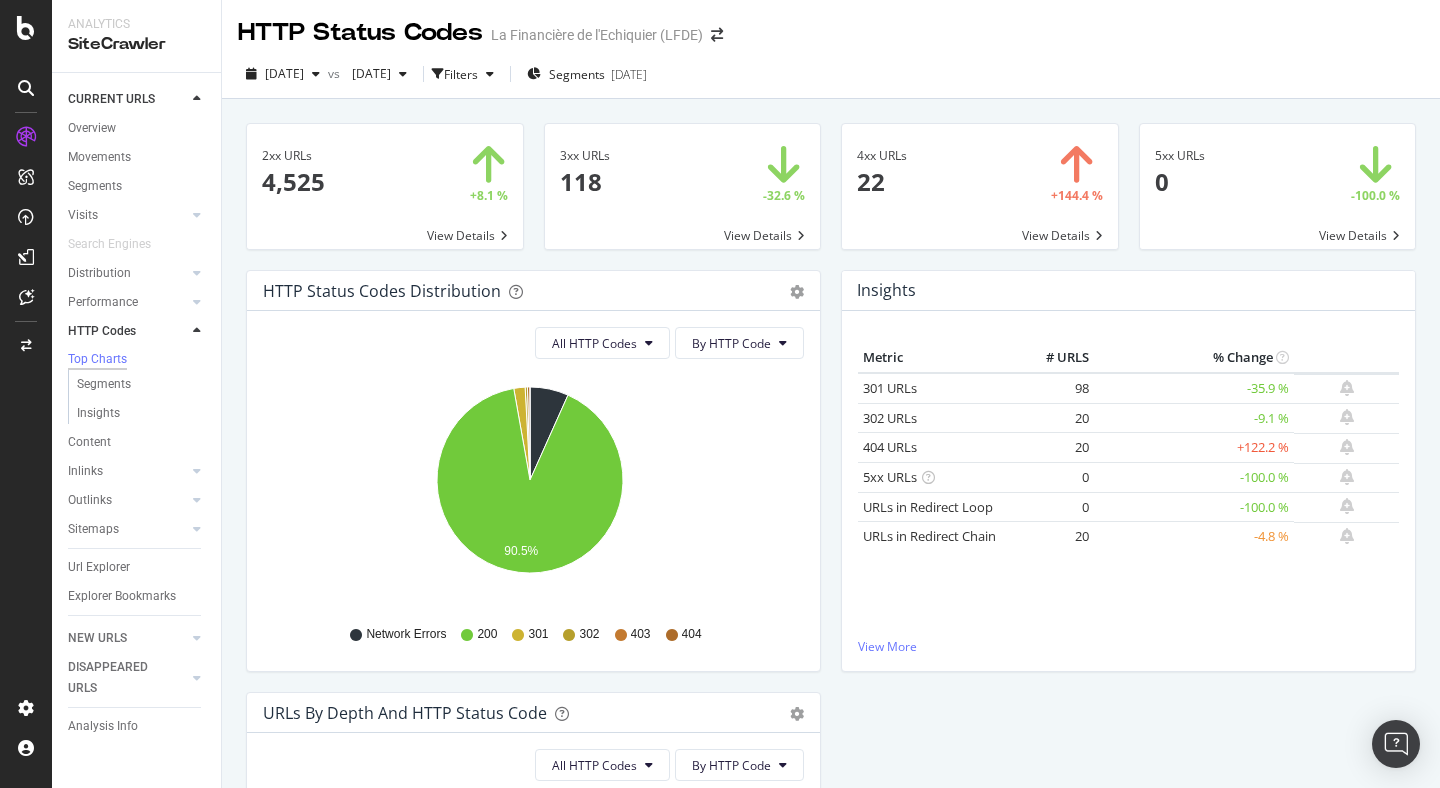 click at bounding box center [683, 186] 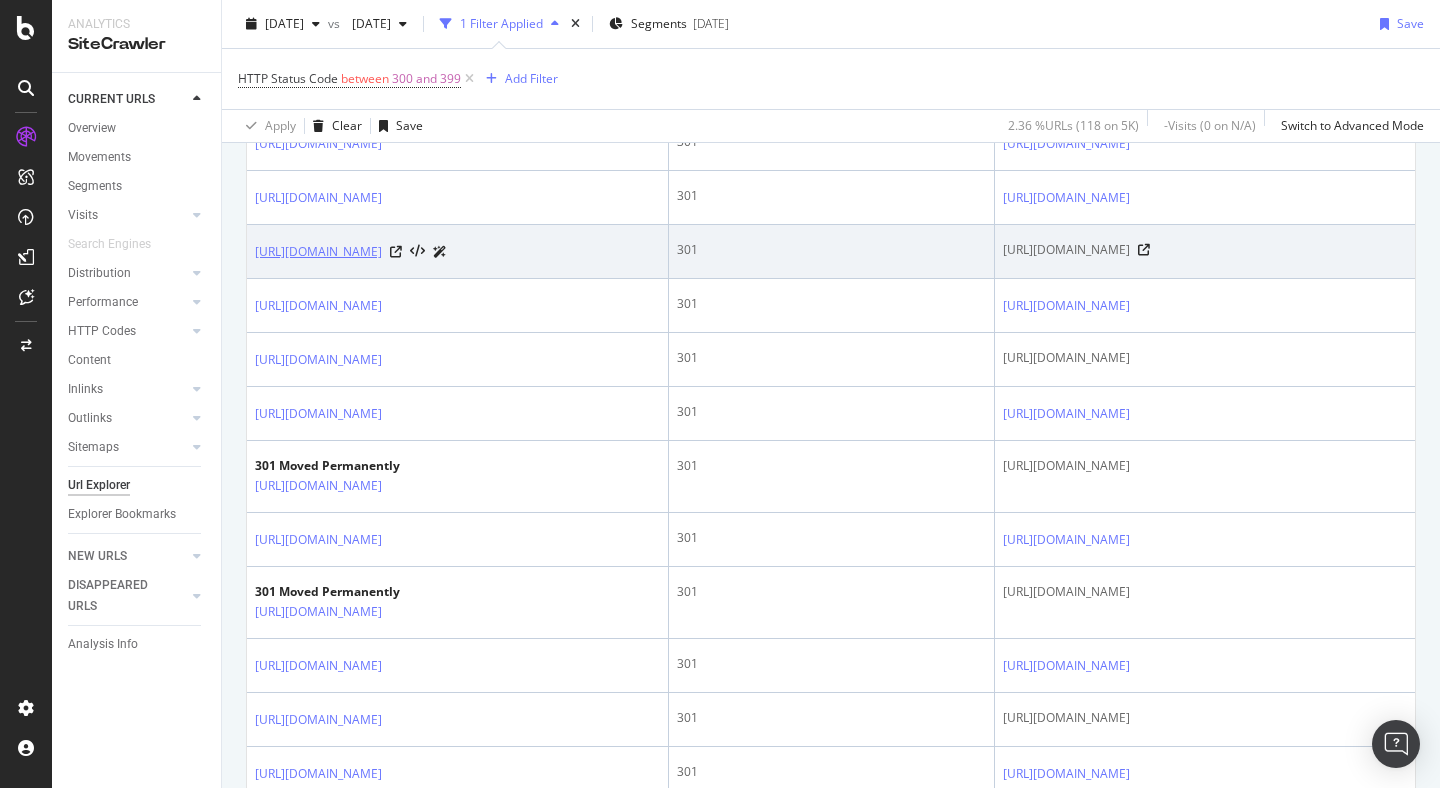 scroll, scrollTop: 1035, scrollLeft: 0, axis: vertical 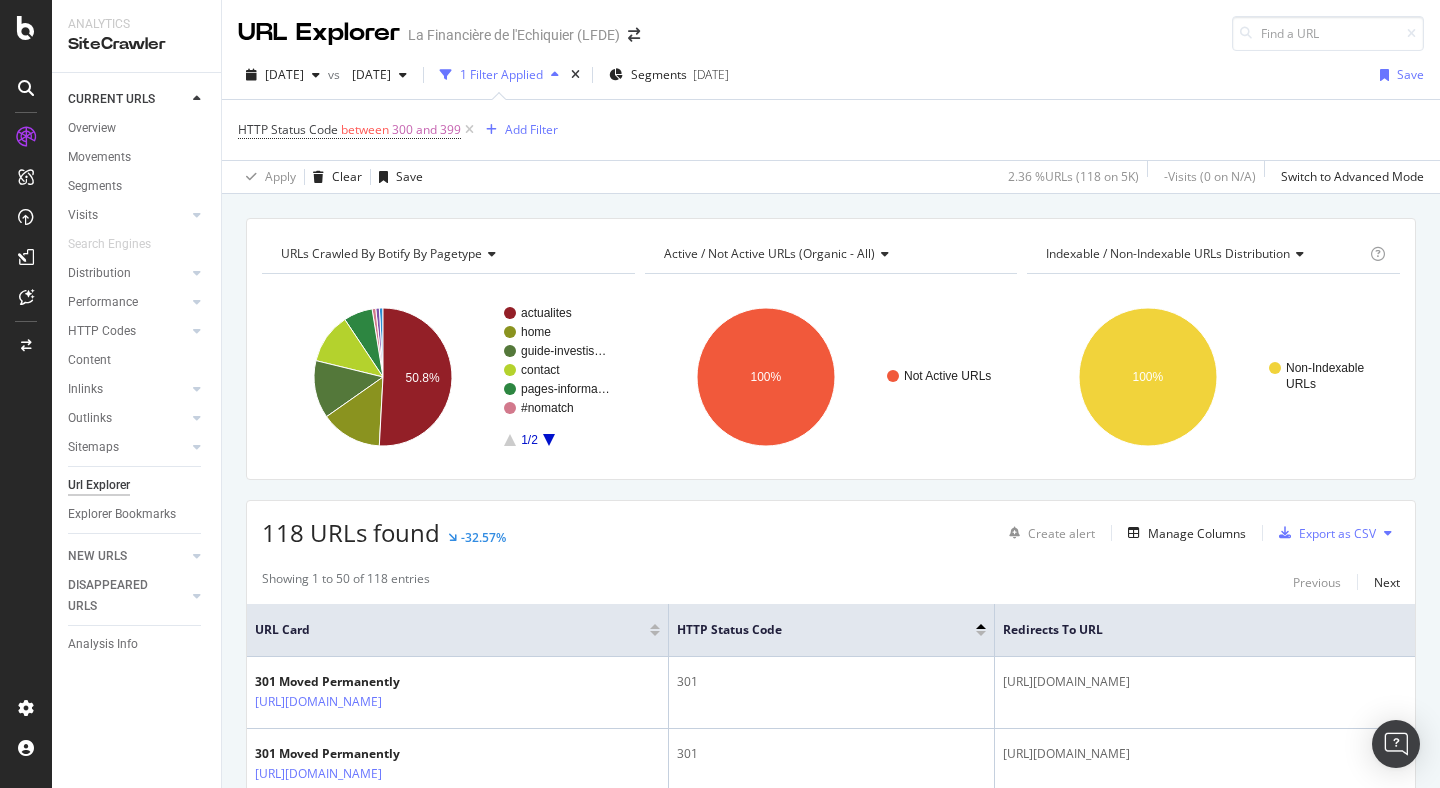 click on "118 URLs found -32.57% Create alert Manage Columns Export as CSV" at bounding box center (831, 525) 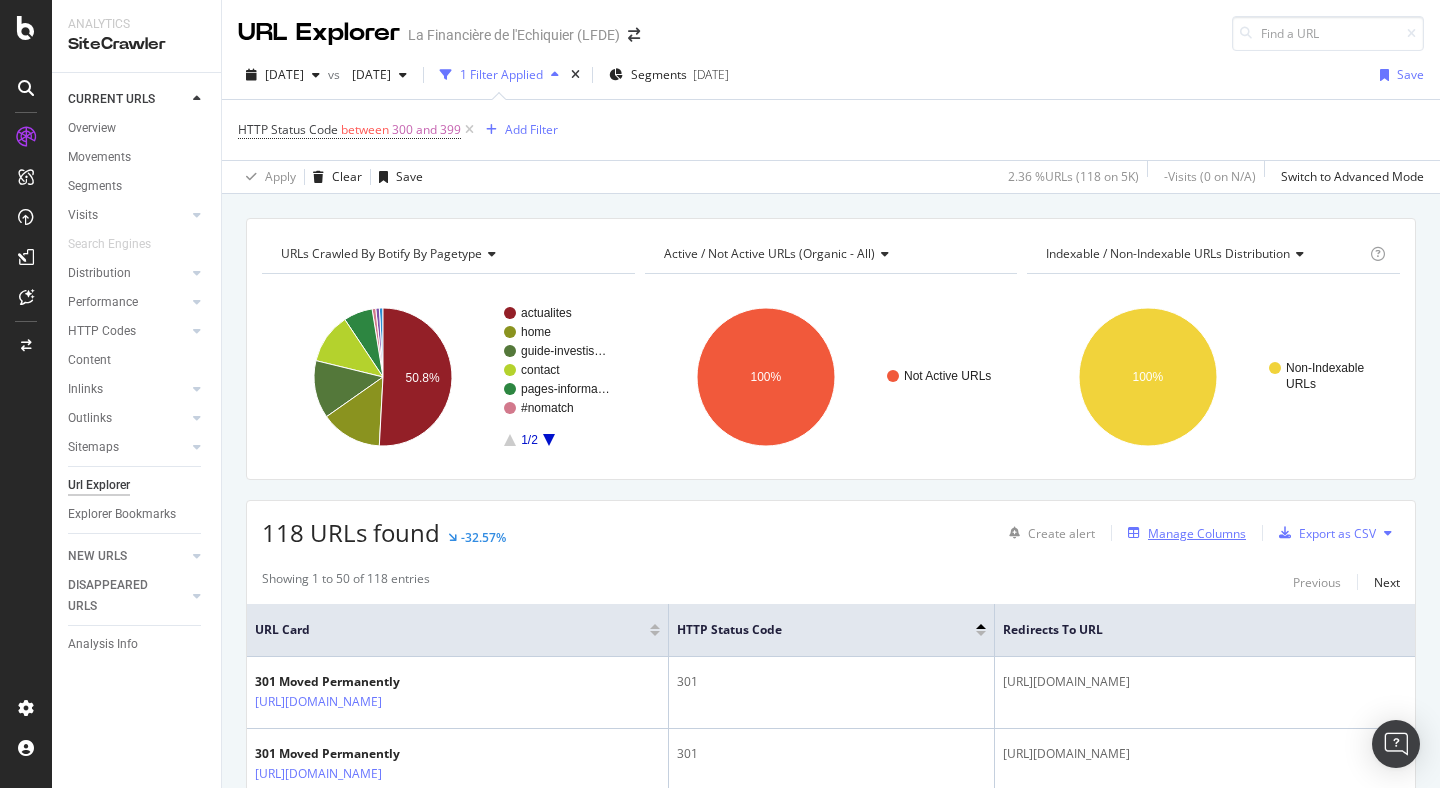 click on "Manage Columns" at bounding box center (1197, 533) 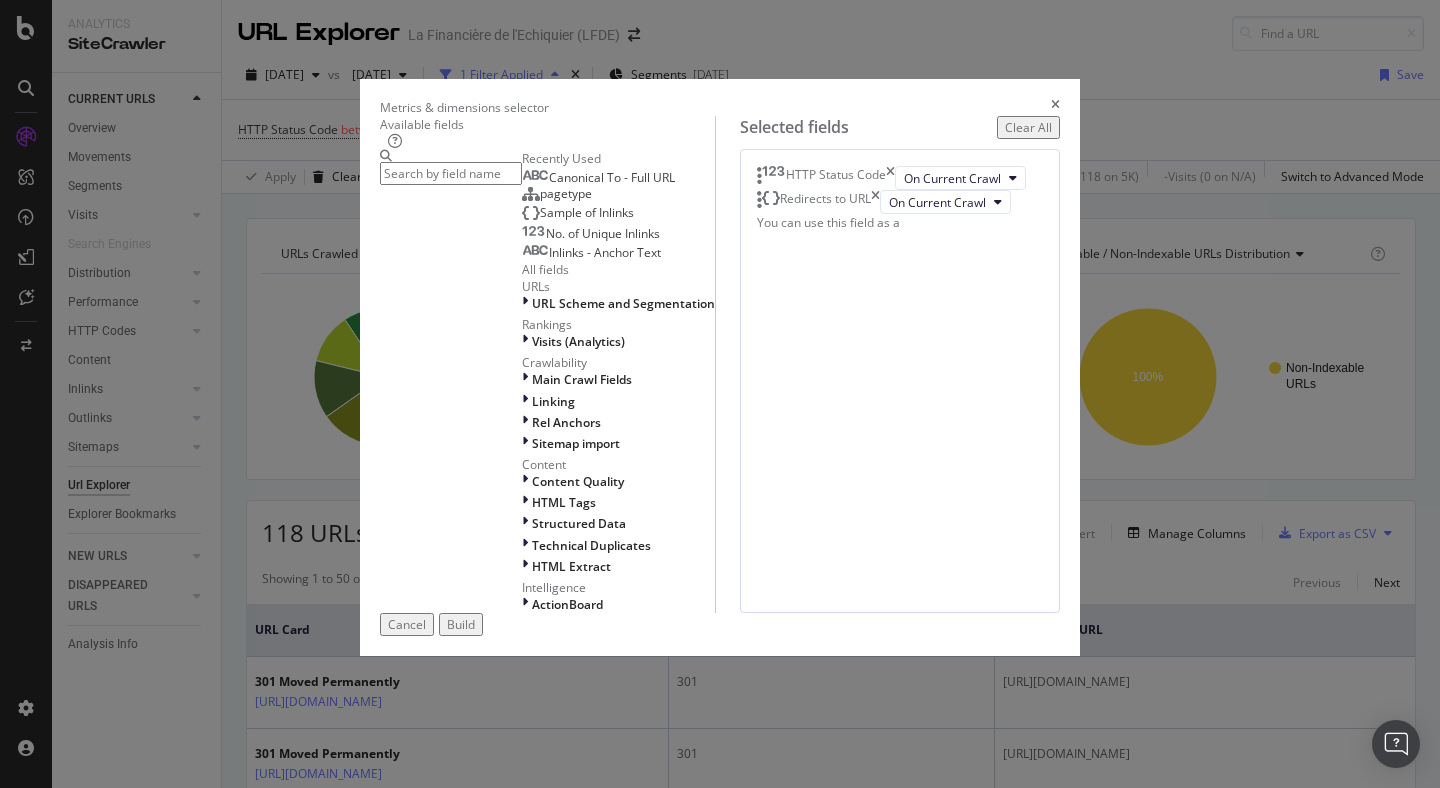 click at bounding box center (451, 173) 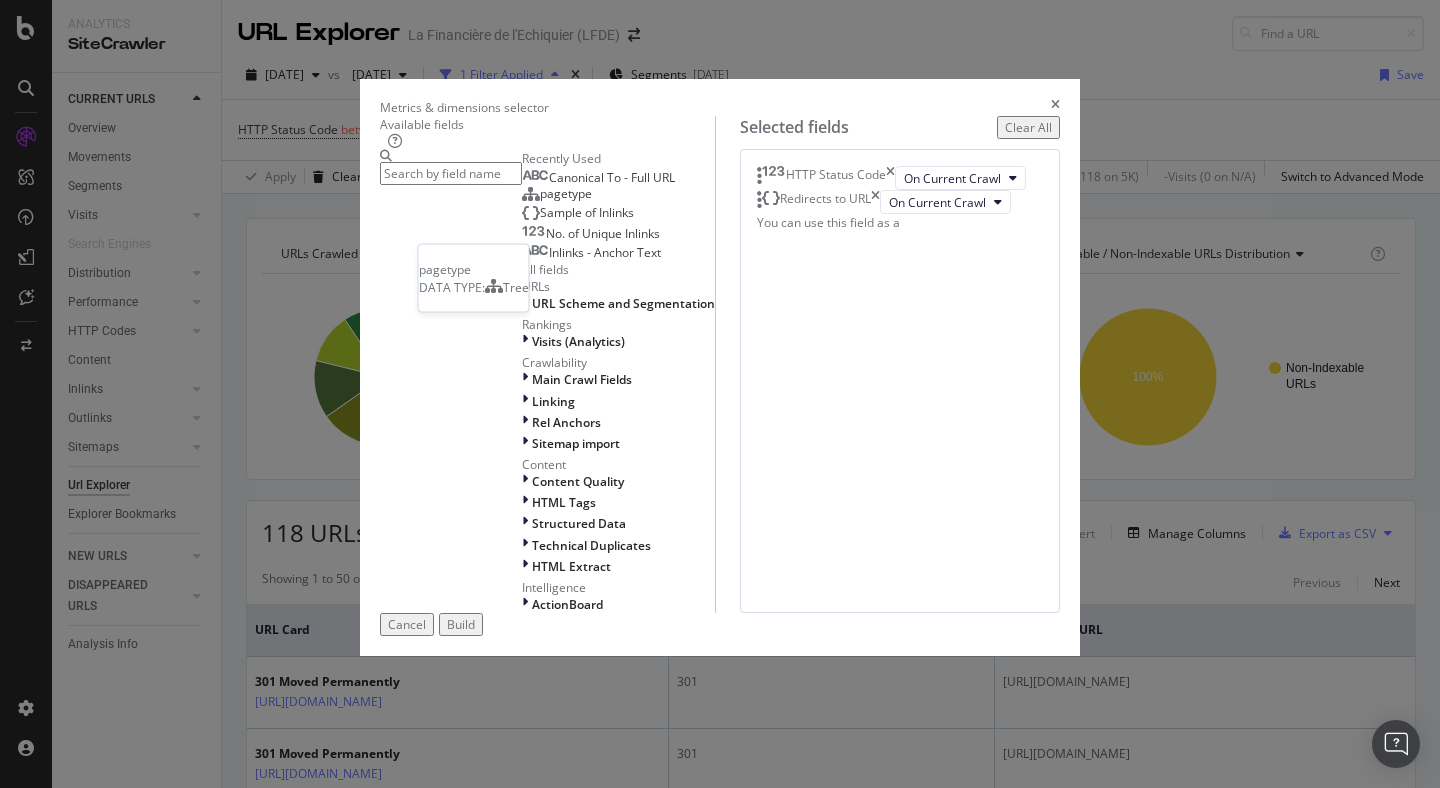click on "pagetype" at bounding box center [566, 193] 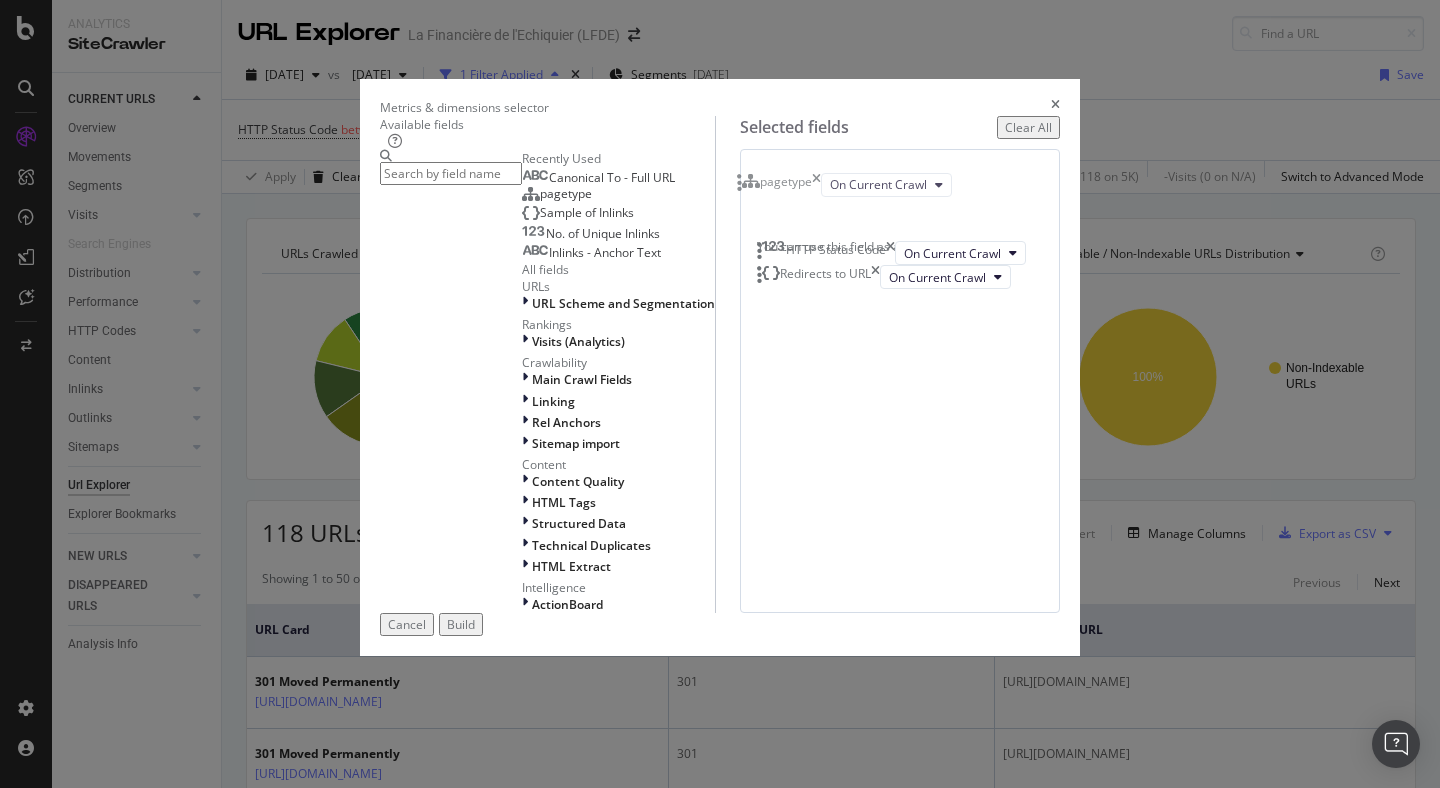 drag, startPoint x: 781, startPoint y: 358, endPoint x: 756, endPoint y: 192, distance: 167.87198 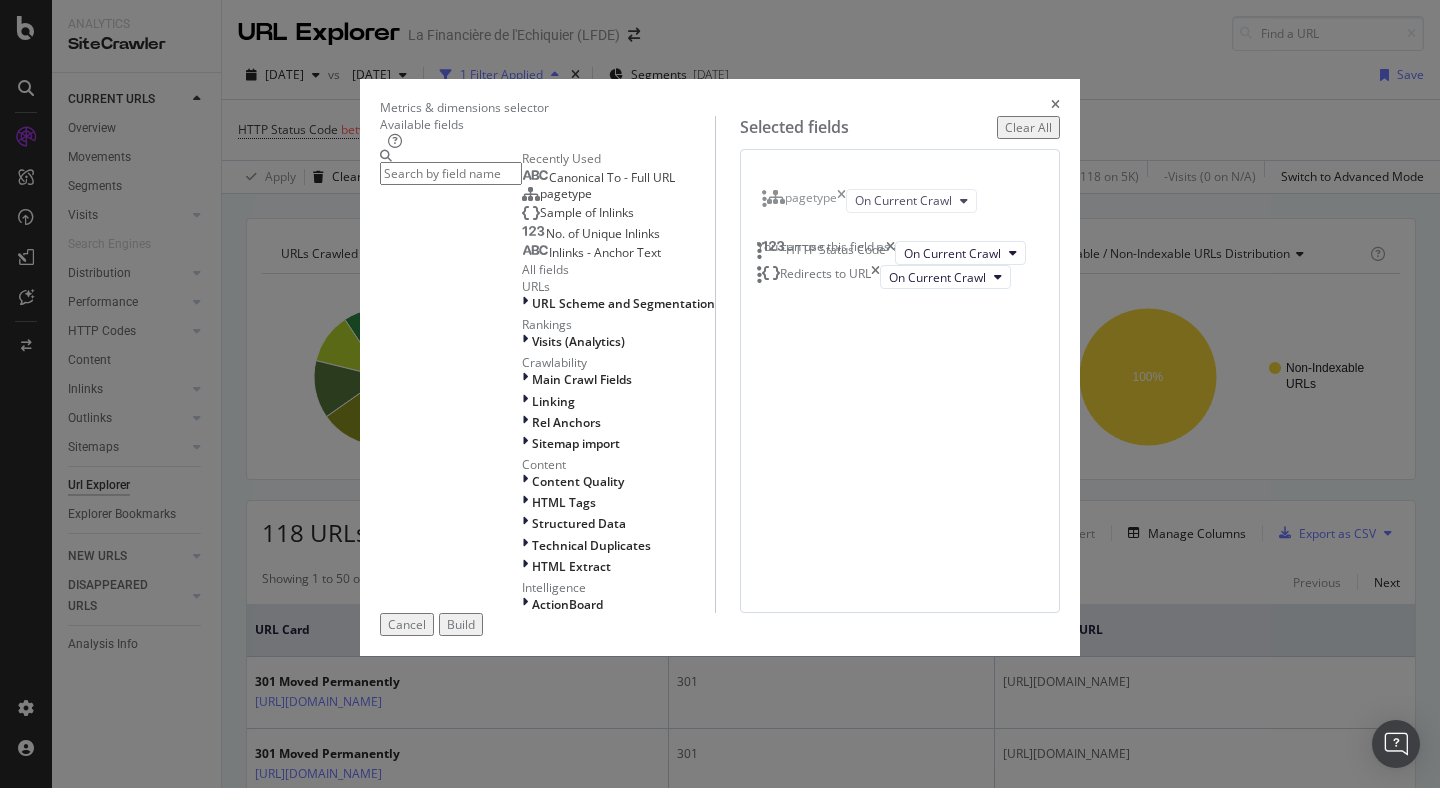 click on "Analytics SiteCrawler CURRENT URLS Overview Movements Segments Visits Analysis Orphan URLs Search Engines Distribution Top Charts Segments Insights Internationalization Performance Top Charts Segments Insights HTTP Codes Top Charts Segments Insights Content Inlinks Top Charts Segments Insights Outlinks Top Charts Segments Insights Sitemaps Top Charts Insights Url Explorer Explorer Bookmarks NEW URLS Overview Segments Visits Analysis Search Engines Distribution Top Charts Segments Insights Internationalization Performance Top Charts Segments Insights HTTP Codes Top Charts Segments Insights Content Inlinks Top Charts Segments Insights Outlinks Top Charts Segments Insights Sitemaps Top Charts Insights Url Explorer Explorer Bookmarks DISAPPEARED URLS Overview Segments Visits Analysis Search Engines Distribution Top Charts Segments Insights Internationalization Performance Top Charts Segments Insights HTTP Codes Top Charts Segments Insights Content Inlinks Top Charts Segments Insights Outlinks Top Charts Segments" at bounding box center (720, 394) 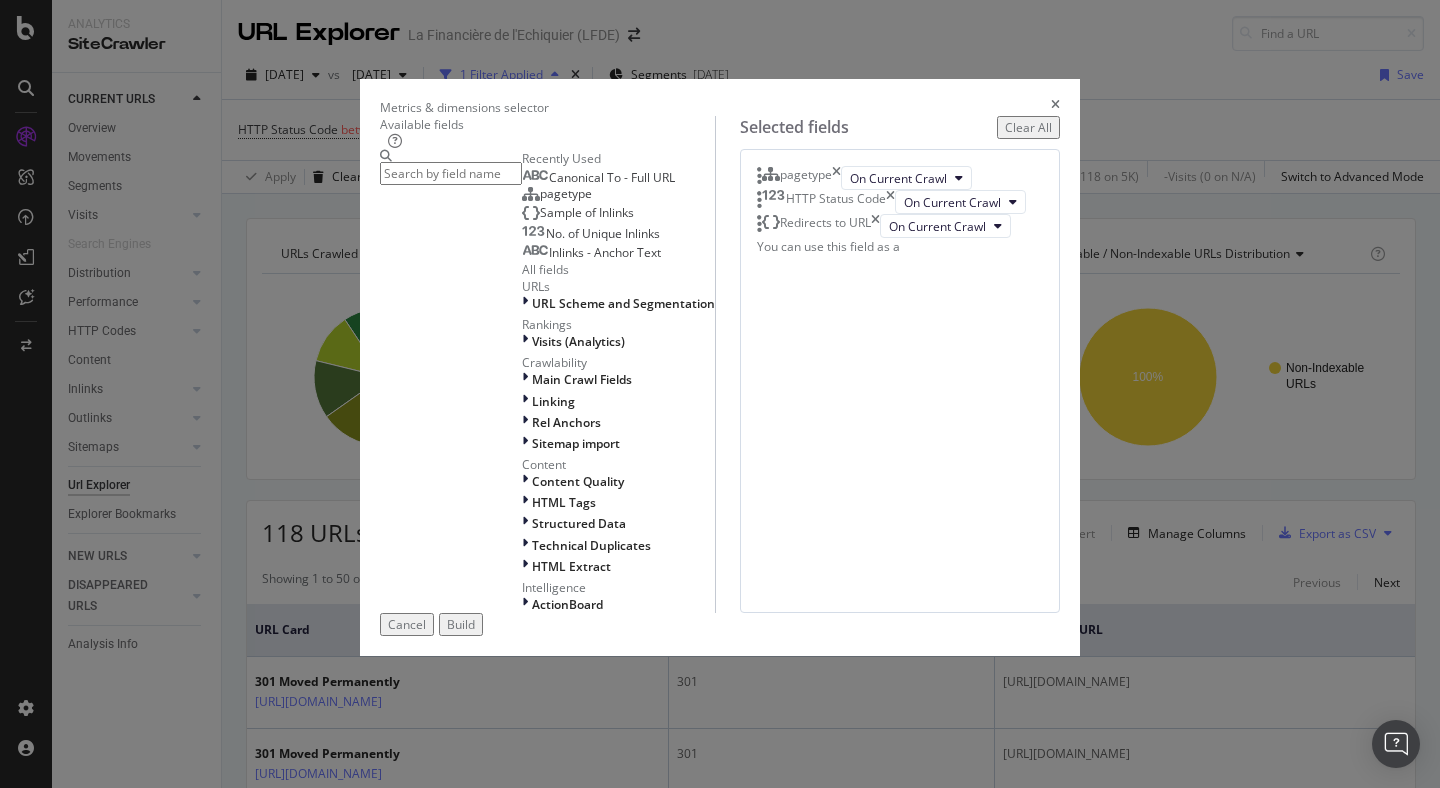 click on "Build" at bounding box center (461, 624) 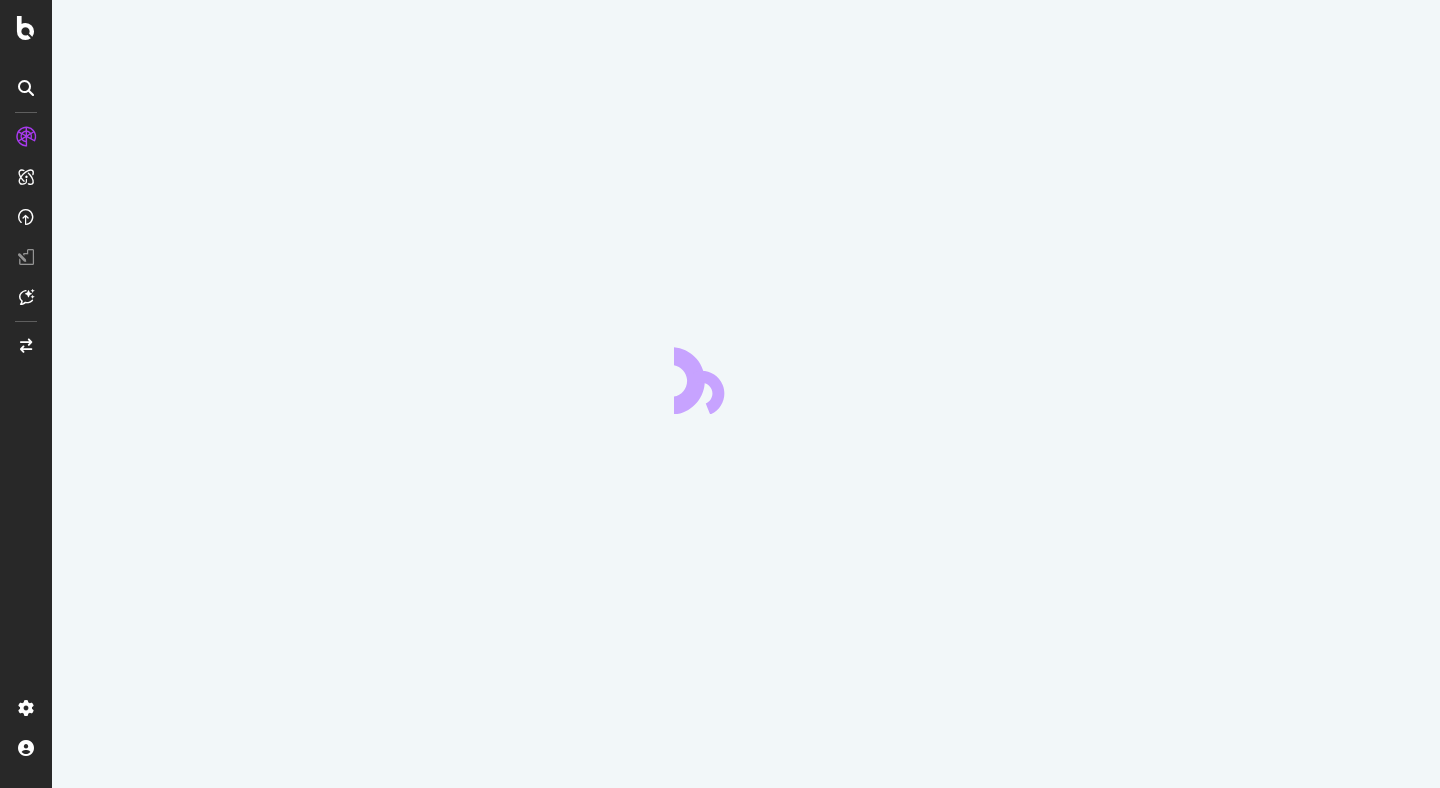 scroll, scrollTop: 0, scrollLeft: 0, axis: both 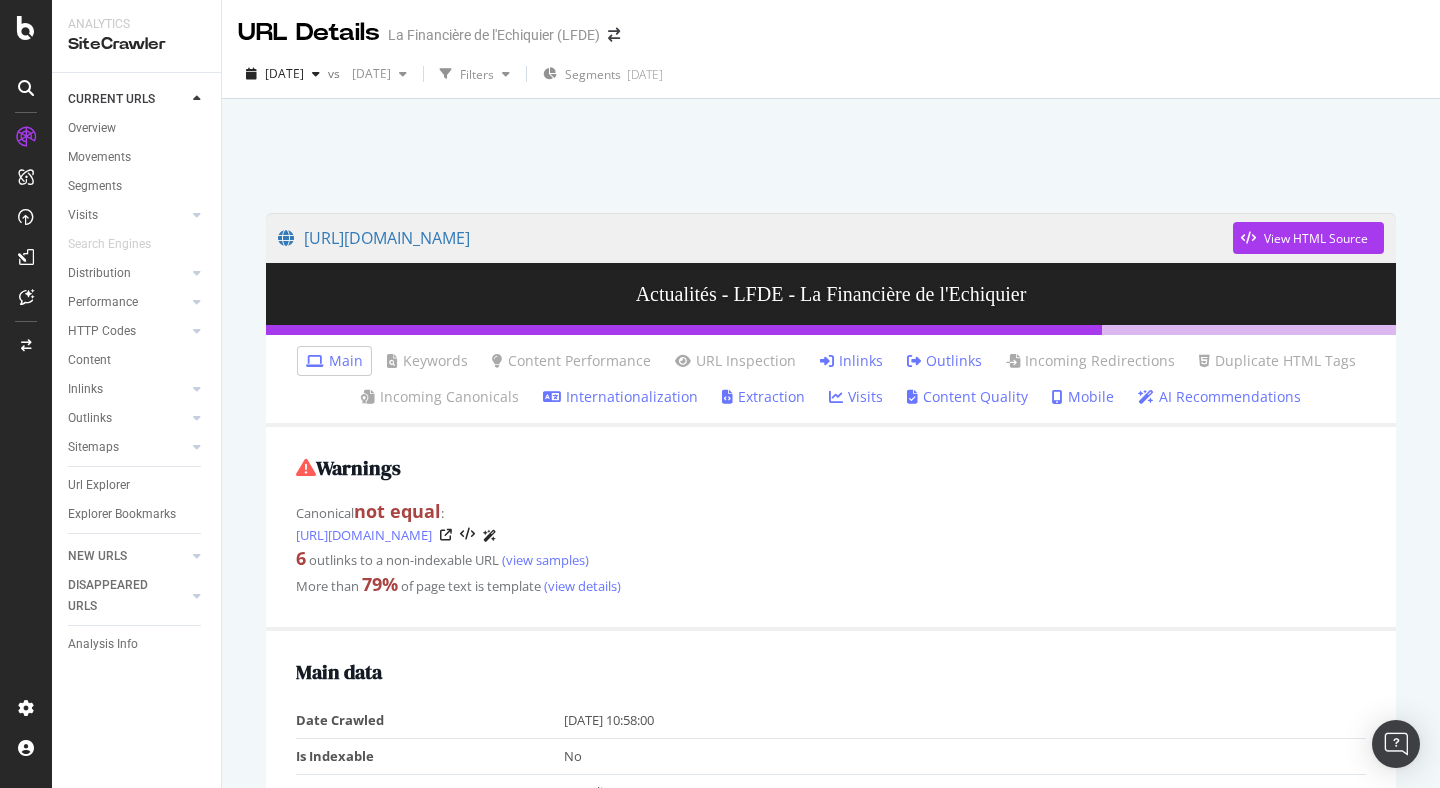 click on "Inlinks" at bounding box center [851, 361] 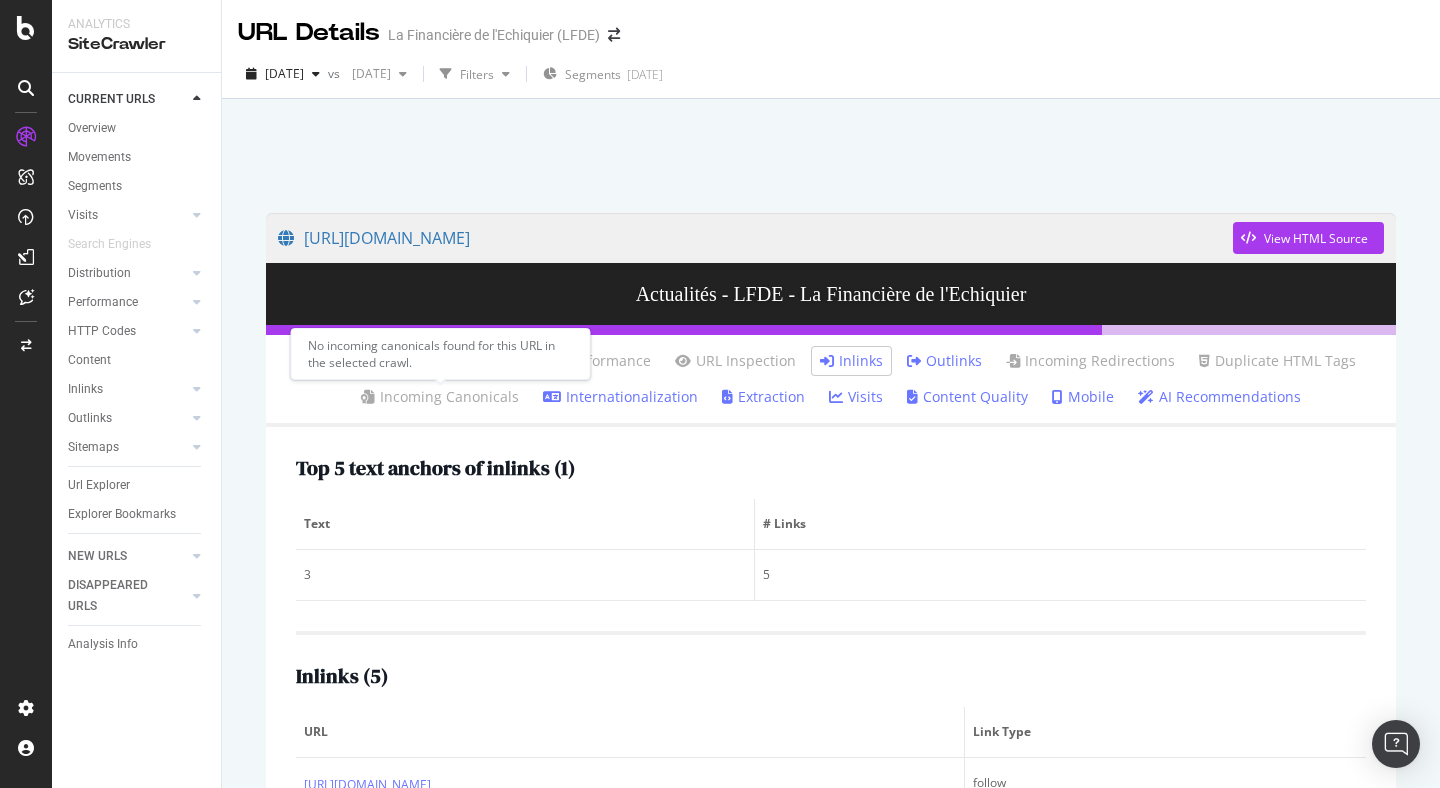 scroll, scrollTop: 291, scrollLeft: 0, axis: vertical 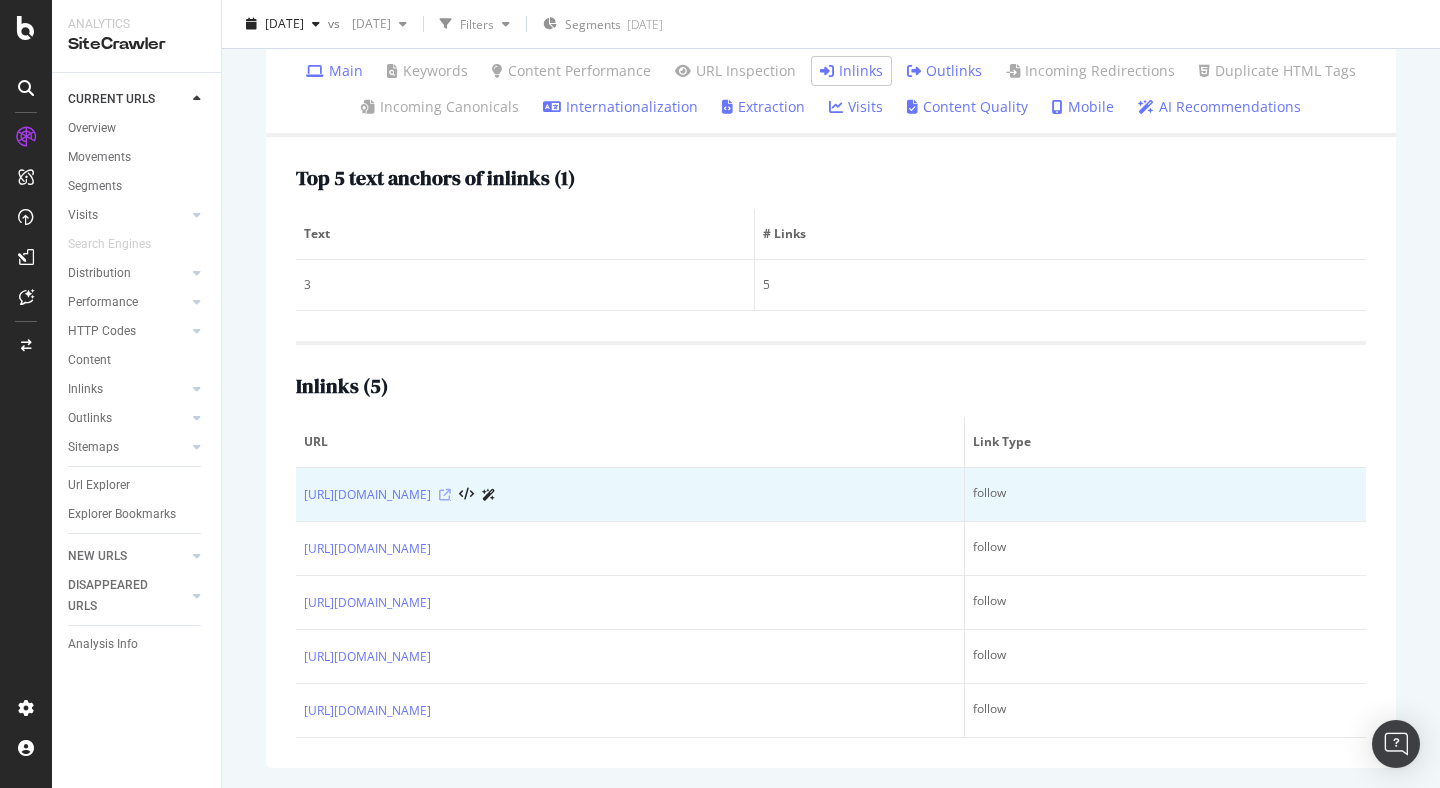 click at bounding box center (445, 495) 